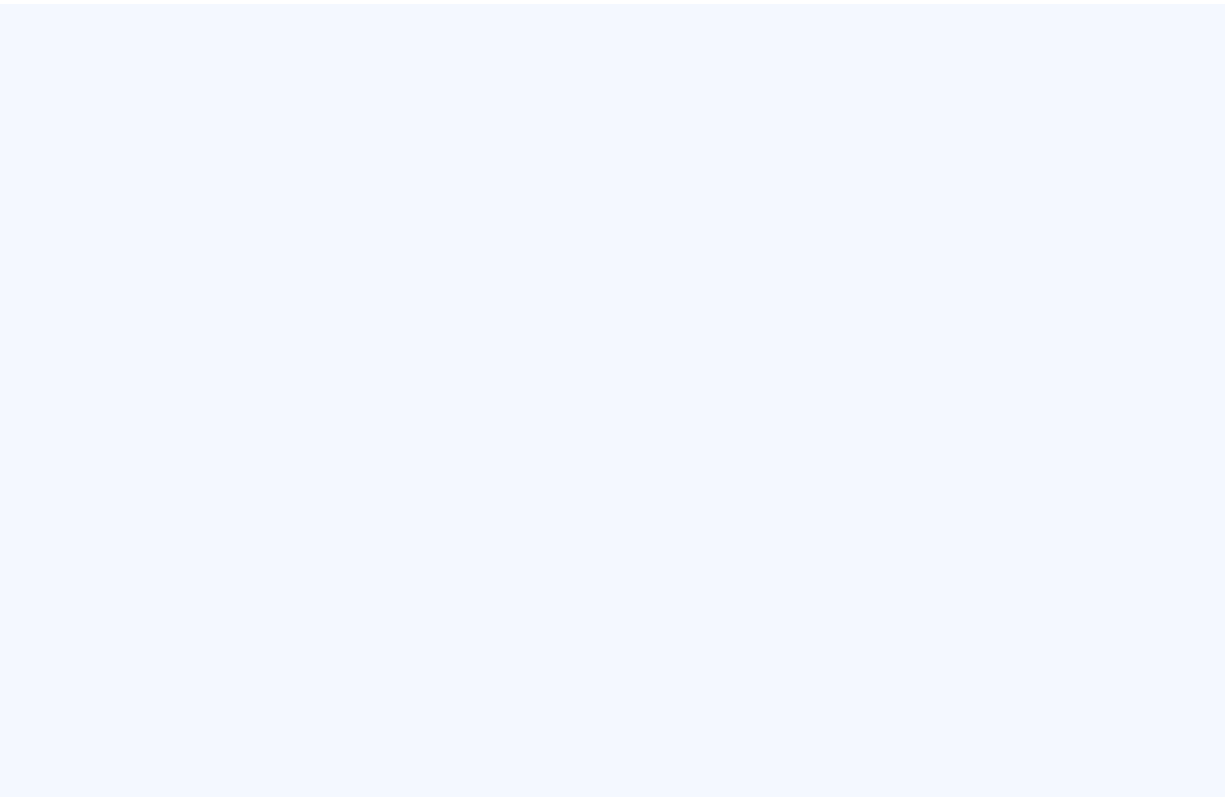 scroll, scrollTop: 0, scrollLeft: 0, axis: both 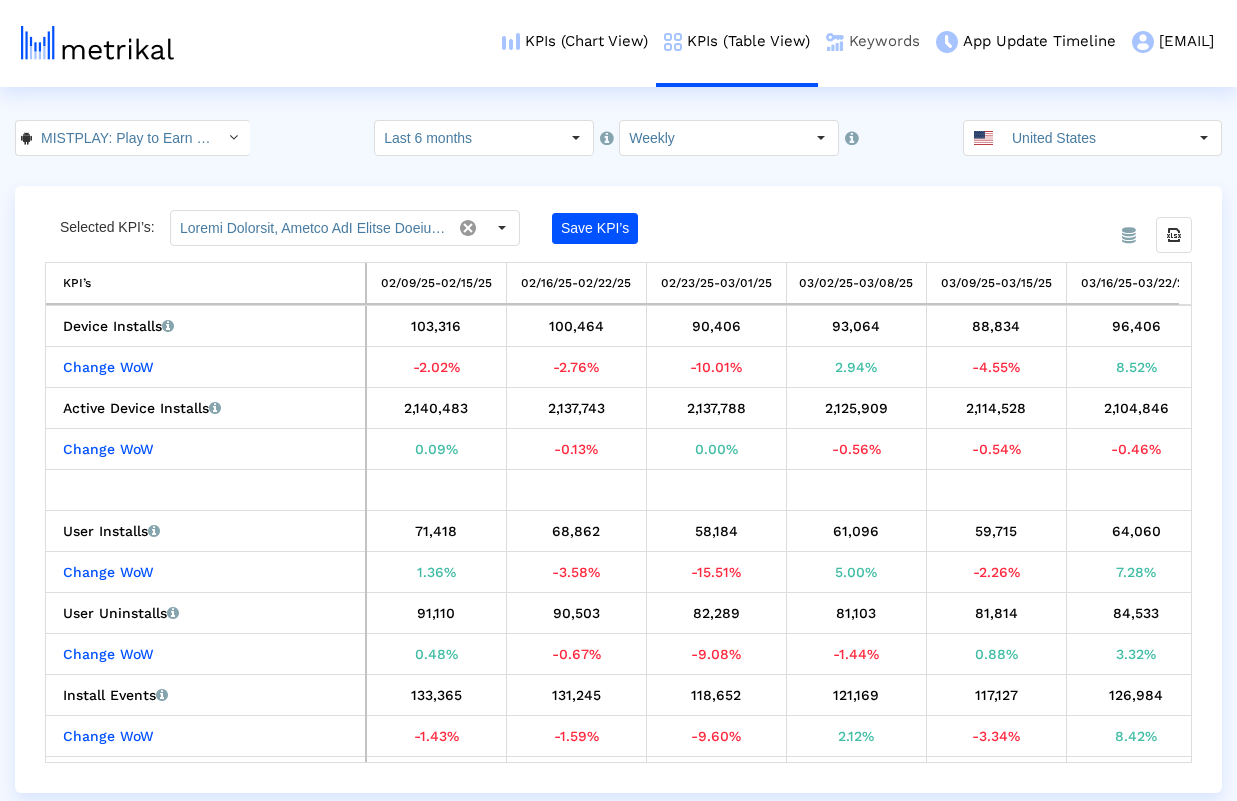 click on "Keywords" at bounding box center (873, 41) 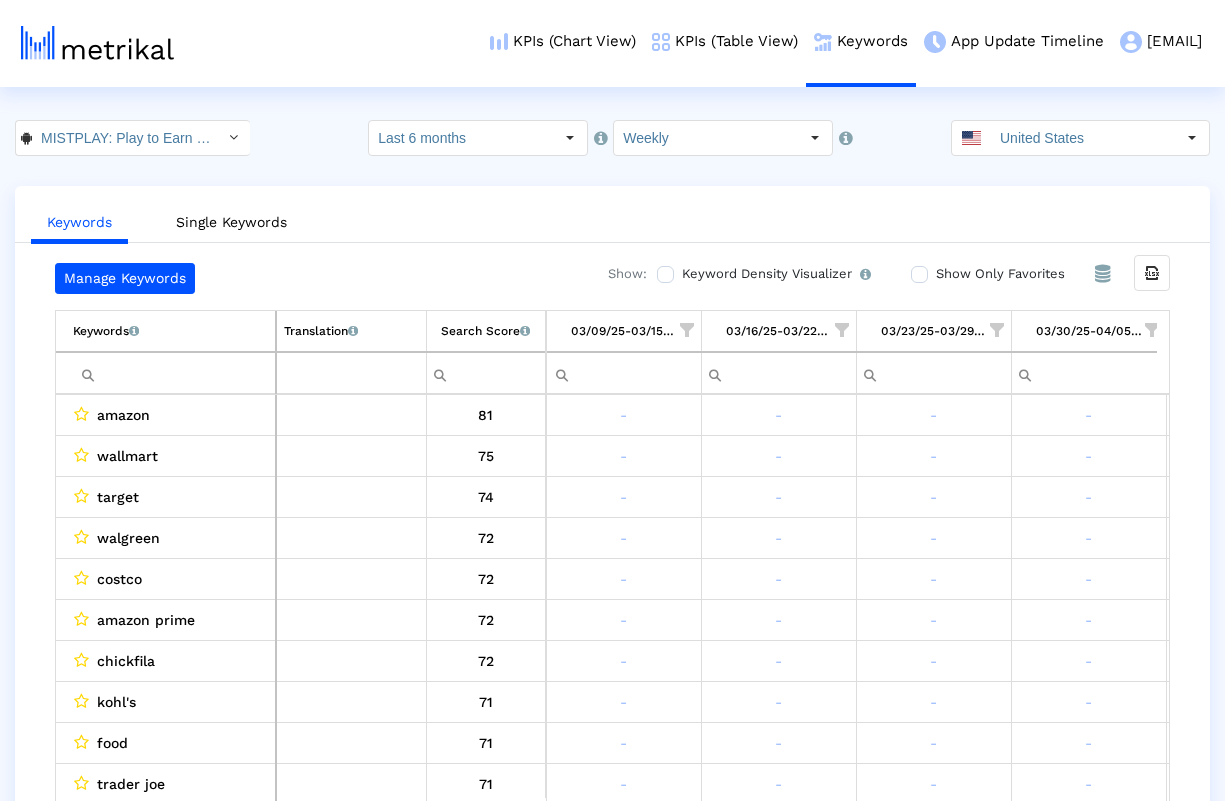 scroll, scrollTop: 0, scrollLeft: 2644, axis: horizontal 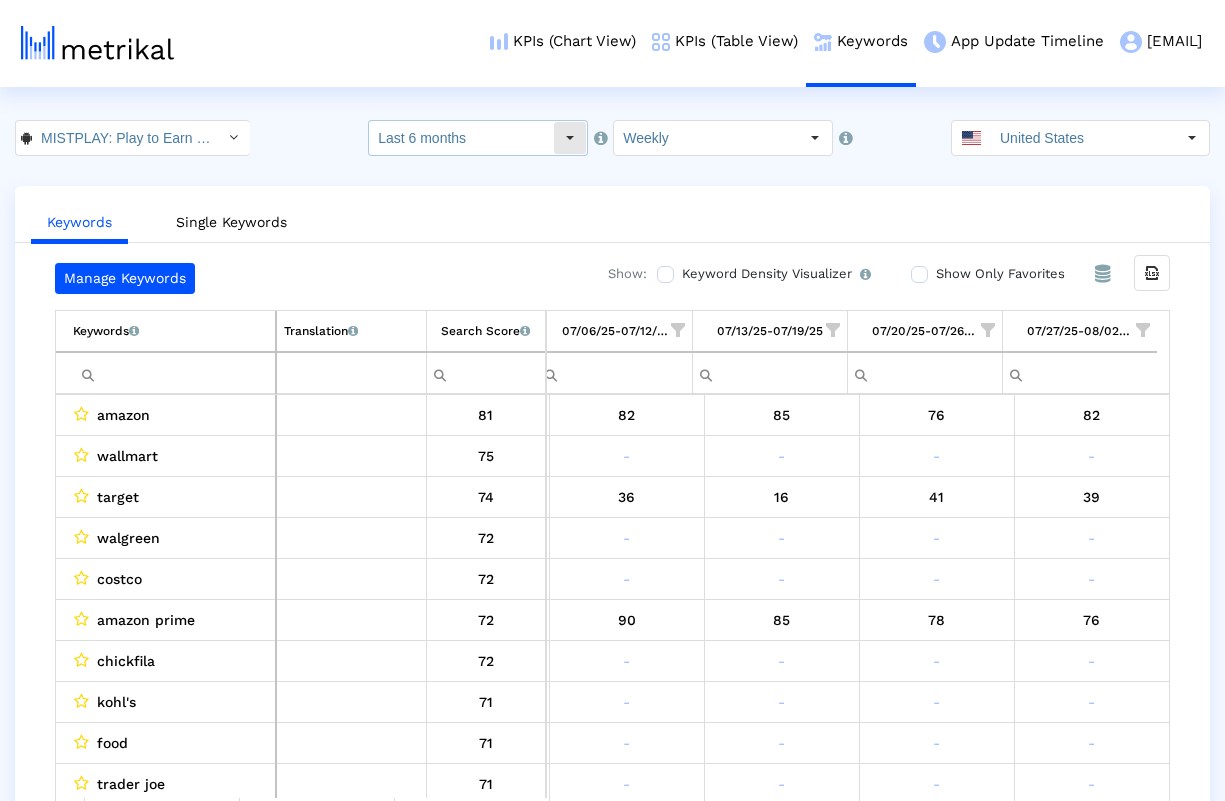 click on "Last 6 months" 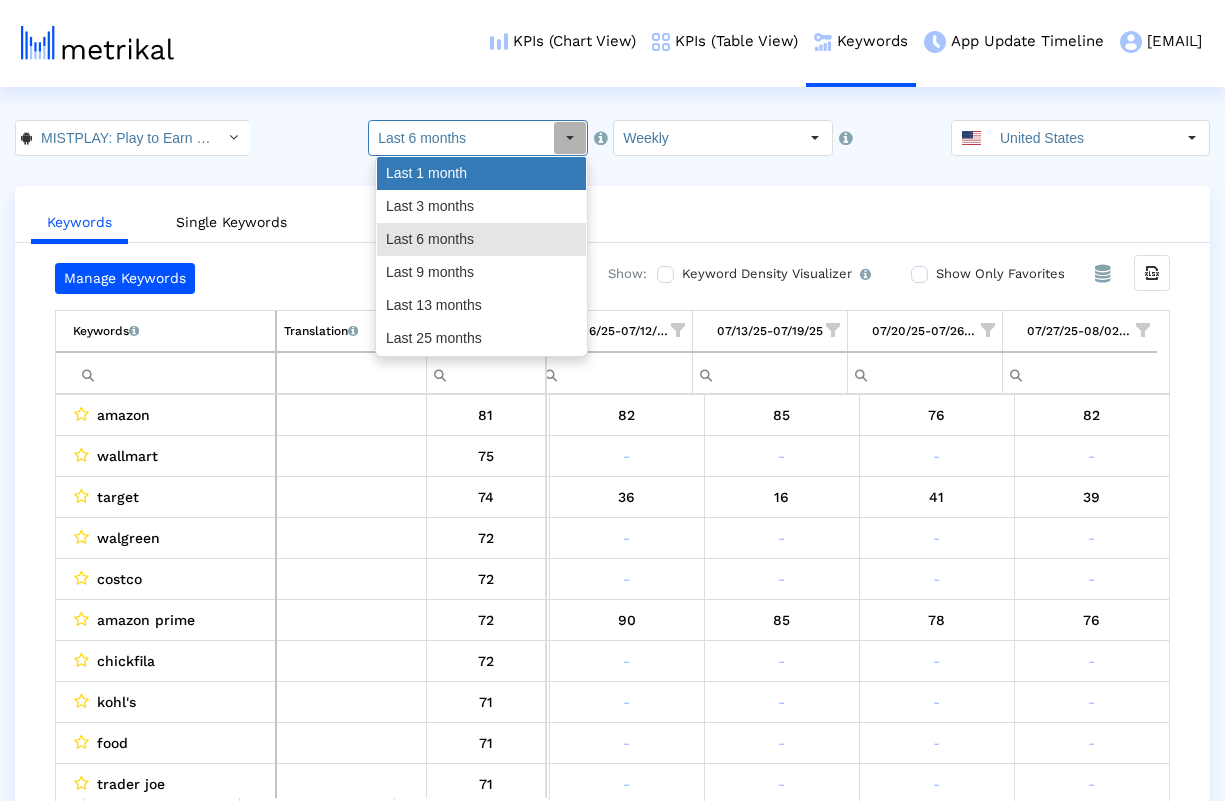 click on "Last 1 month" at bounding box center (481, 173) 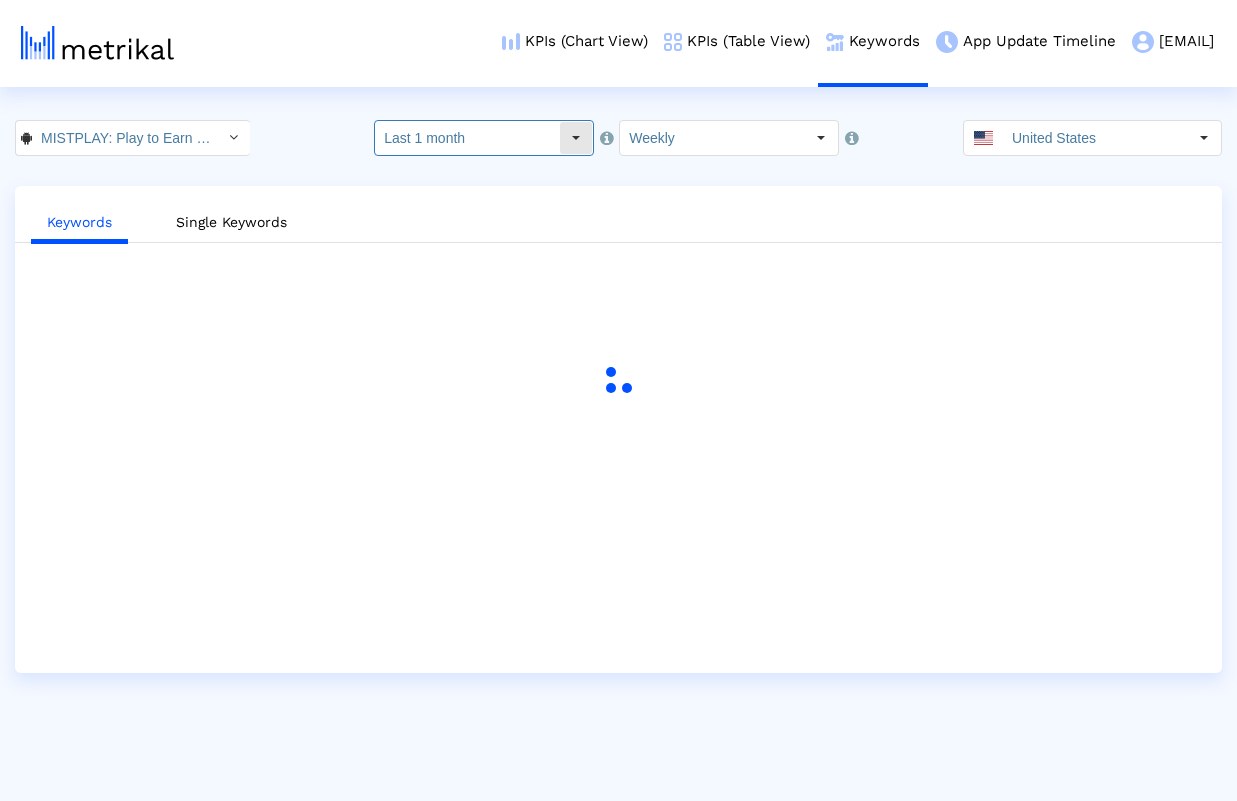 click on "Last 1 month" 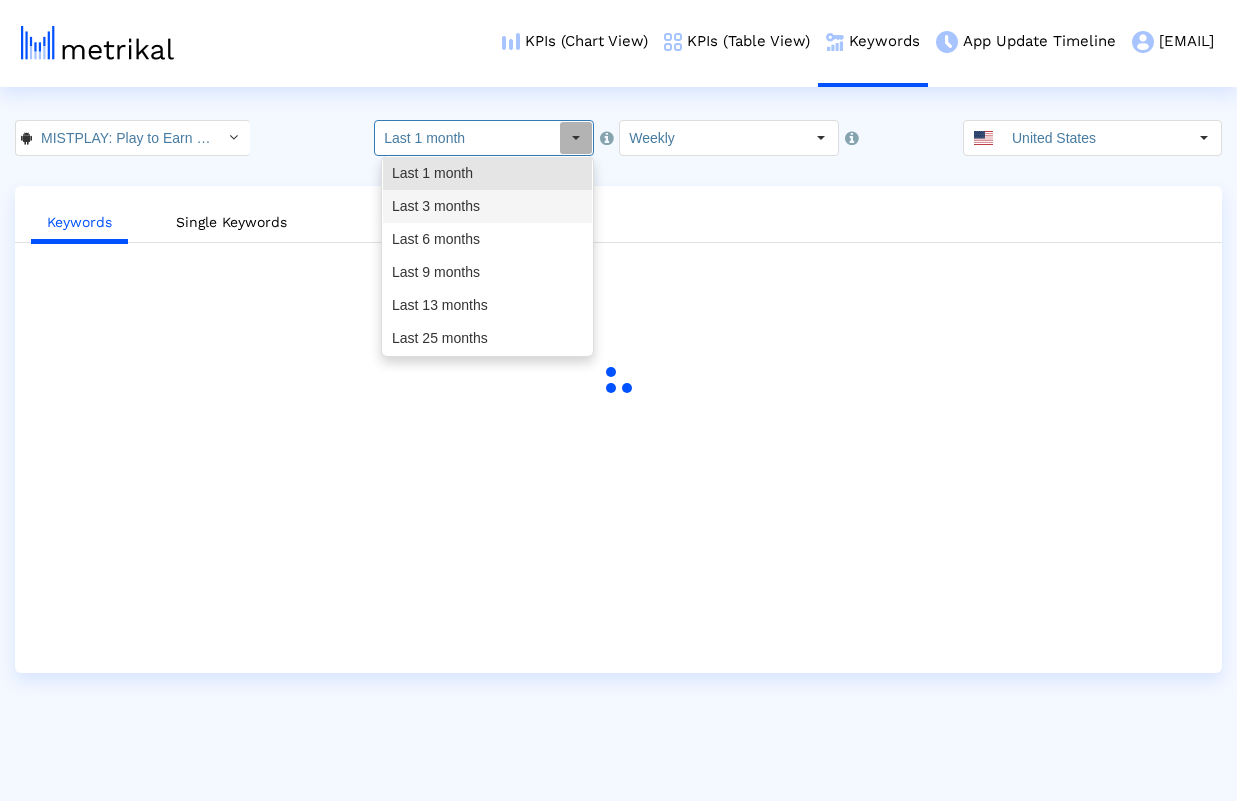 click on "Last 3 months" at bounding box center [487, 206] 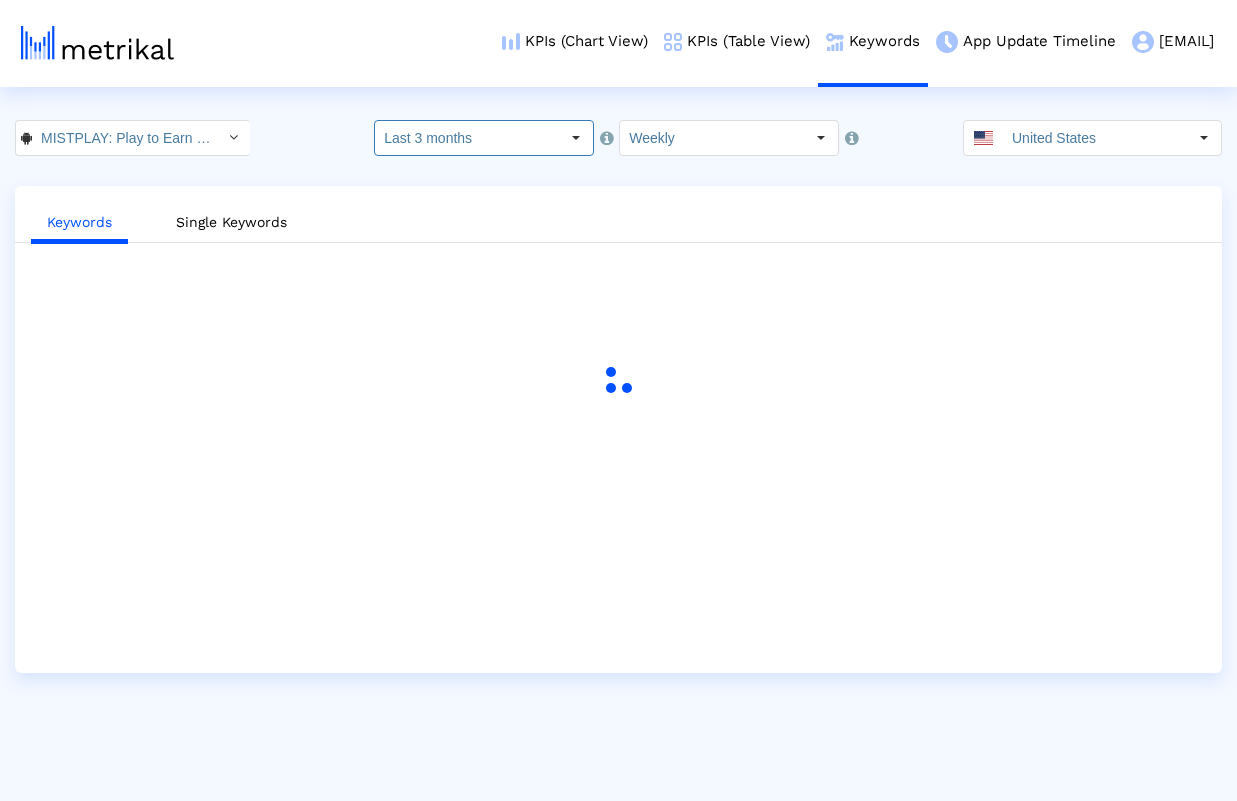 click on "MISTPLAY: Play to Earn Money < com.mistplay.mistplay >  Select how far back from today you would like to view the data below.  Last 3 months Pull down to refresh... Release to refresh... Refreshing... Last 1 month Last 3 months Last 6 months Last 9 months Last 13 months Last 25 months Loading...  Select how would like to group the data below.  Weekly [COUNTRY]  Keywords   Single Keywords" 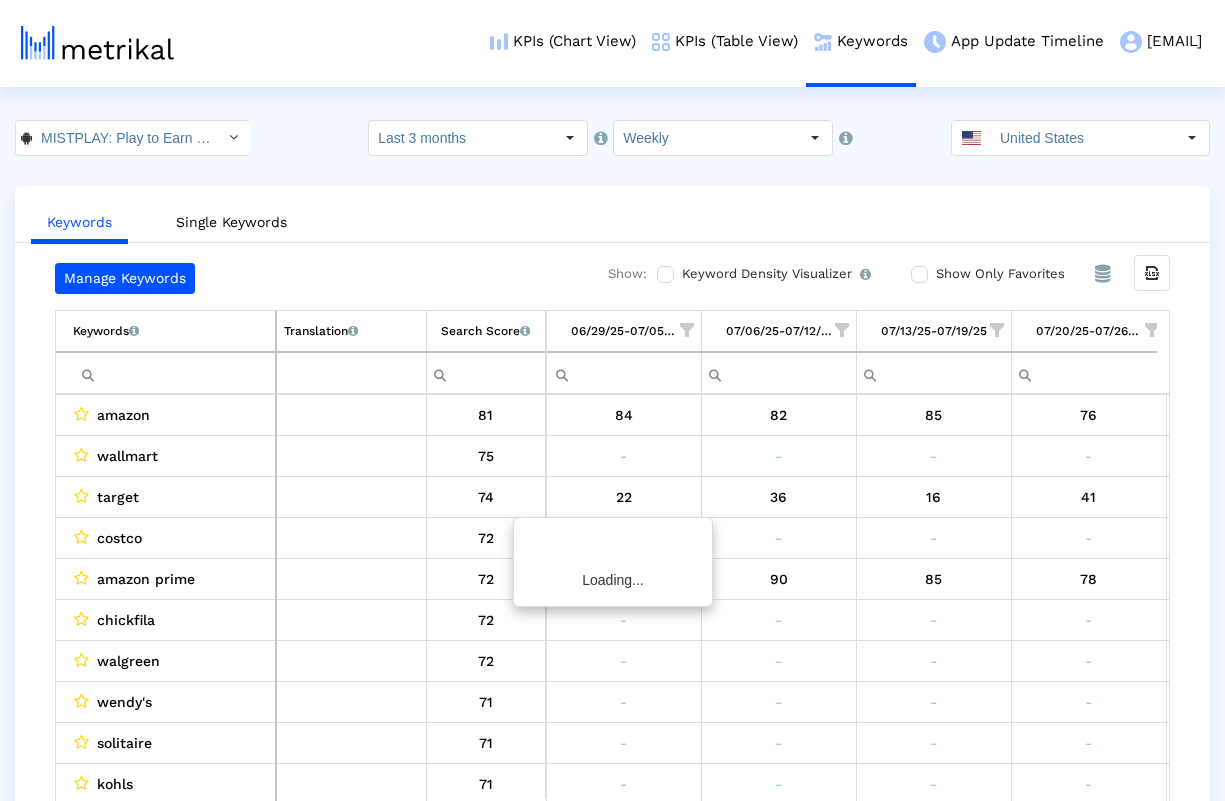 scroll, scrollTop: 0, scrollLeft: 164, axis: horizontal 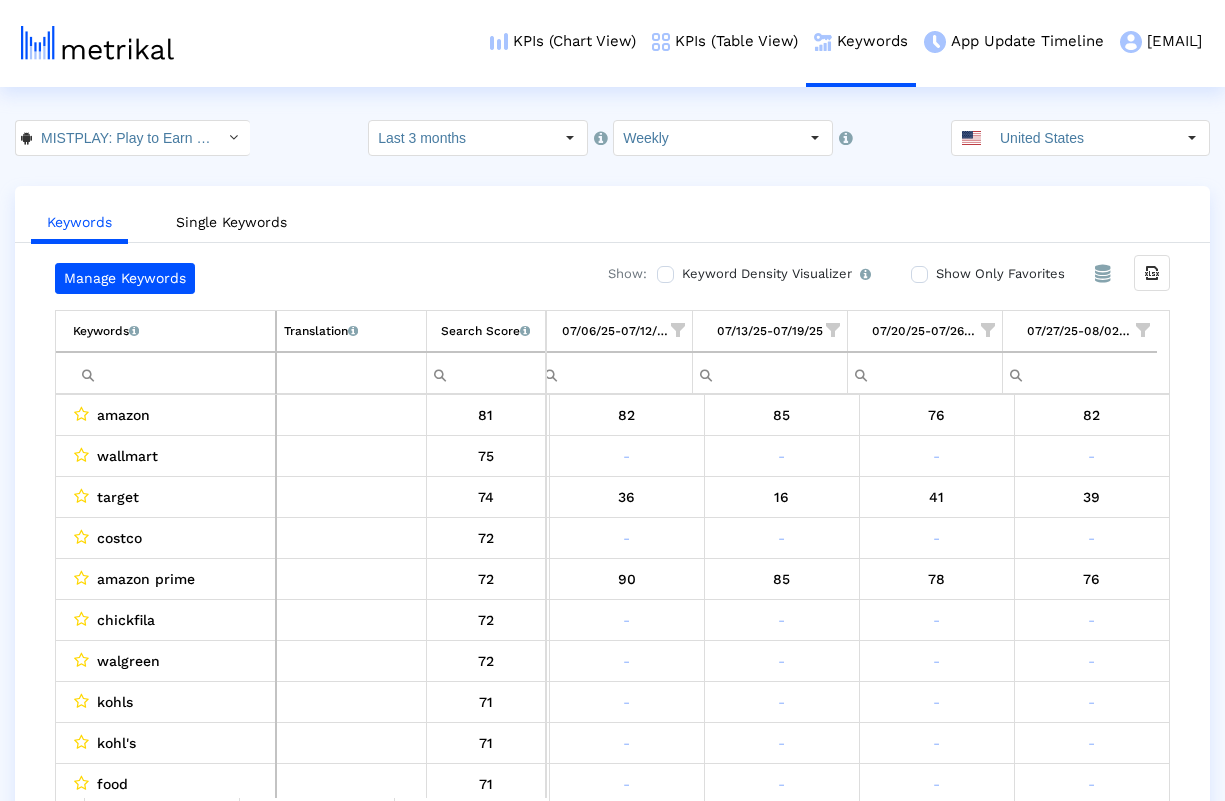 click at bounding box center (1143, 330) 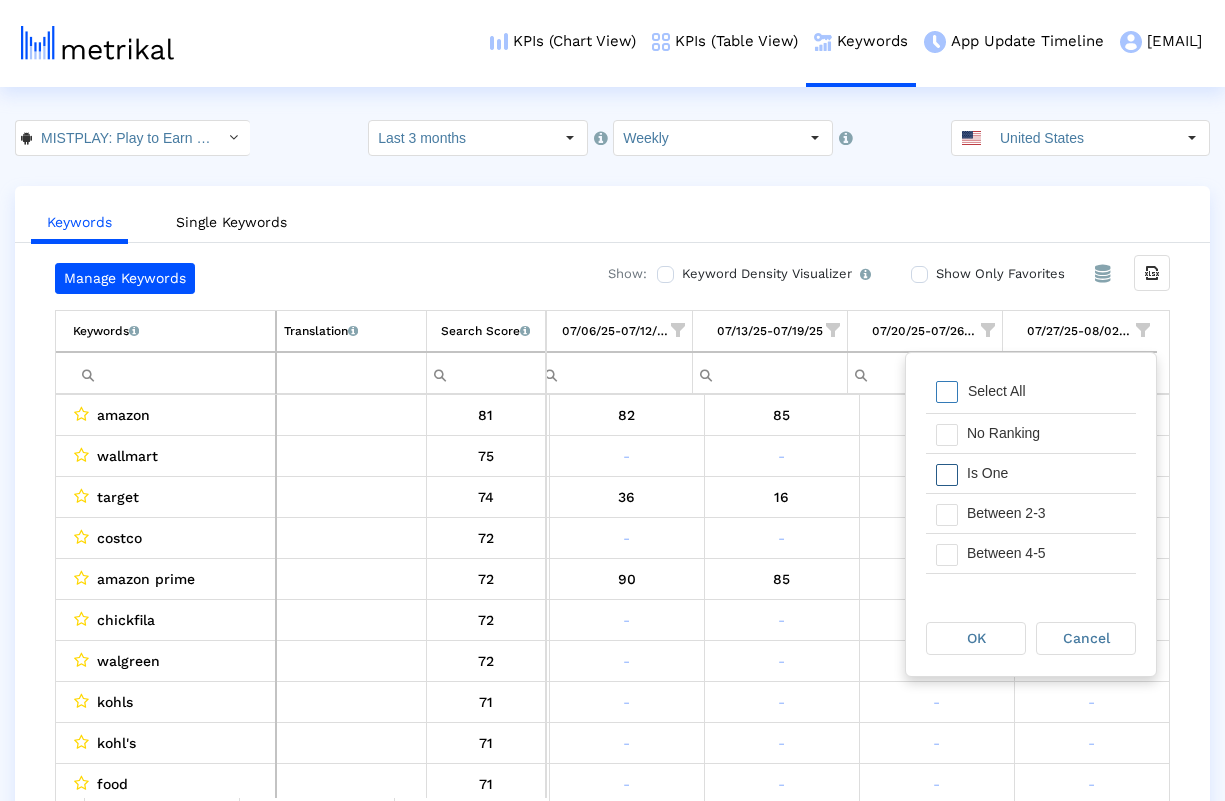 click at bounding box center (947, 475) 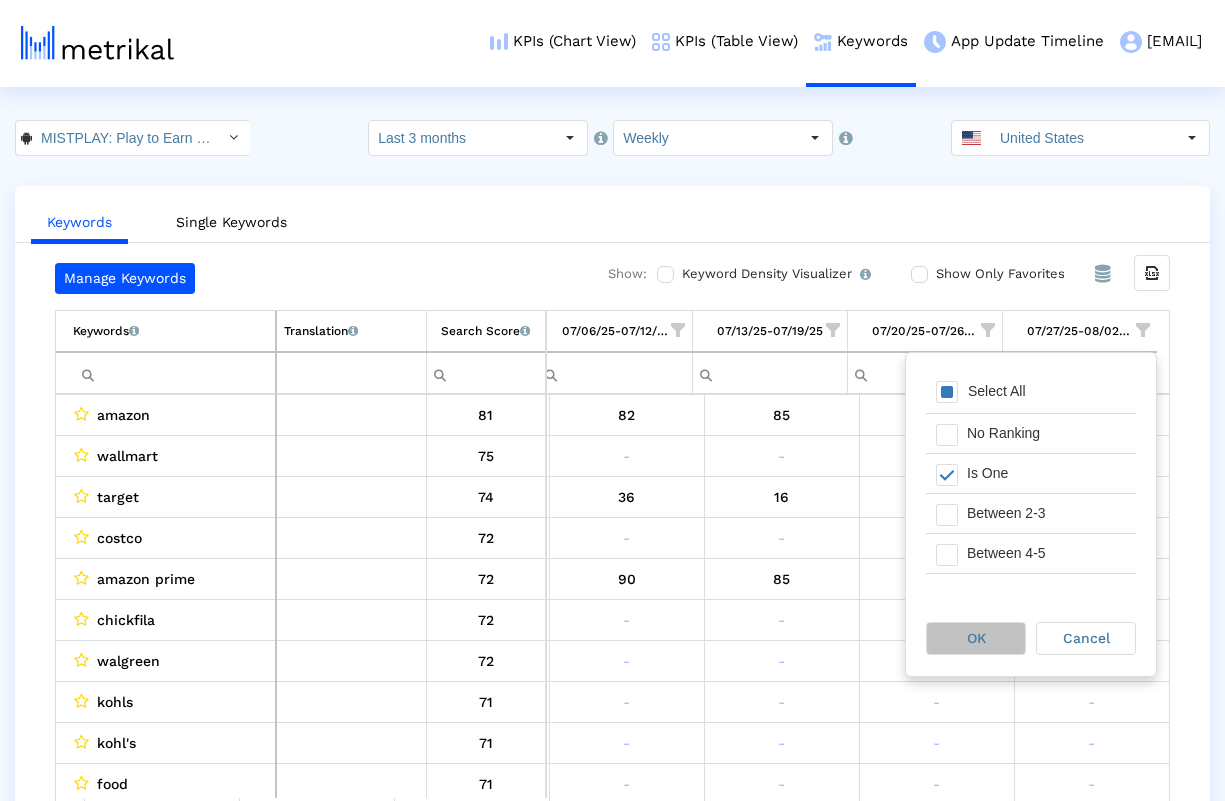 click on "OK" at bounding box center (976, 638) 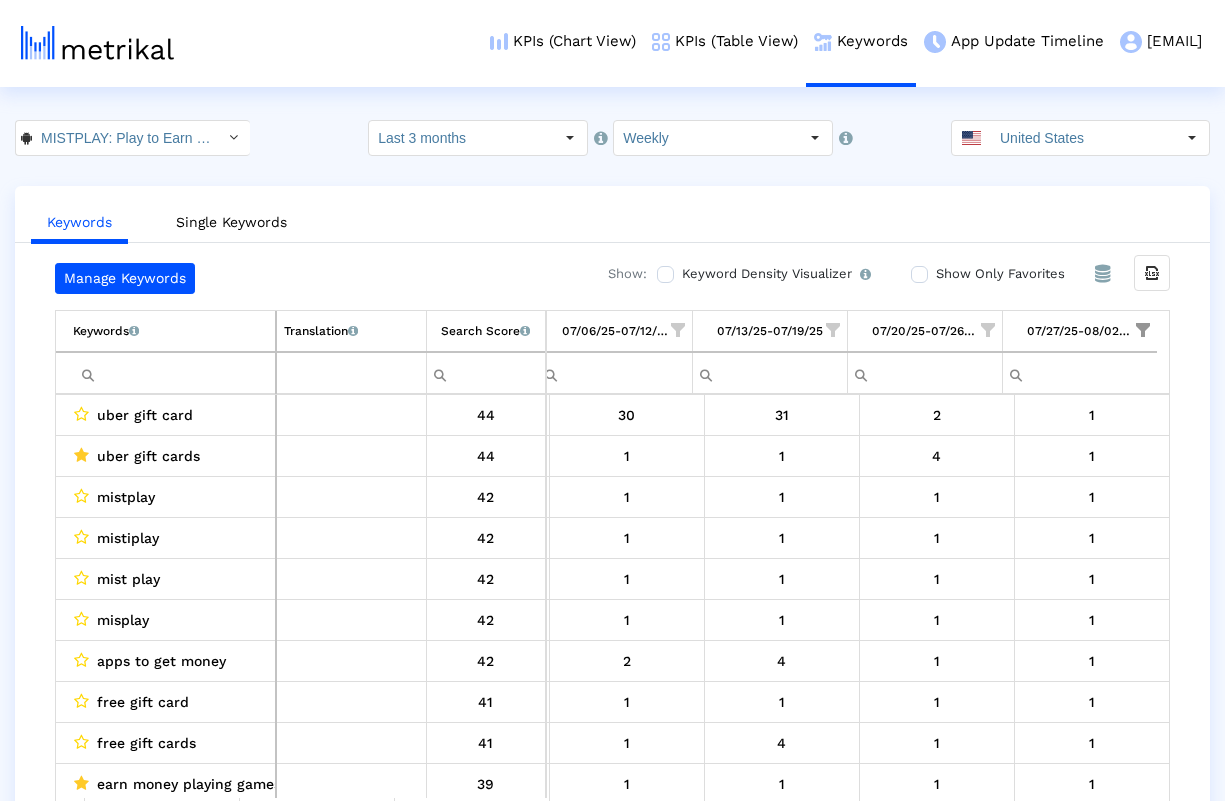 click at bounding box center (678, 330) 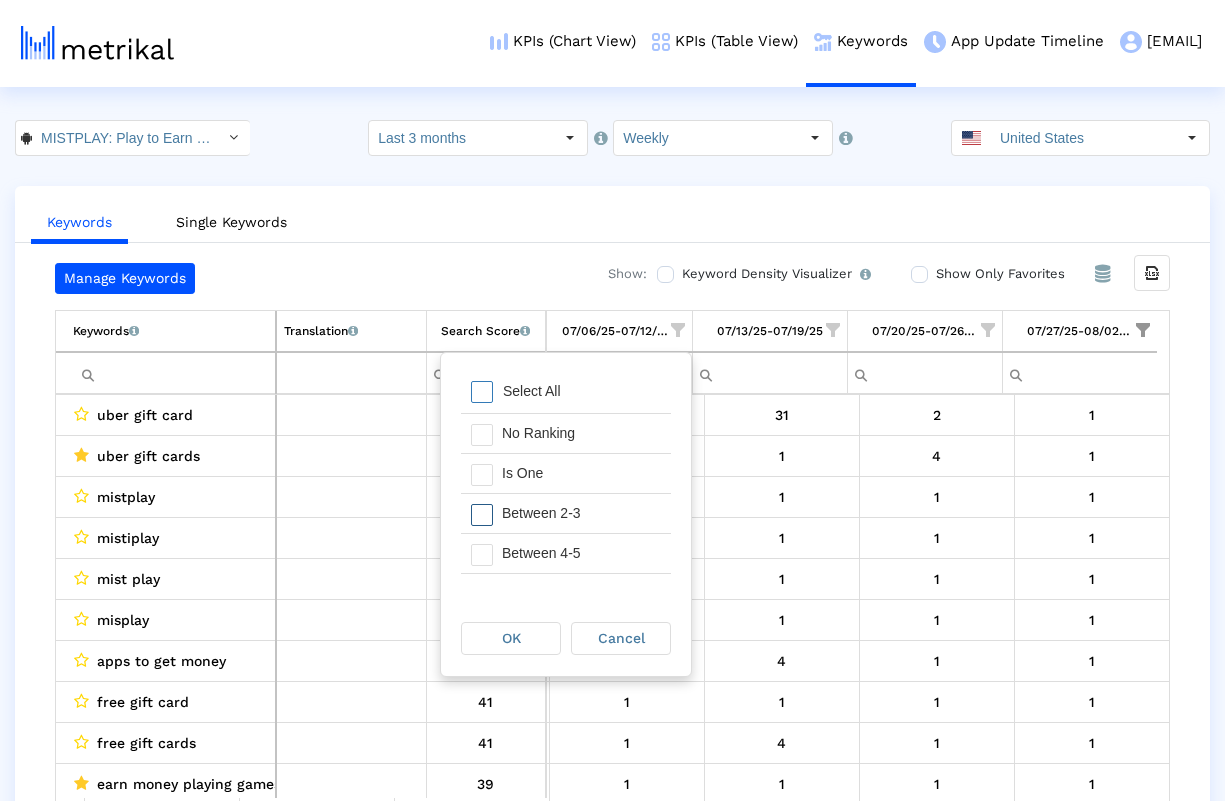click at bounding box center (482, 515) 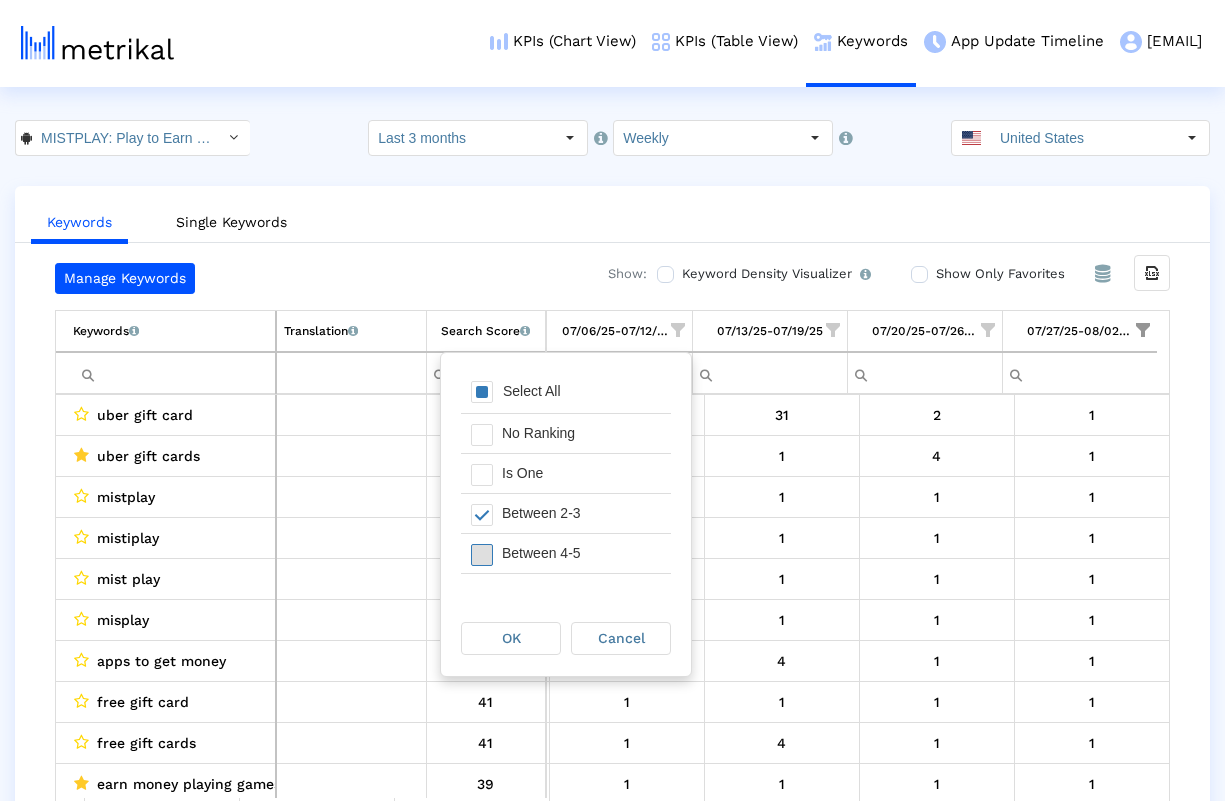 click at bounding box center [482, 555] 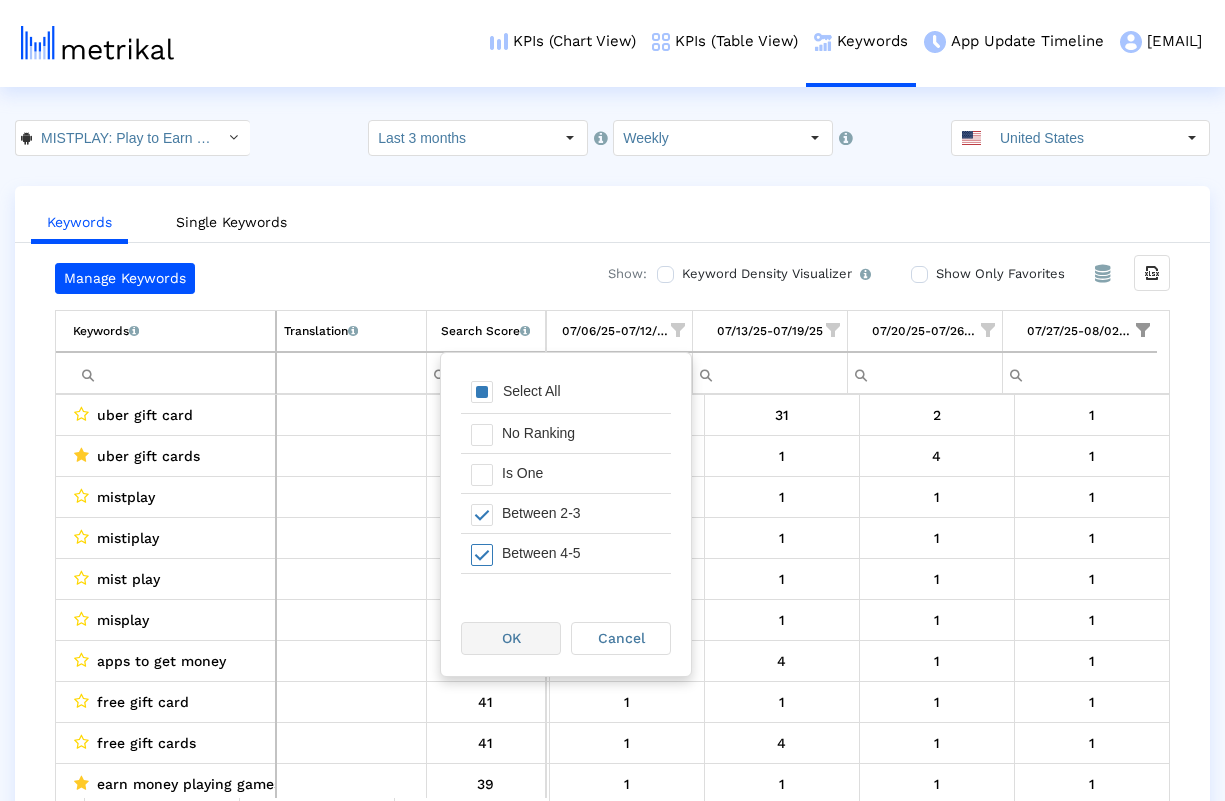 click on "OK" at bounding box center (511, 638) 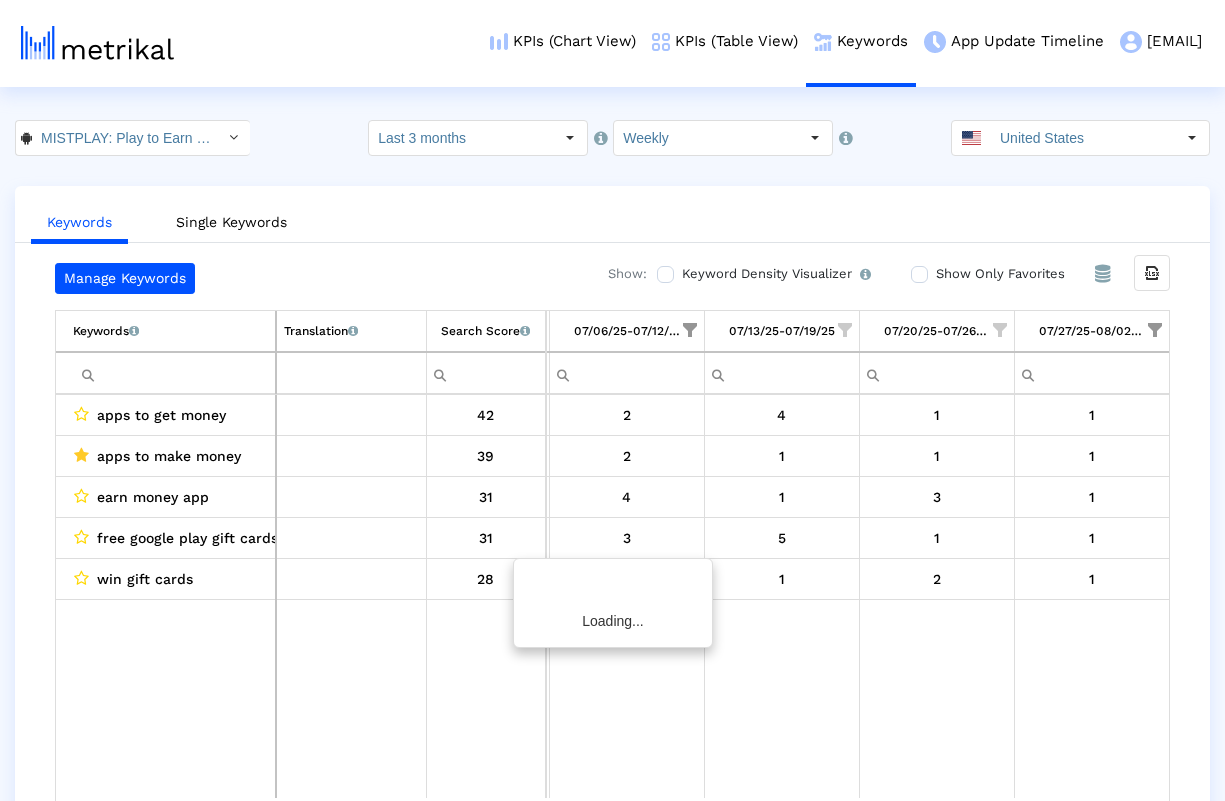 scroll, scrollTop: 0, scrollLeft: 1392, axis: horizontal 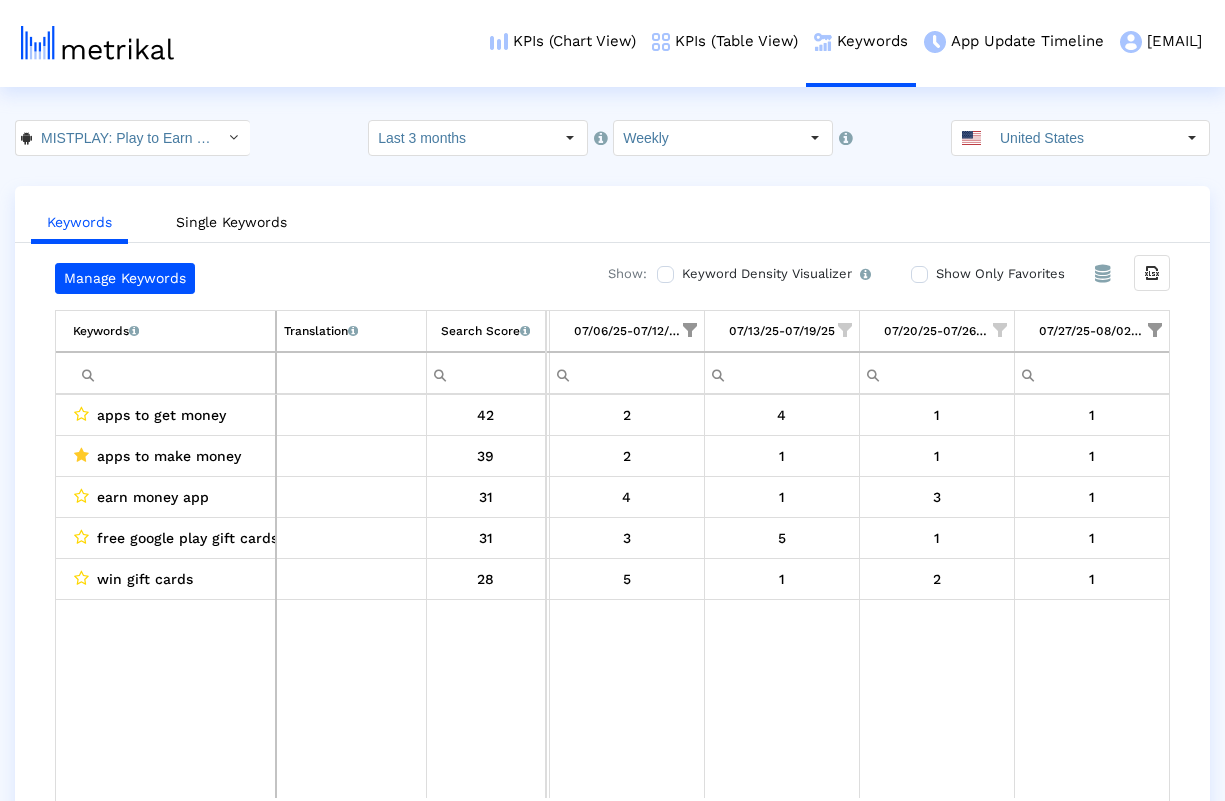 click at bounding box center (690, 330) 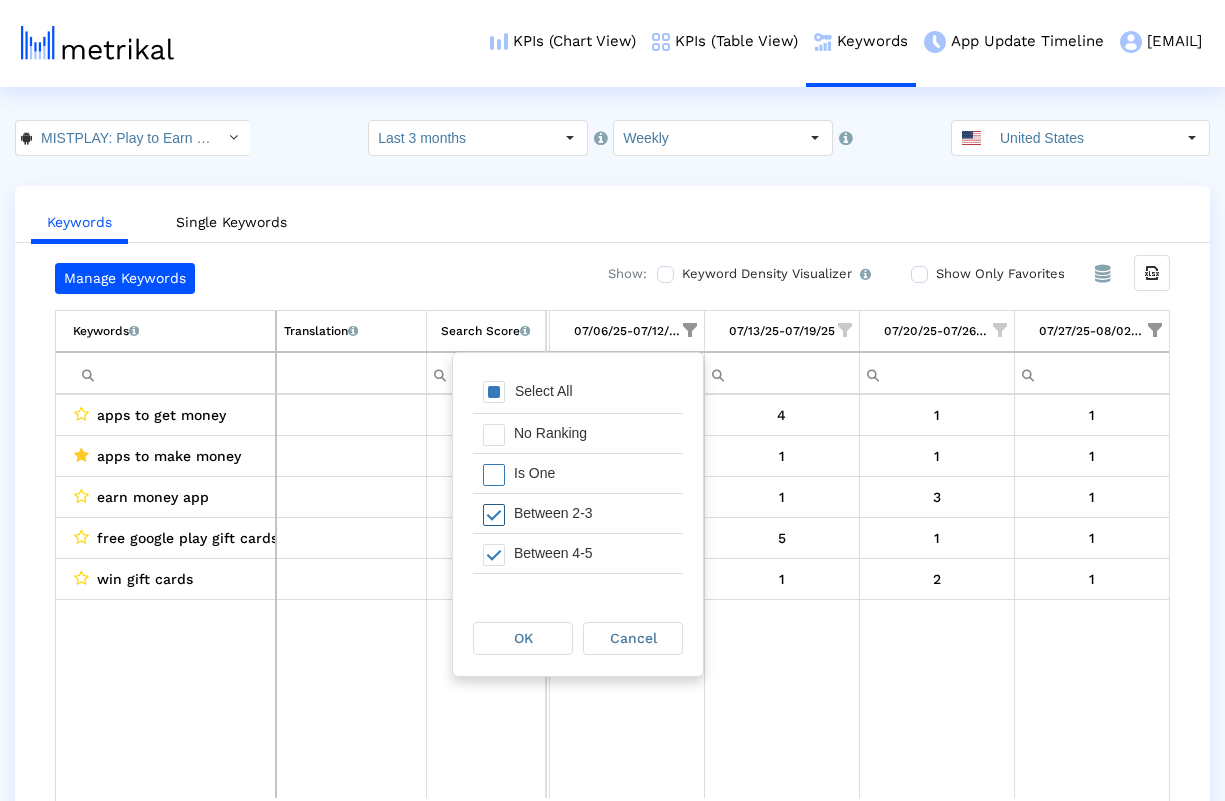 click at bounding box center [494, 515] 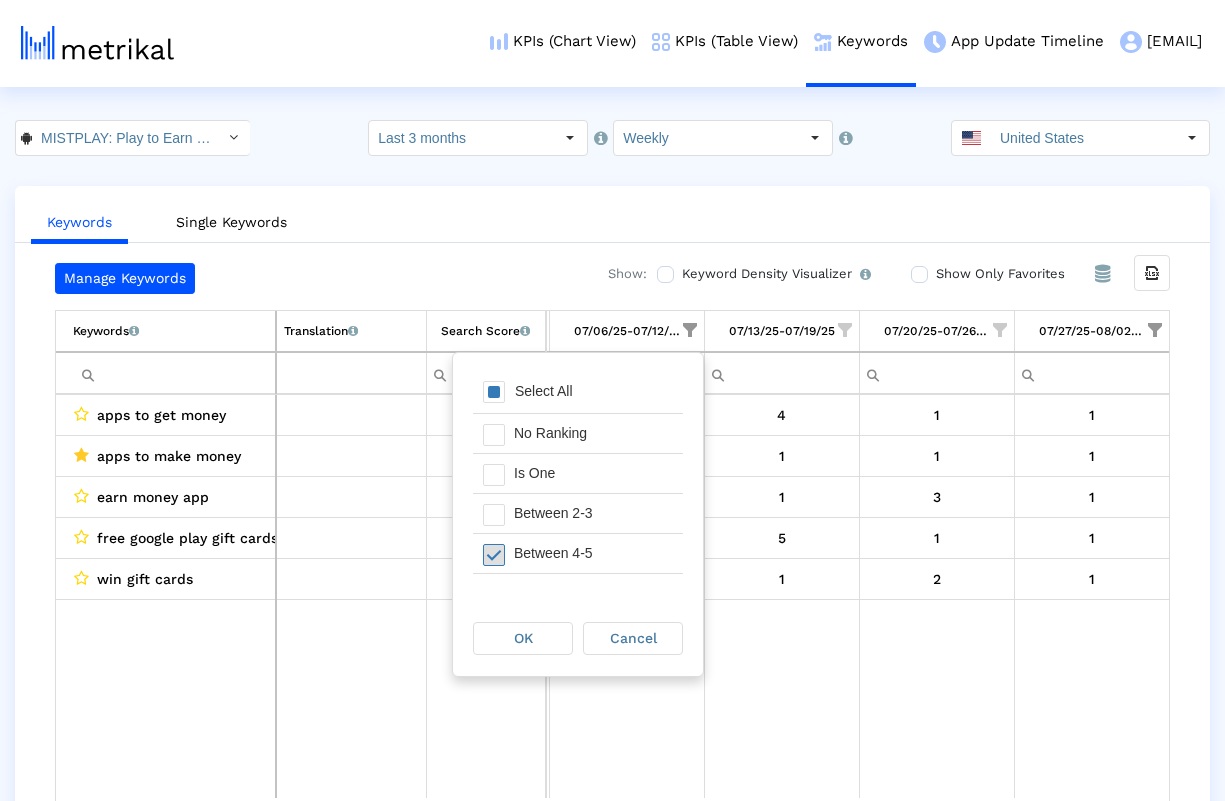 click at bounding box center [494, 555] 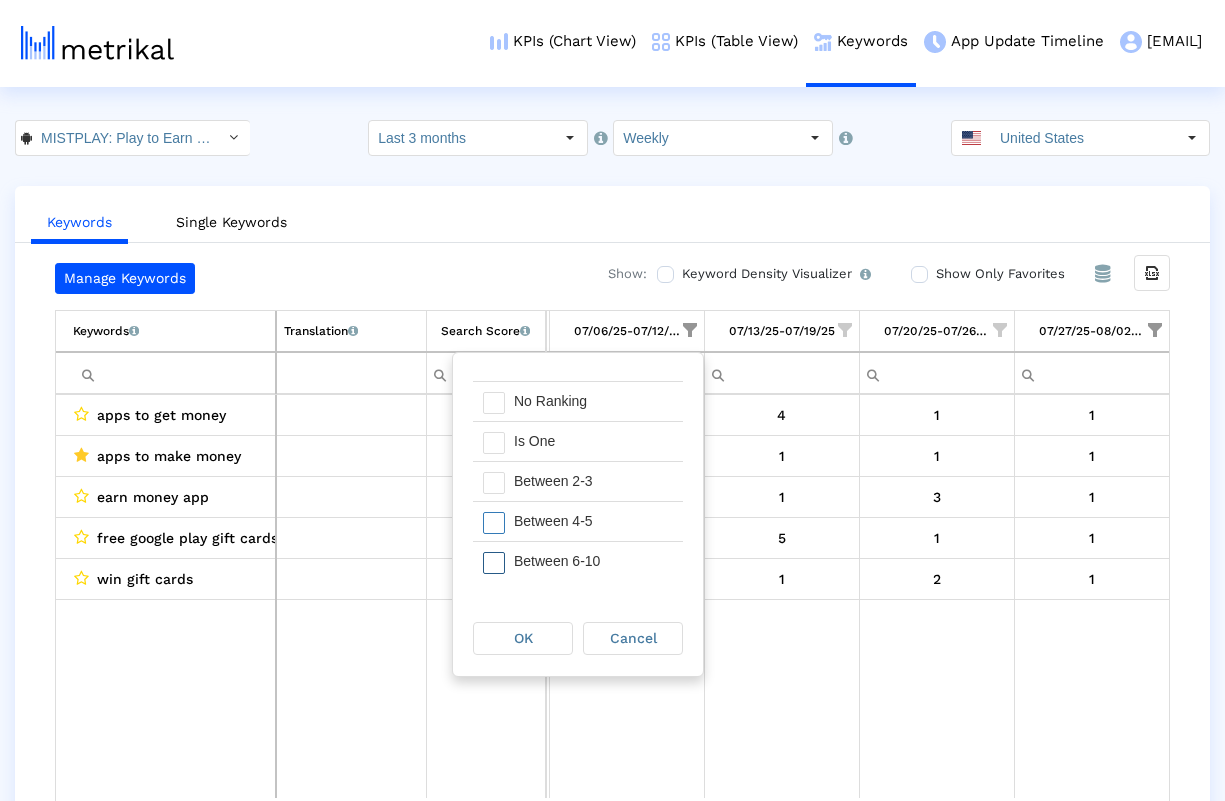 scroll, scrollTop: 49, scrollLeft: 0, axis: vertical 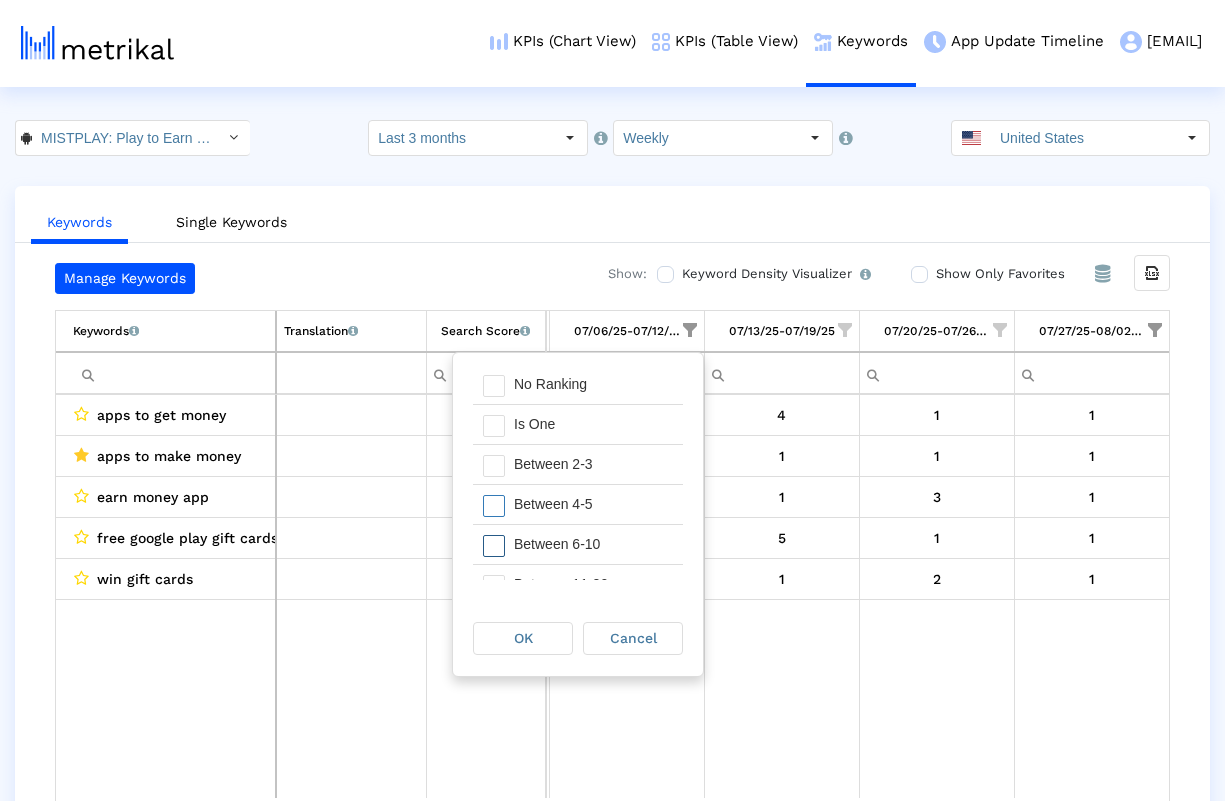click at bounding box center (494, 546) 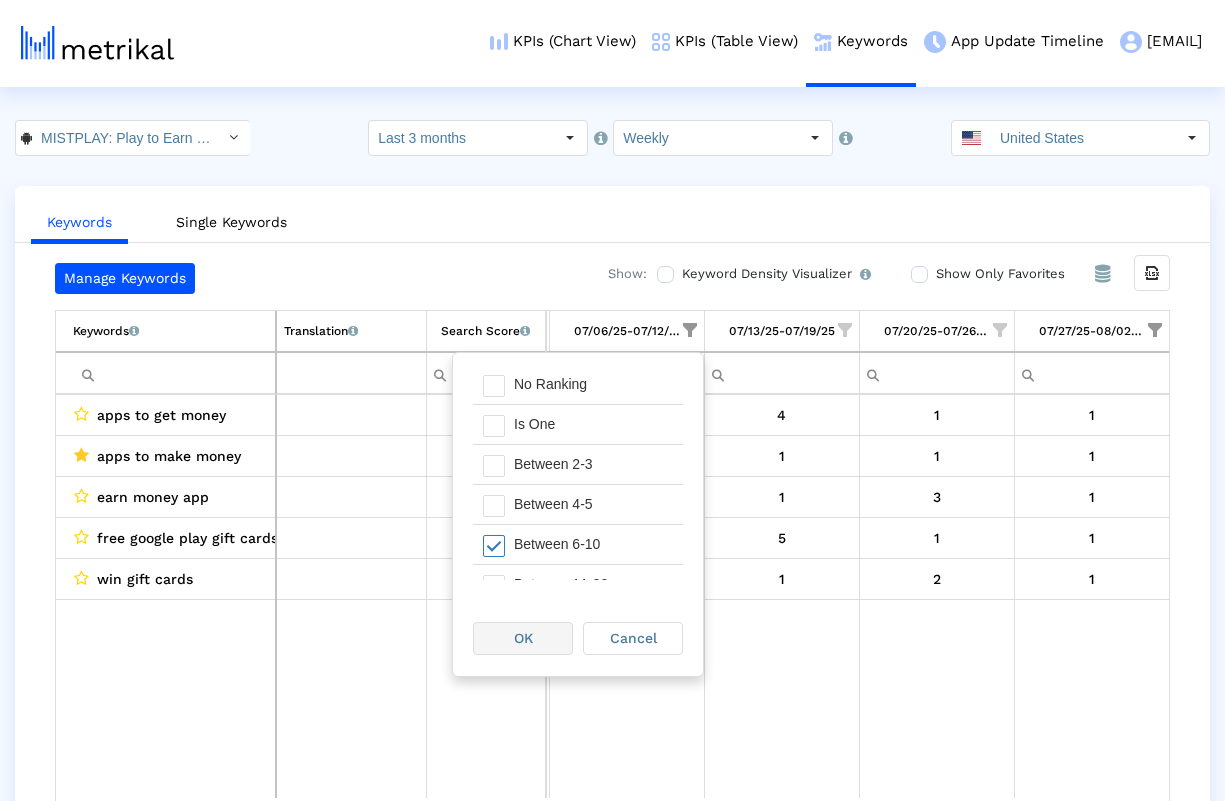 click on "OK" at bounding box center (523, 638) 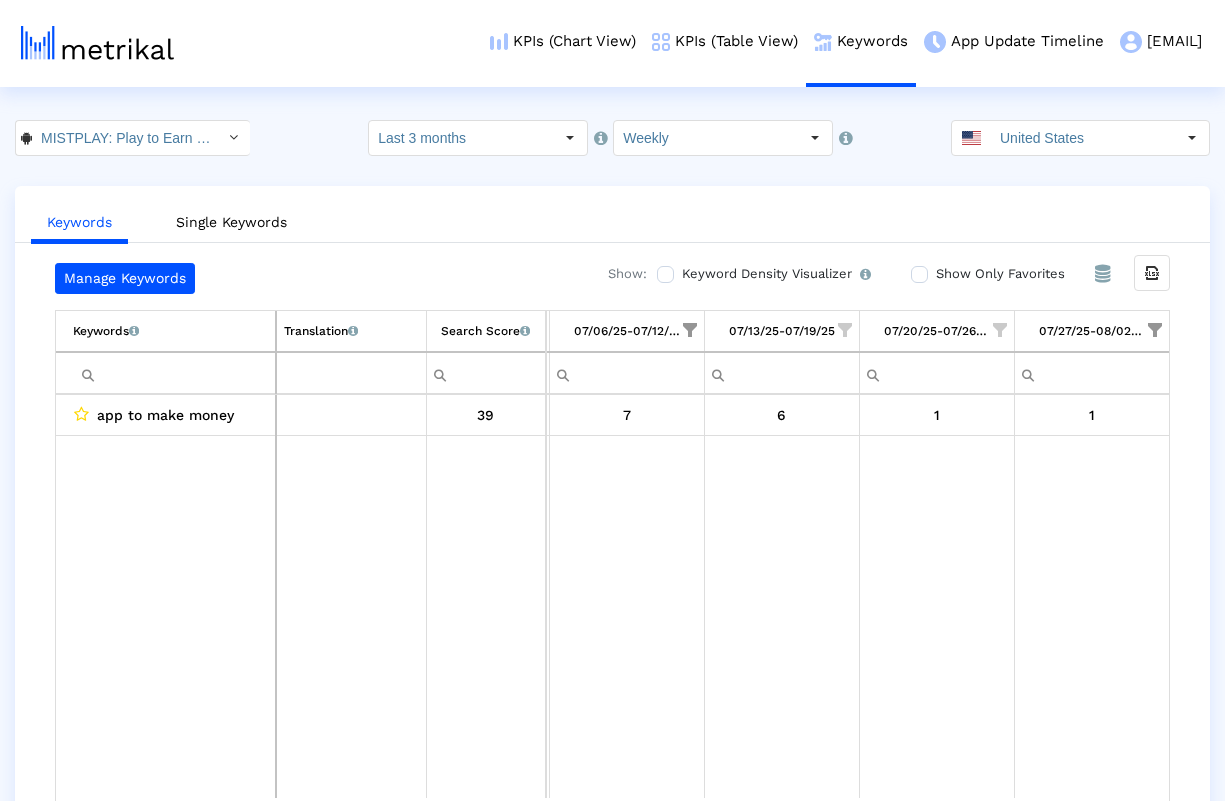 click at bounding box center [690, 330] 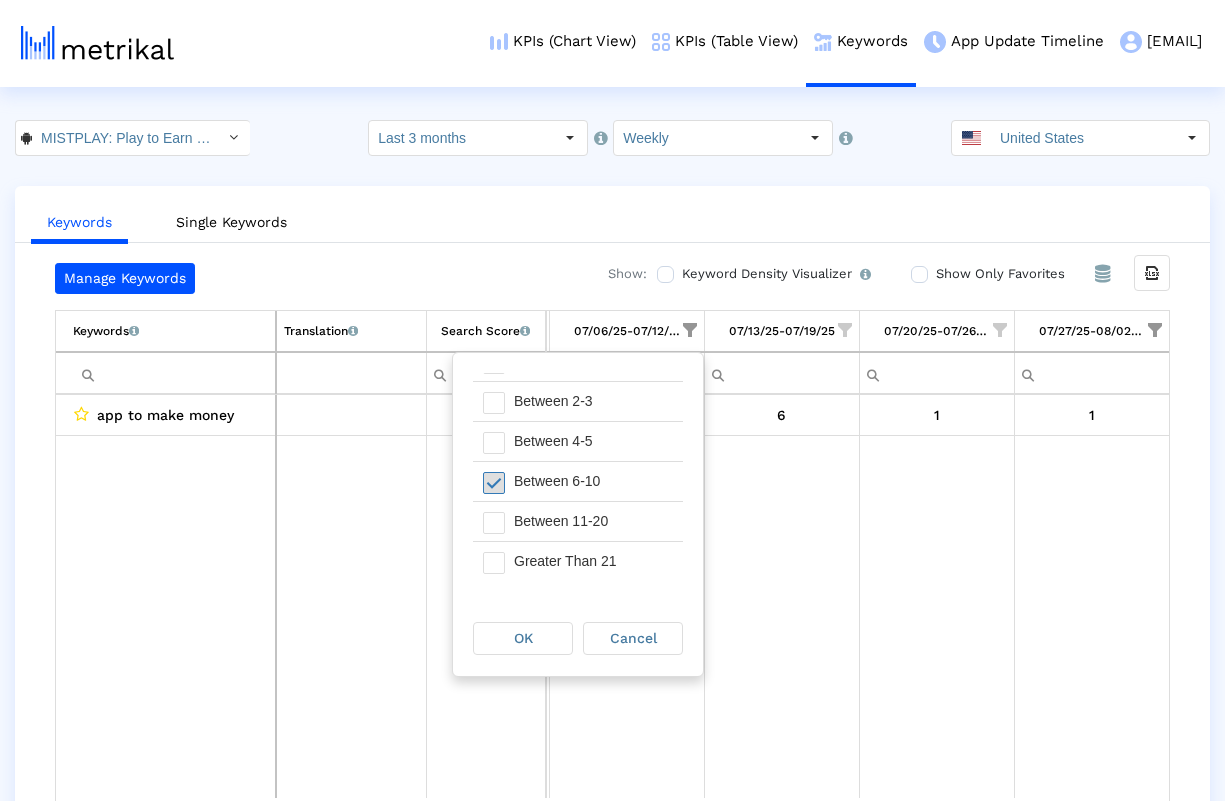click at bounding box center (494, 483) 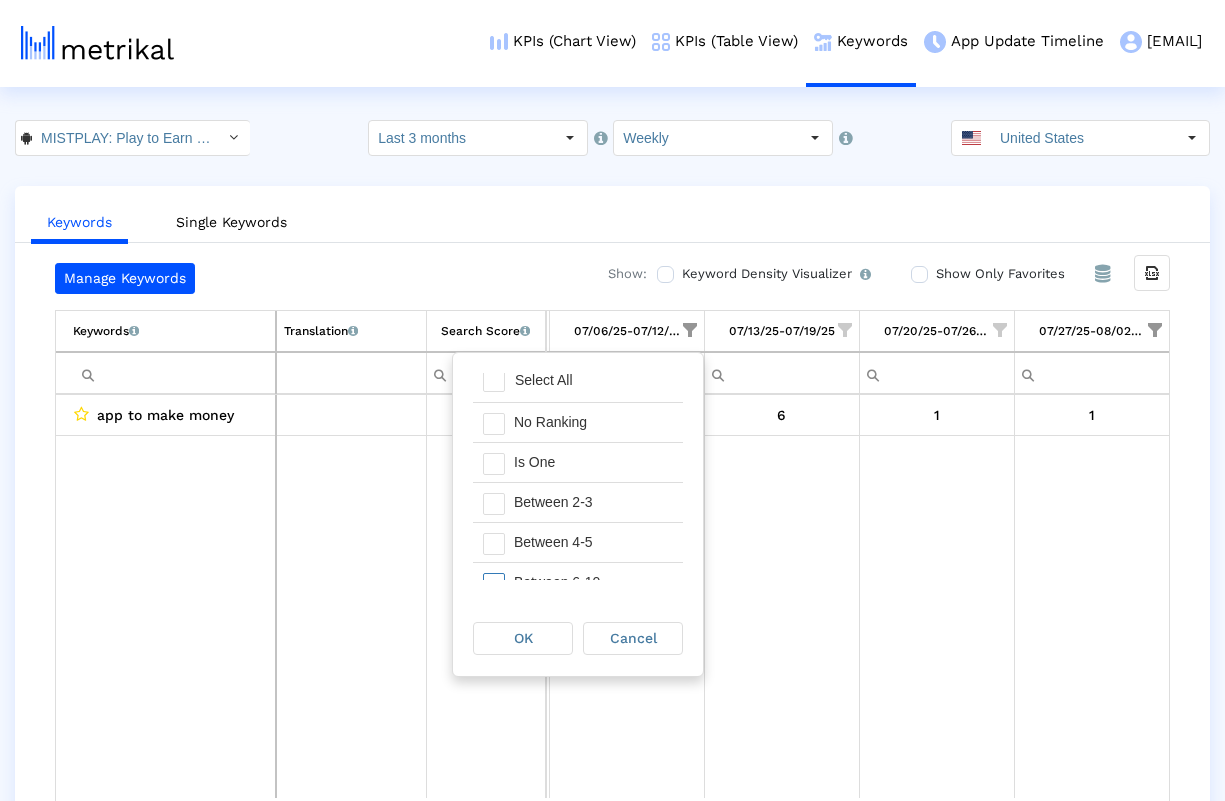 scroll, scrollTop: 0, scrollLeft: 0, axis: both 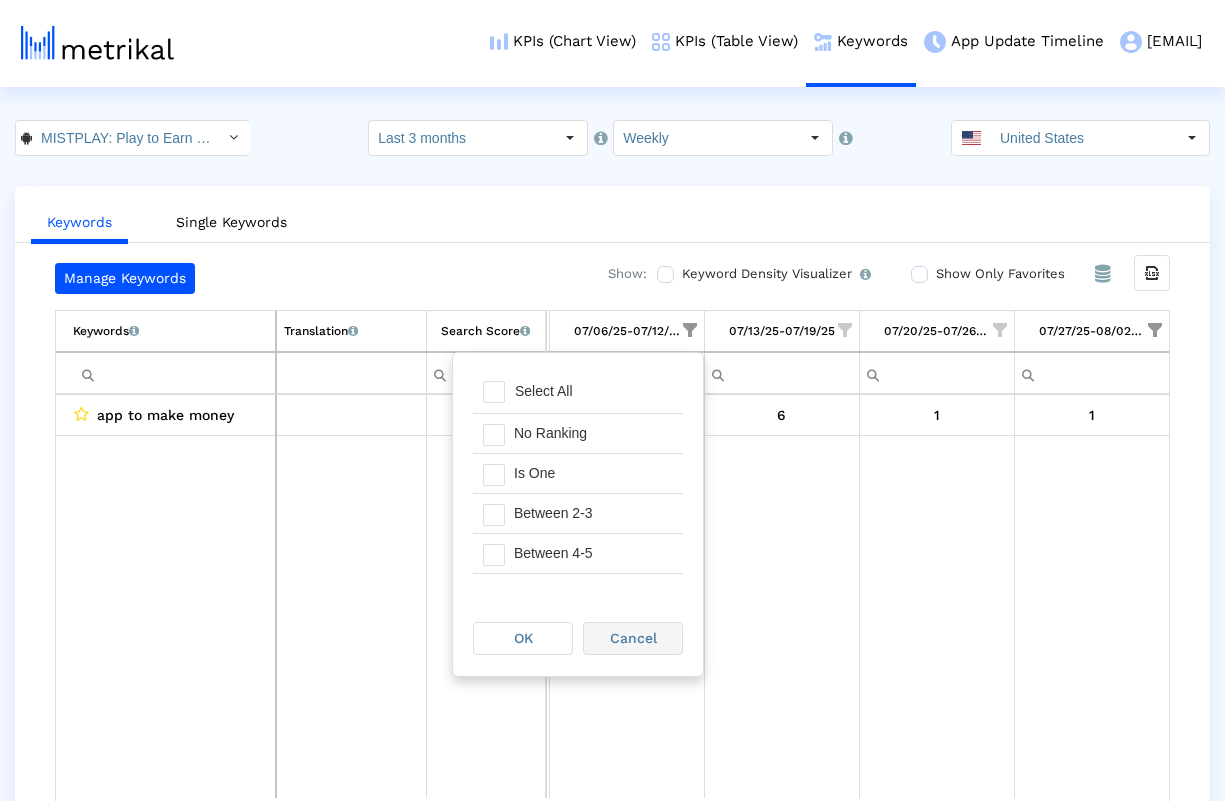 click on "Cancel" at bounding box center (633, 638) 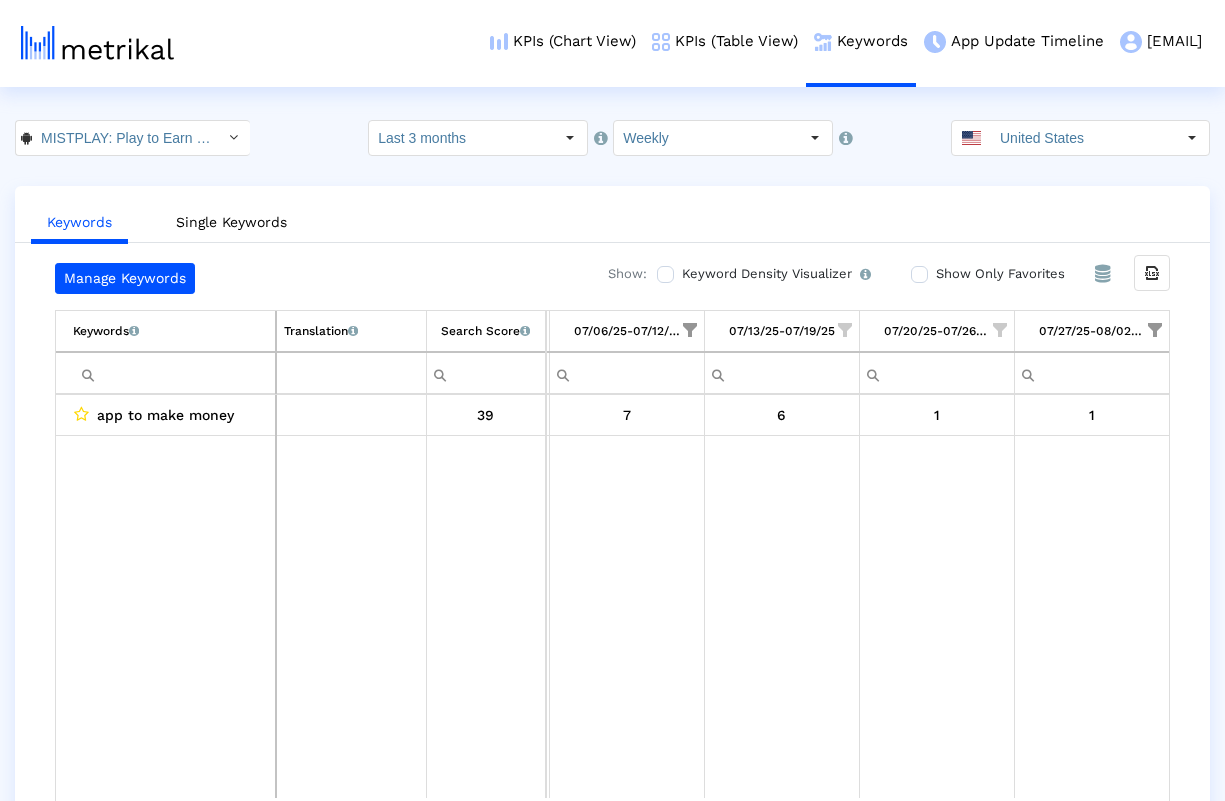 scroll, scrollTop: 0, scrollLeft: 1261, axis: horizontal 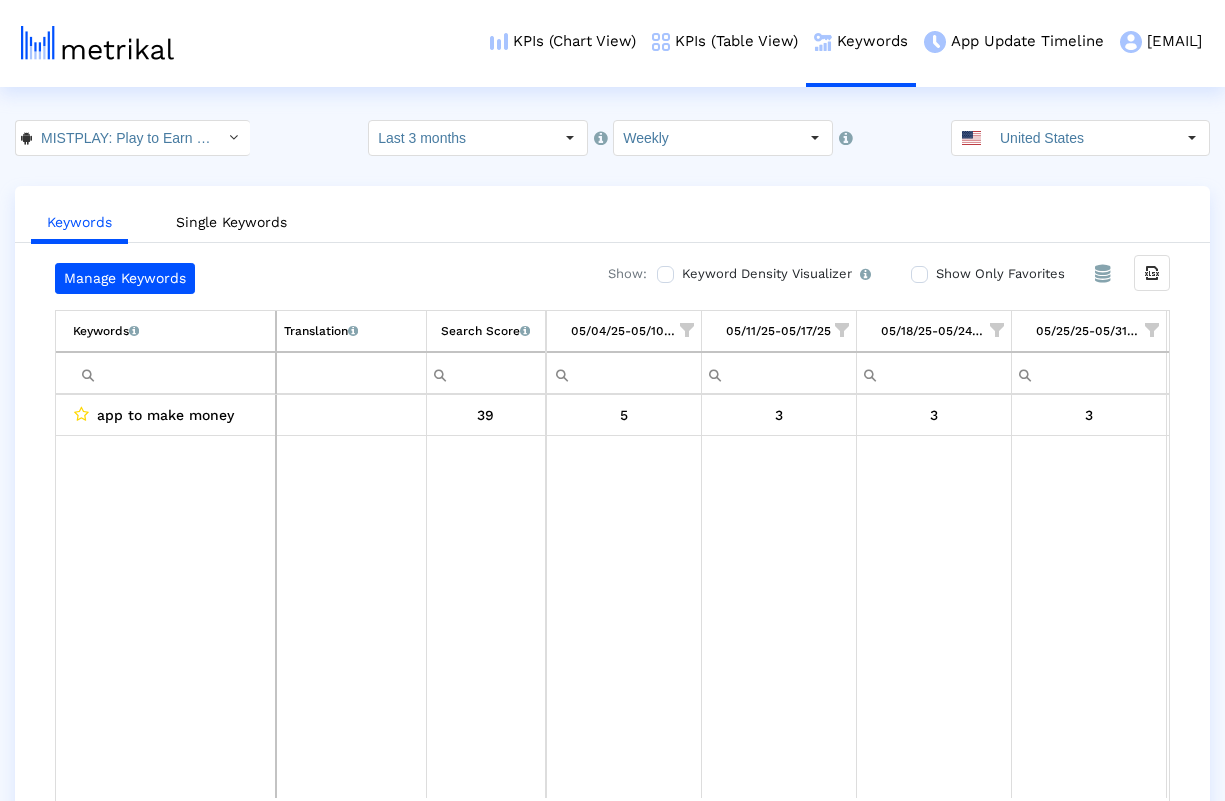 click at bounding box center (687, 330) 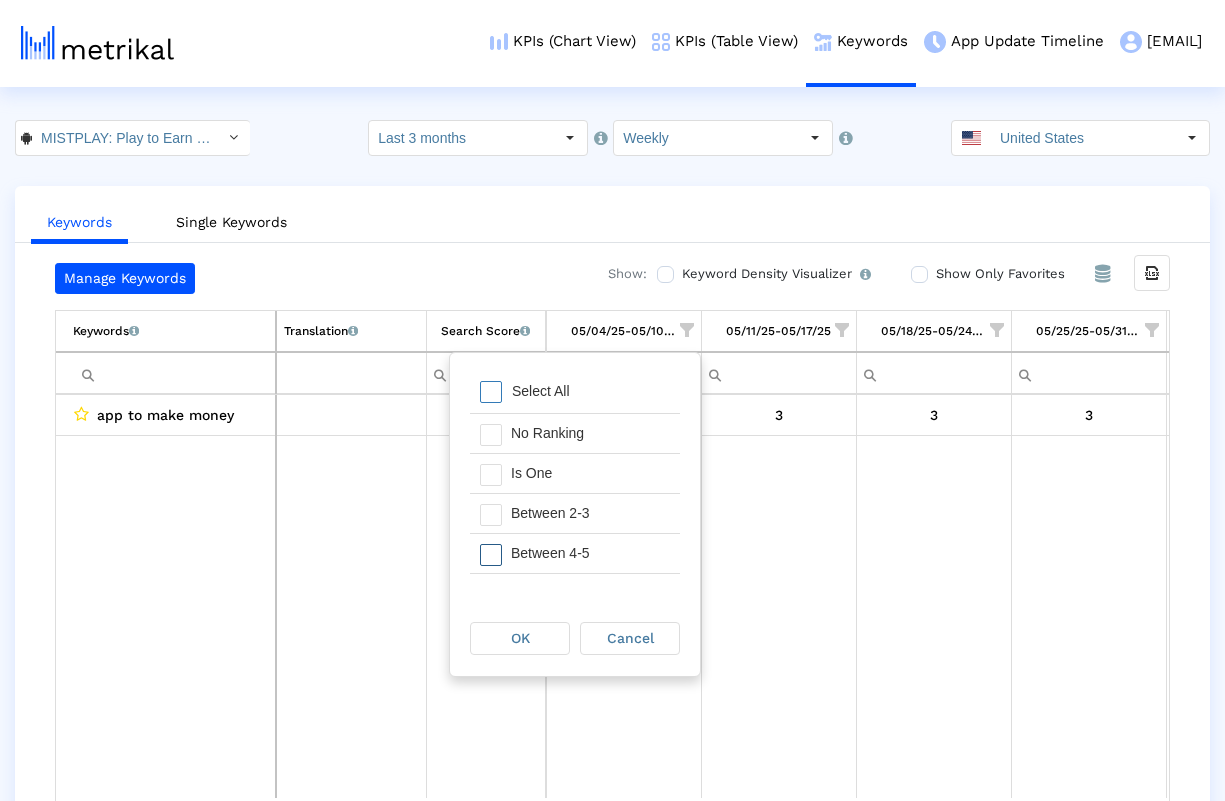click at bounding box center (491, 555) 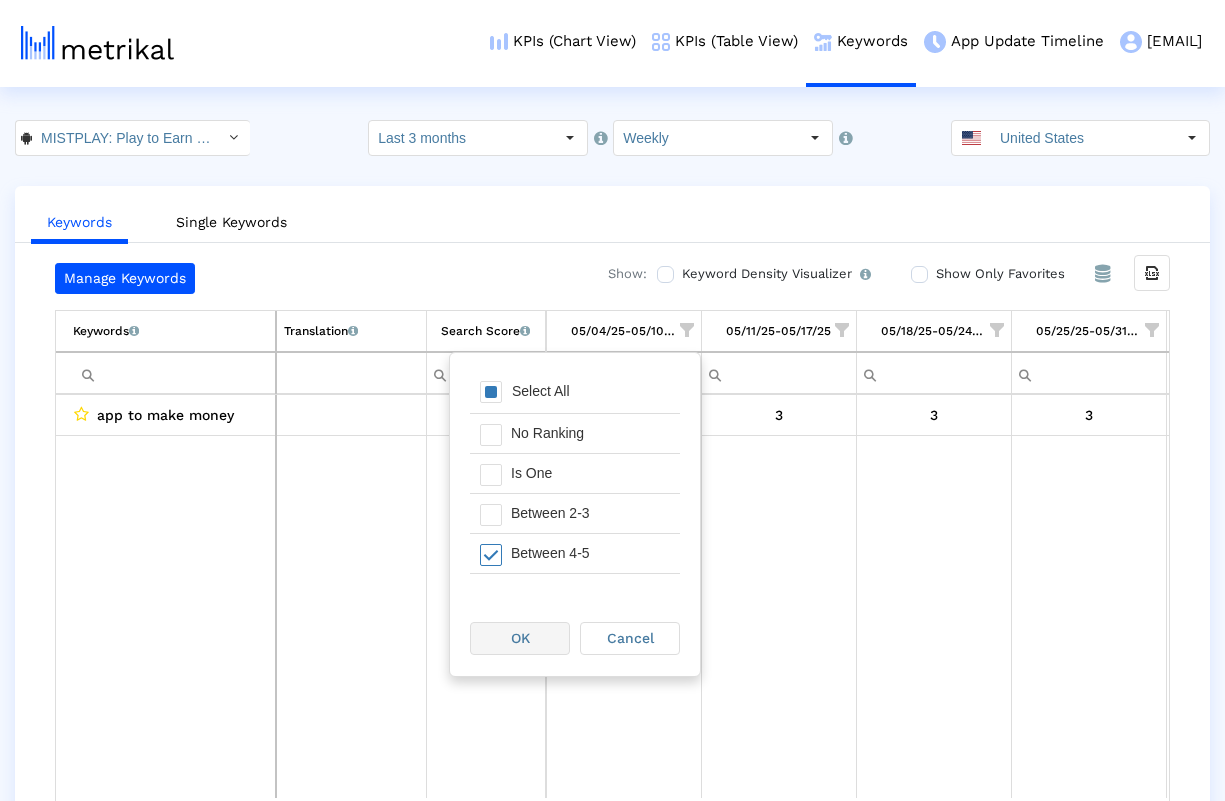 click on "OK" at bounding box center [520, 638] 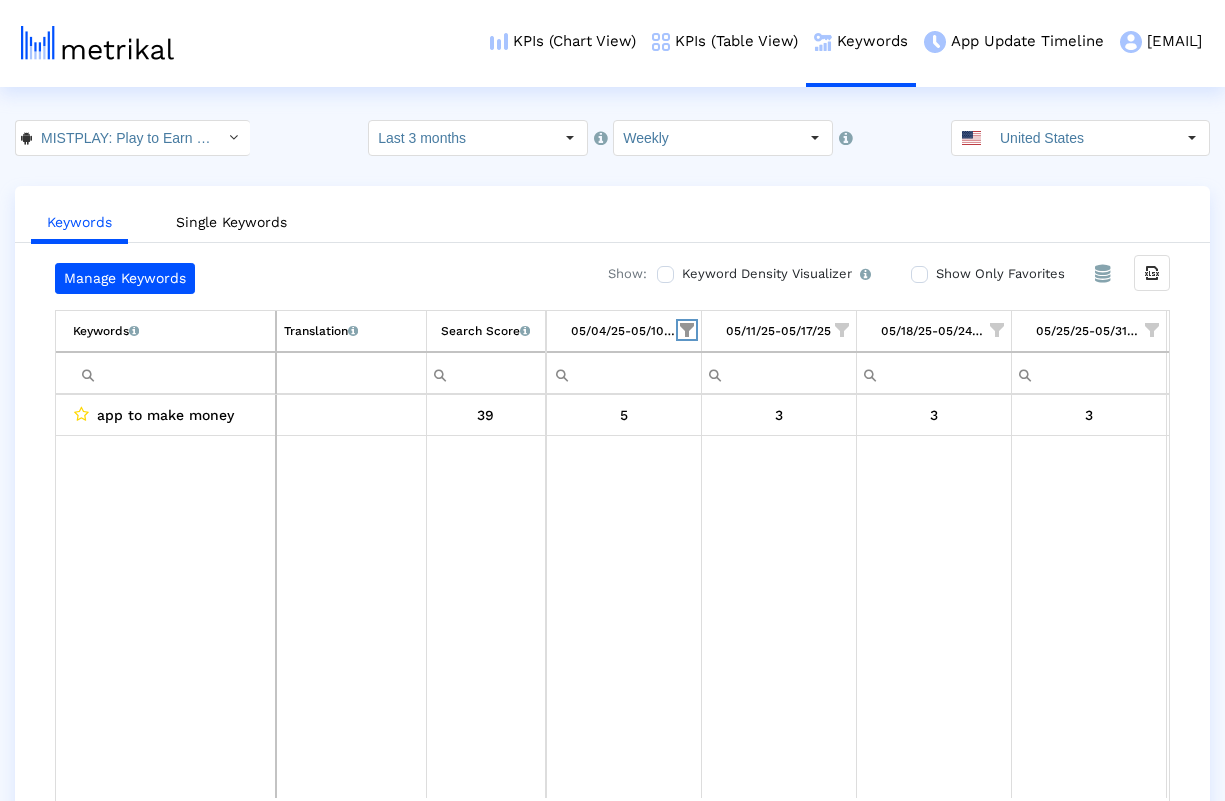 click at bounding box center (687, 330) 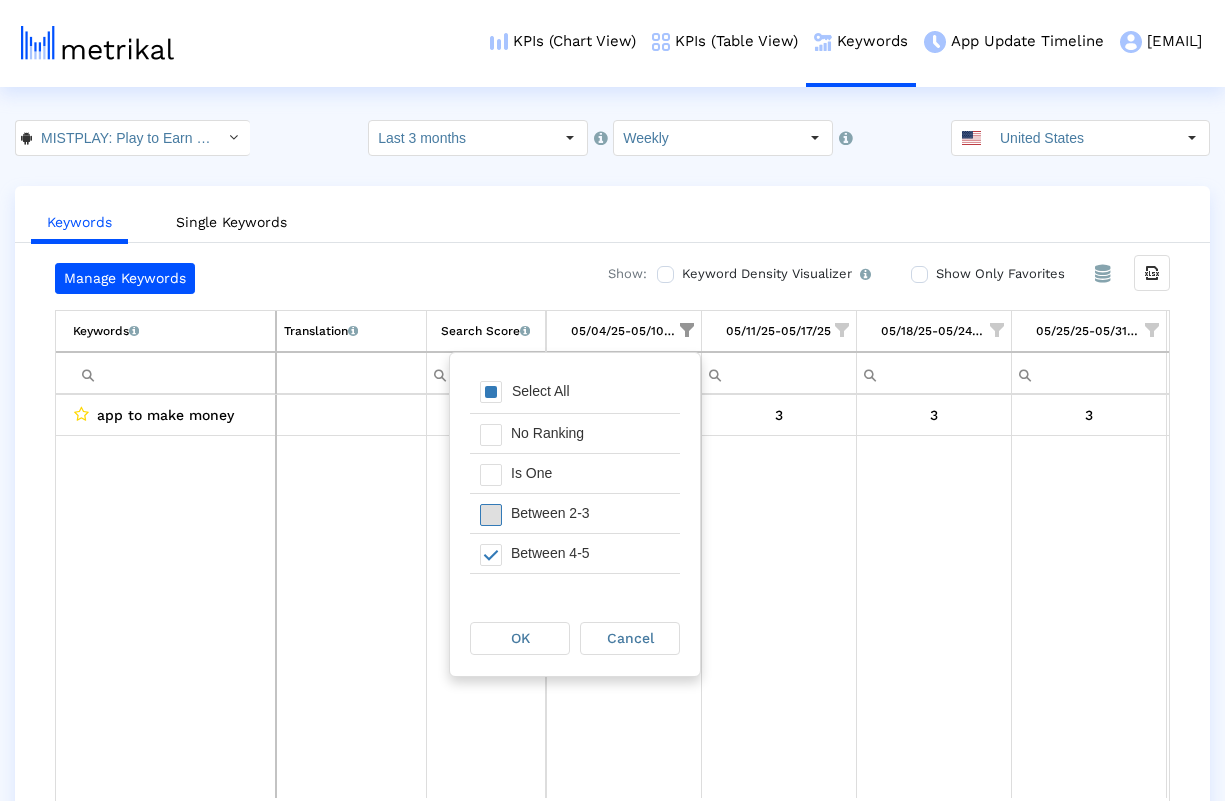 click at bounding box center (491, 515) 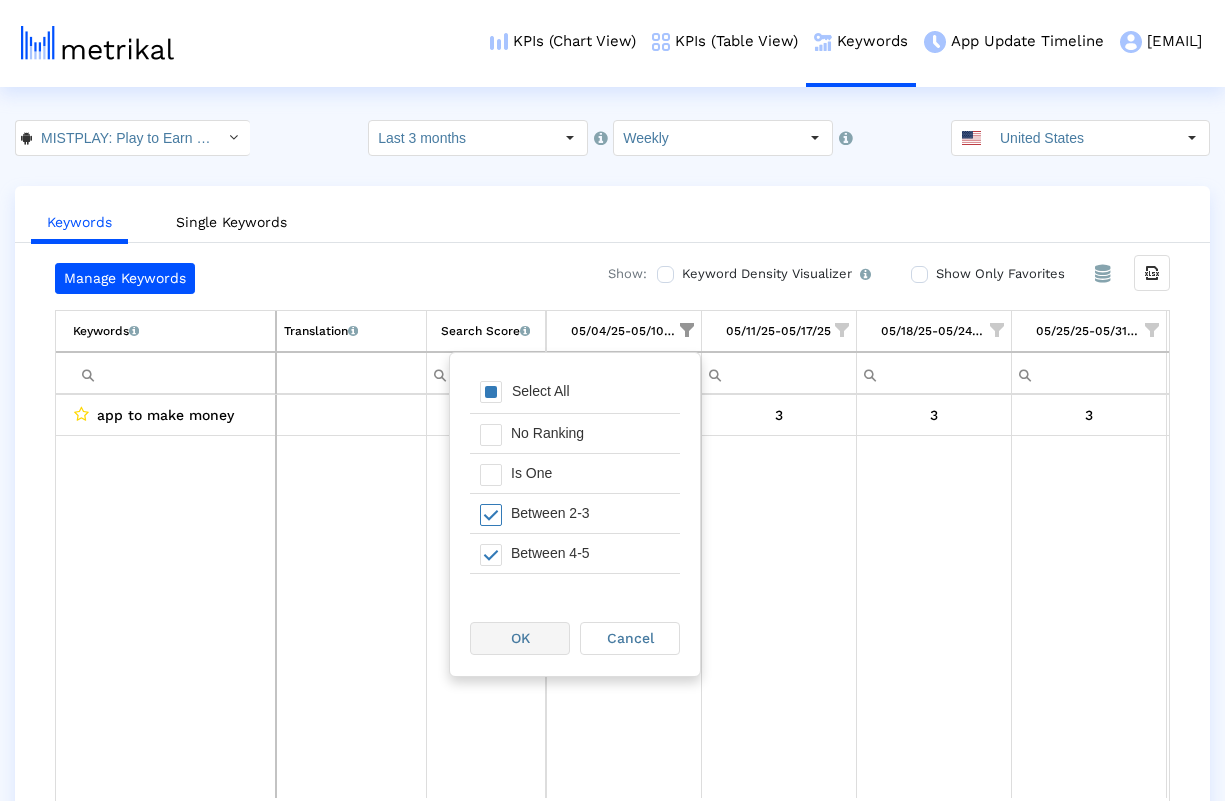 click on "OK" at bounding box center [520, 638] 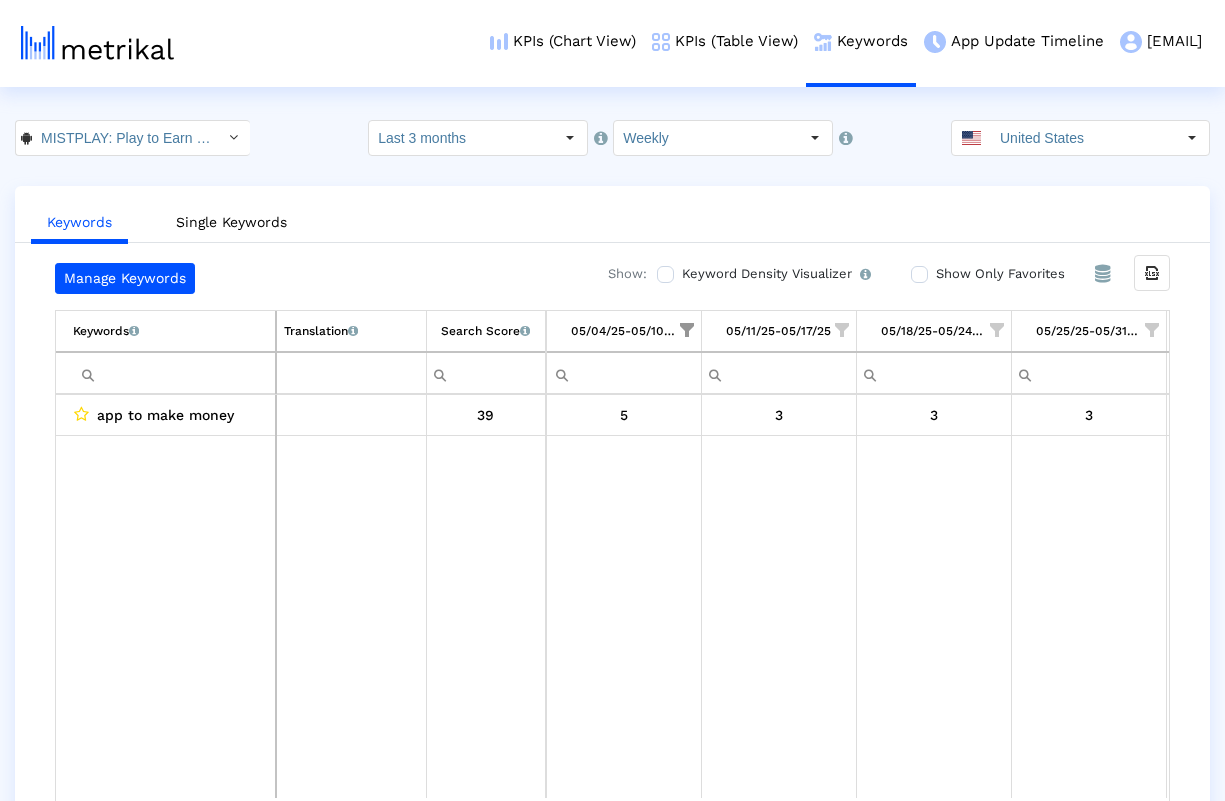 click at bounding box center (687, 330) 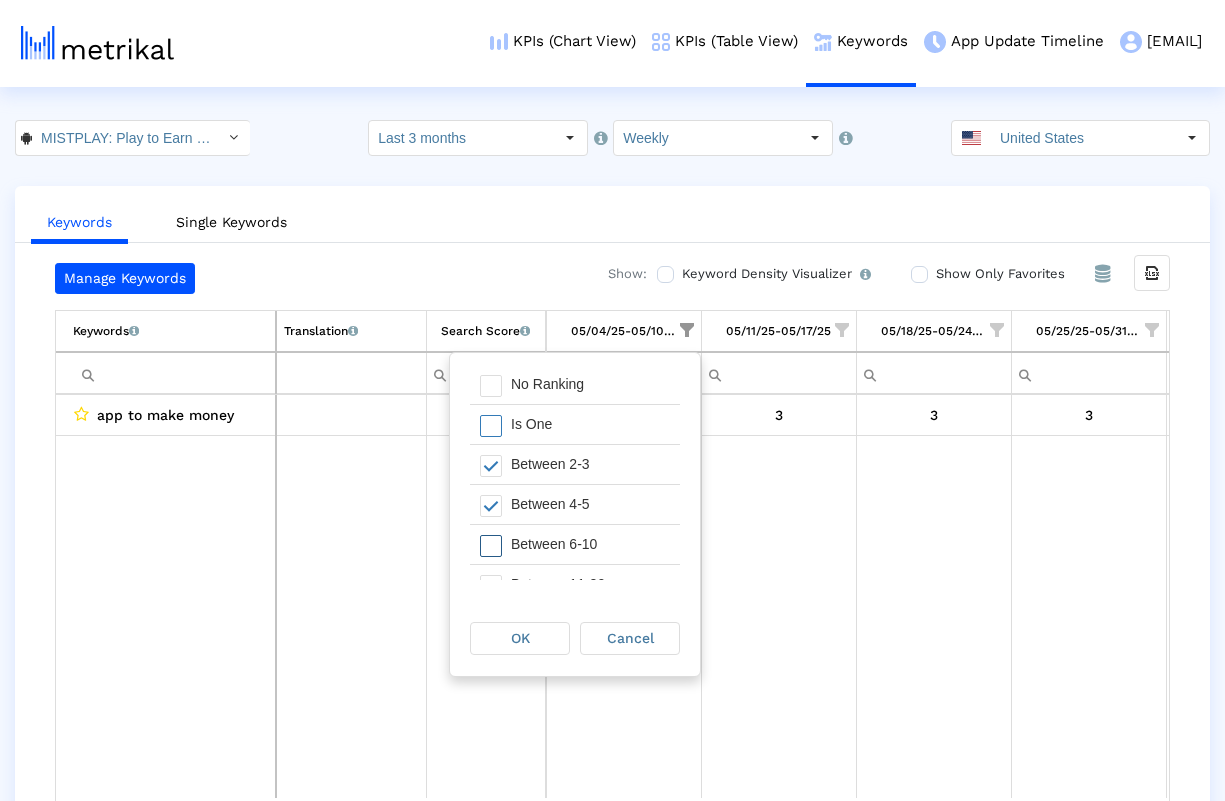 click at bounding box center (491, 546) 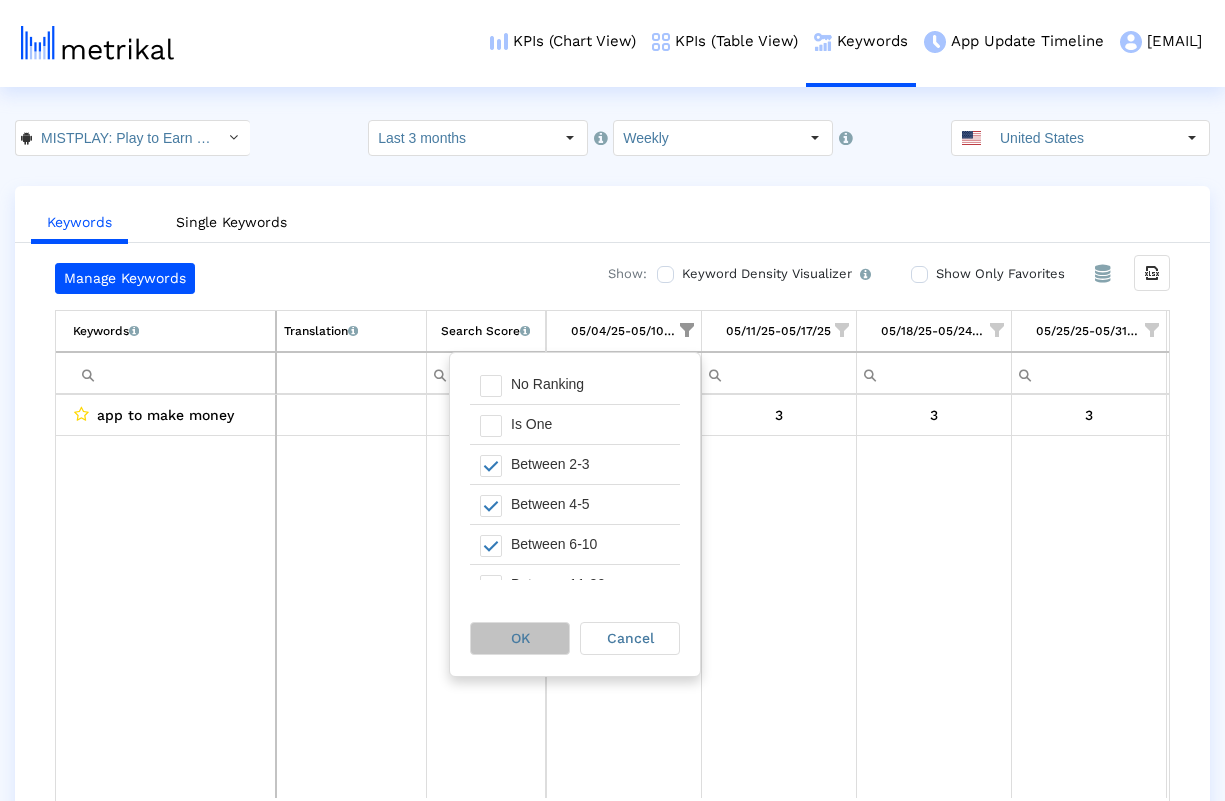 click on "OK" at bounding box center [520, 638] 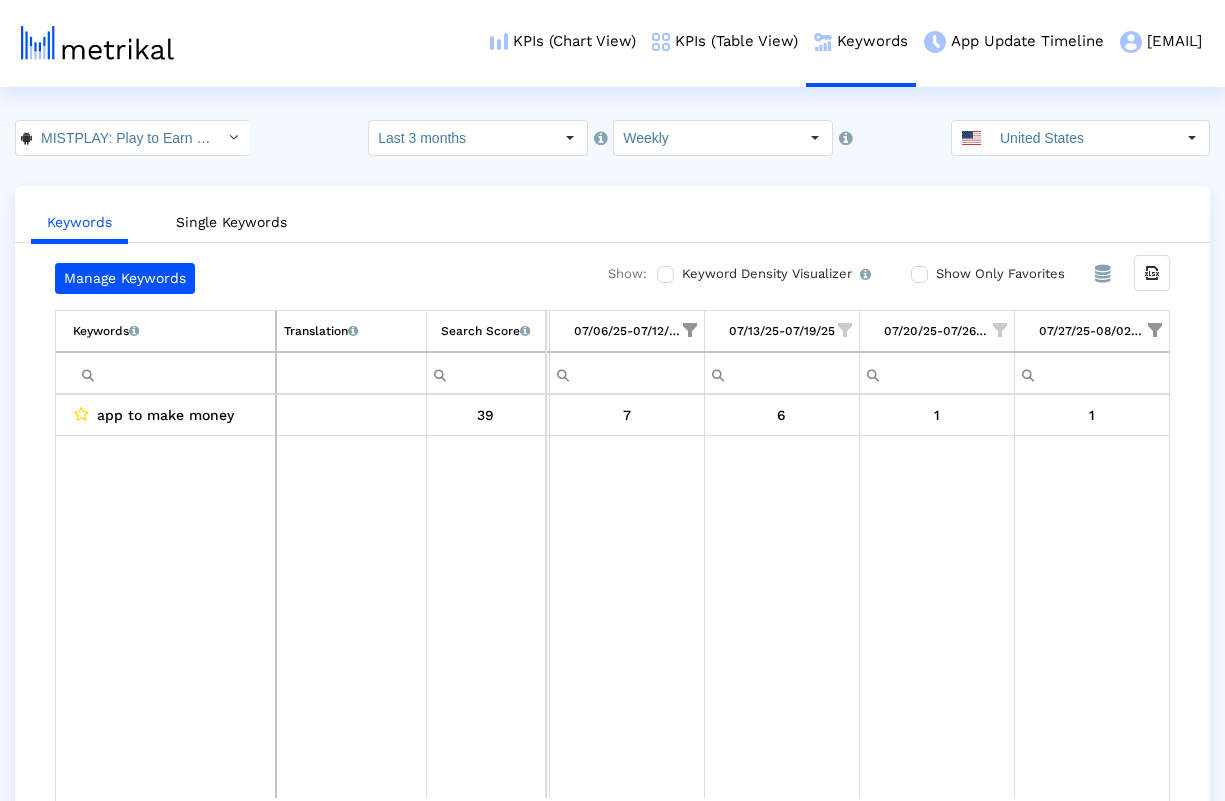 click at bounding box center [690, 330] 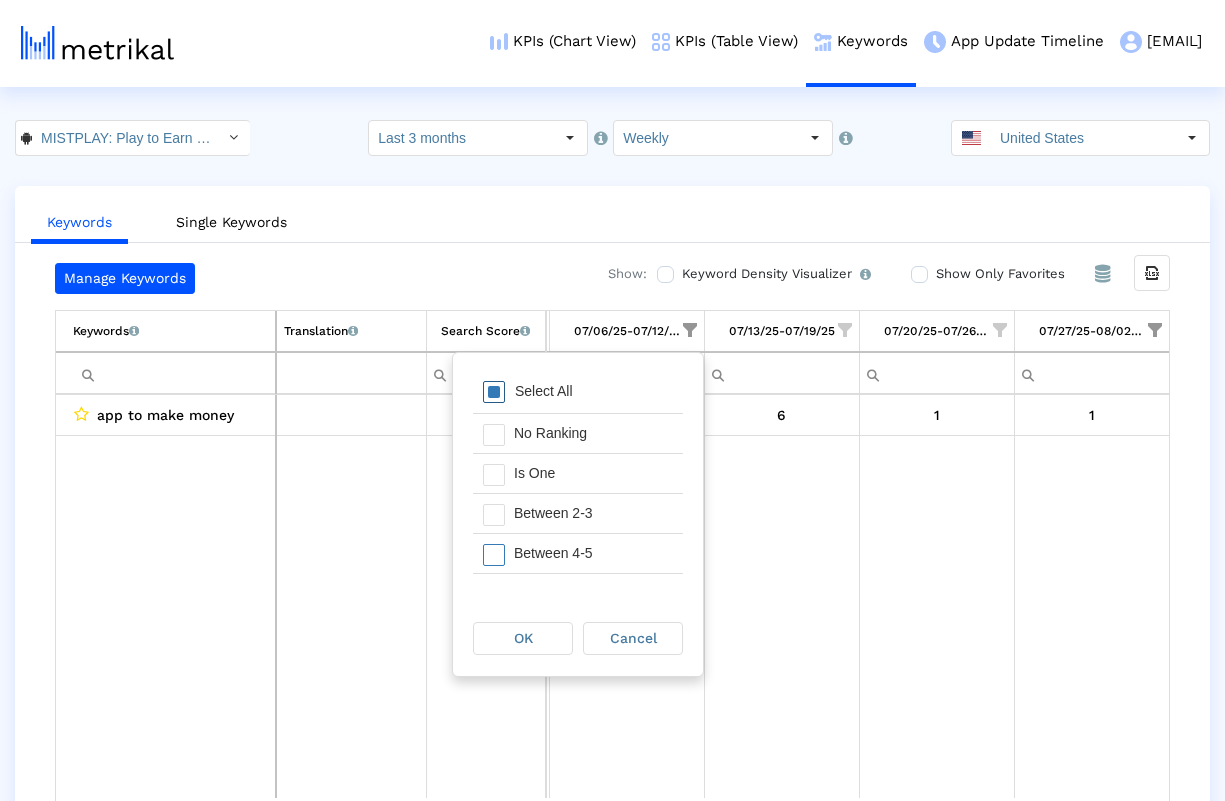 click at bounding box center [494, 392] 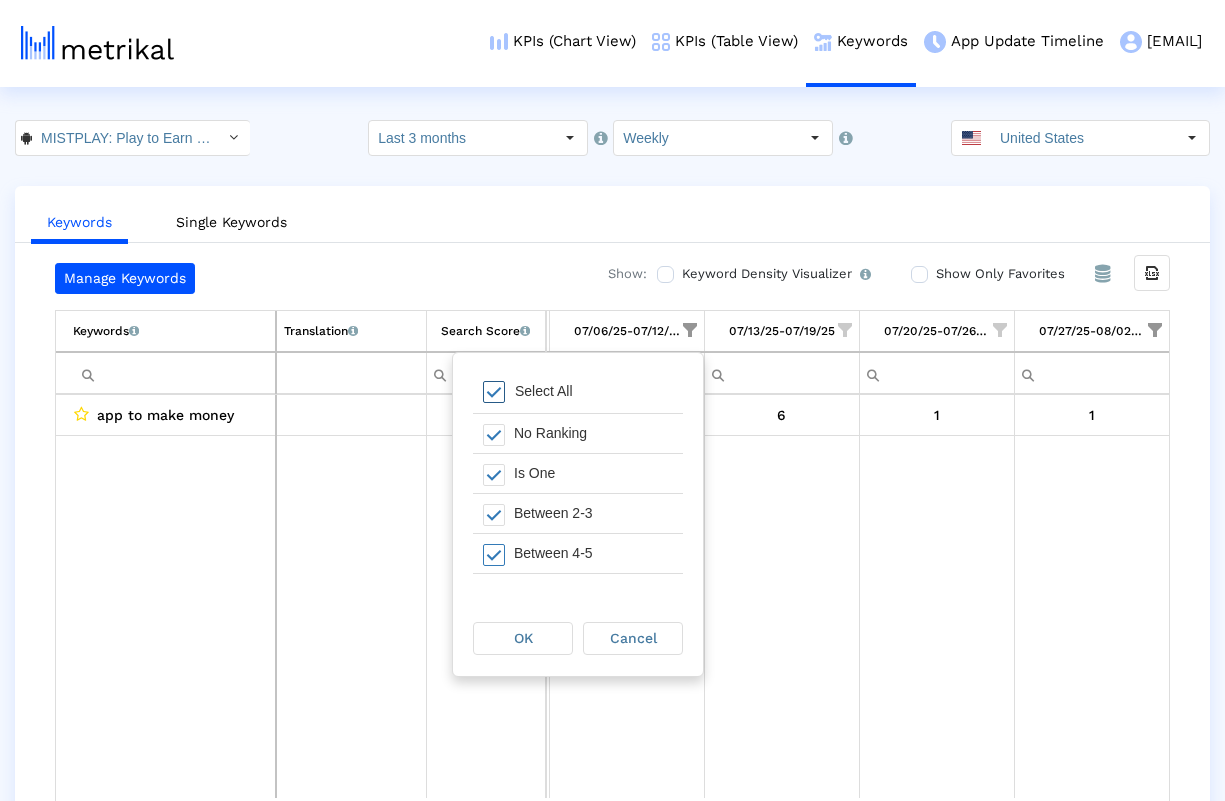 click at bounding box center (494, 392) 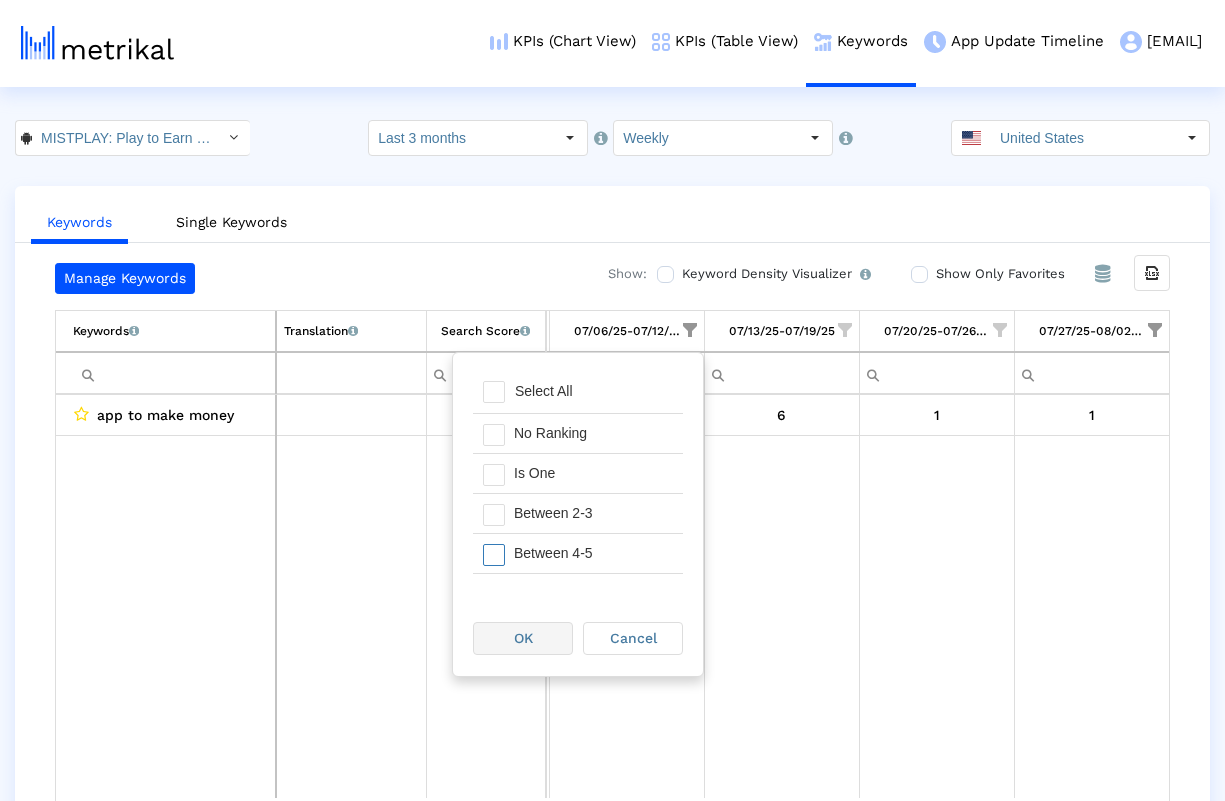 click on "OK" at bounding box center [523, 638] 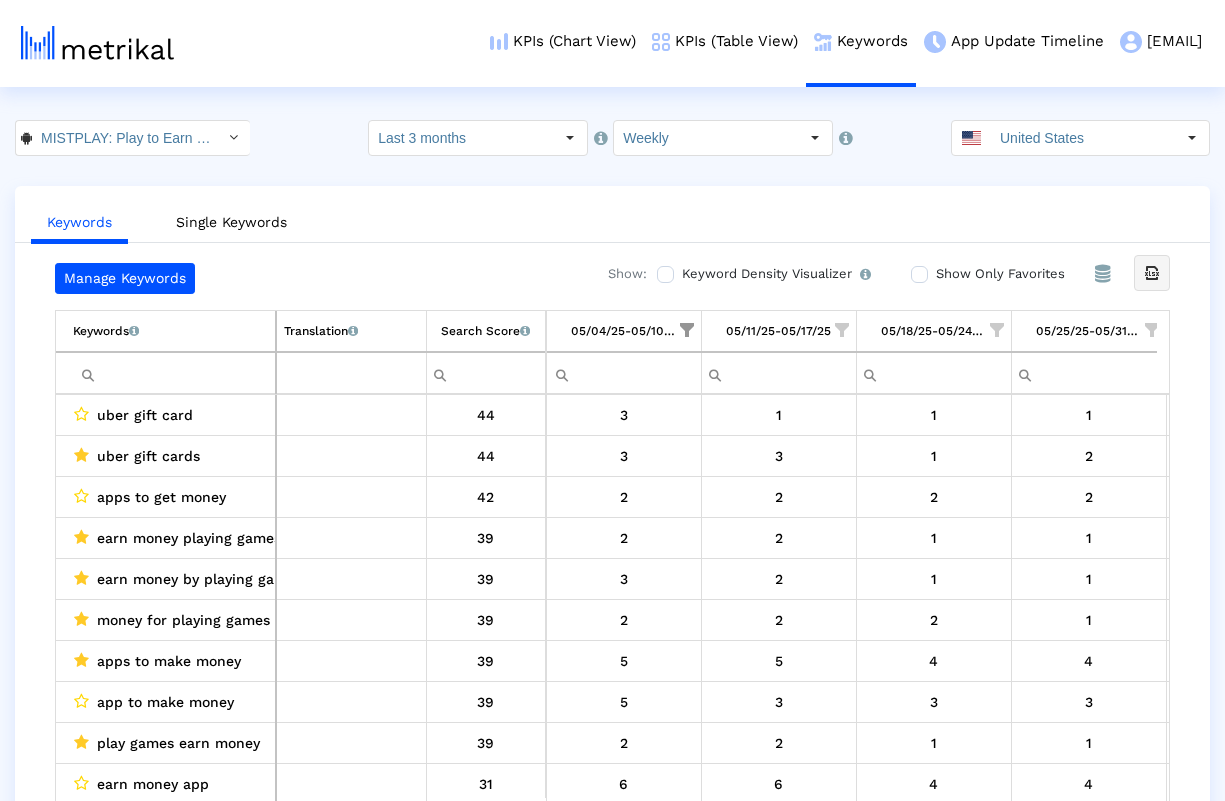 click at bounding box center [1152, 273] 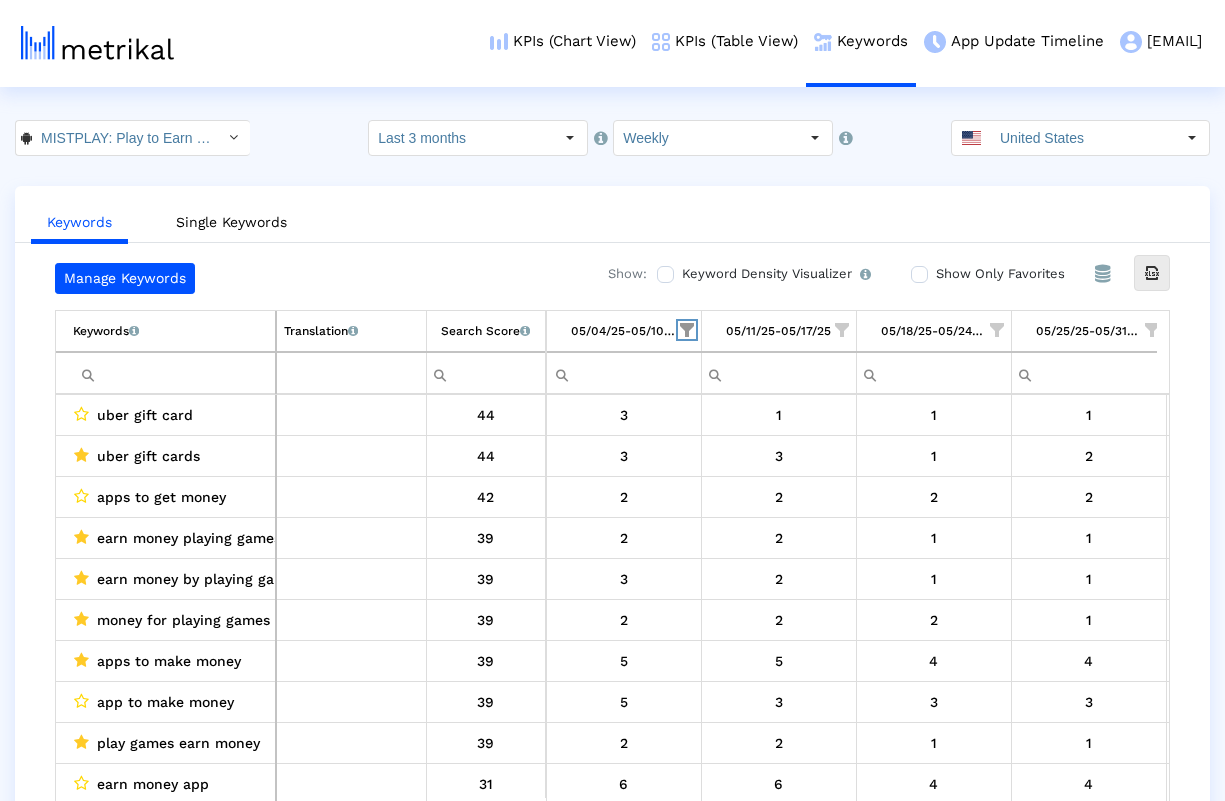 click at bounding box center (687, 330) 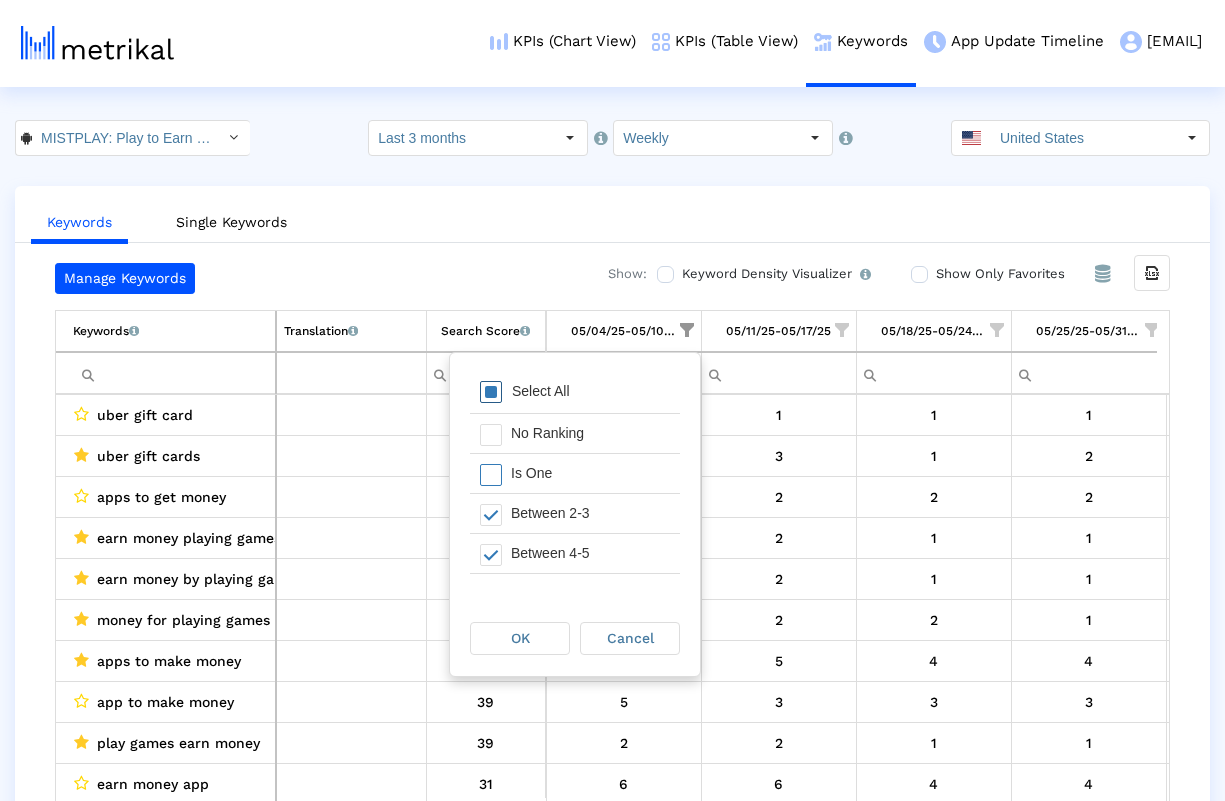 click on "Select All" at bounding box center (541, 391) 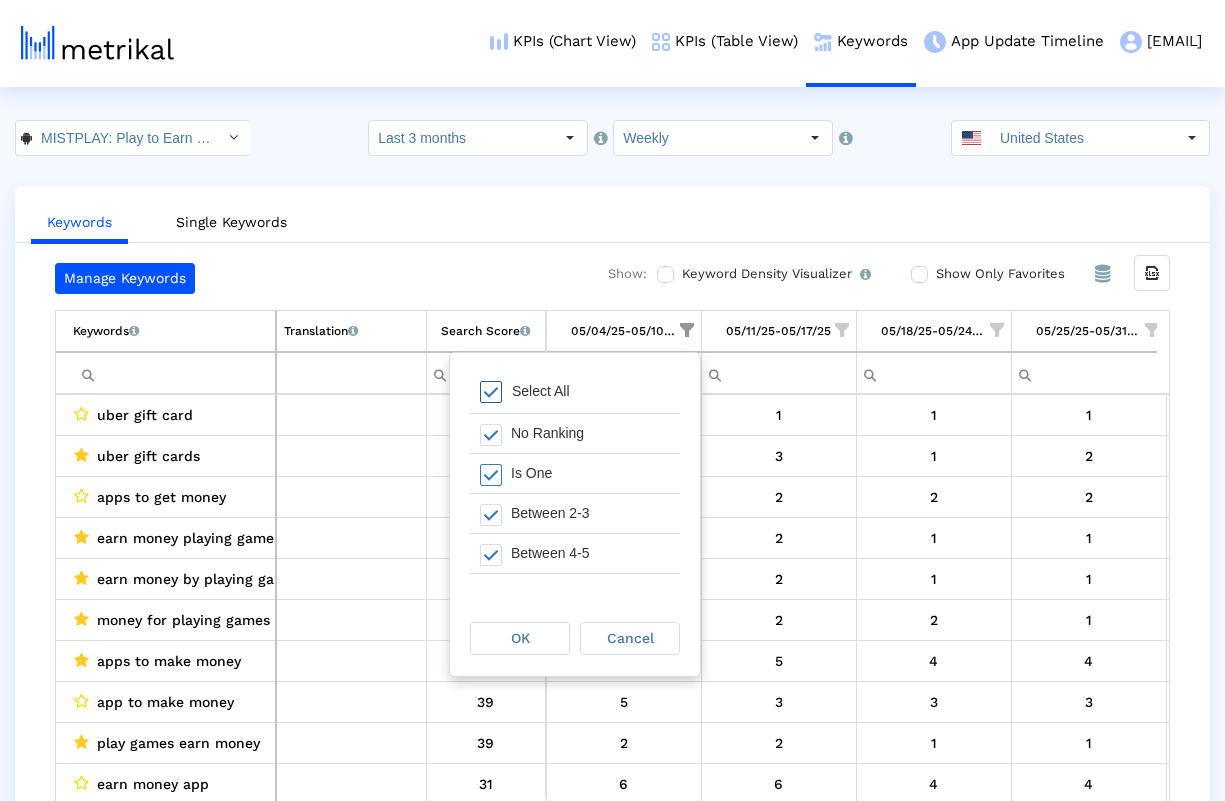 click at bounding box center (491, 392) 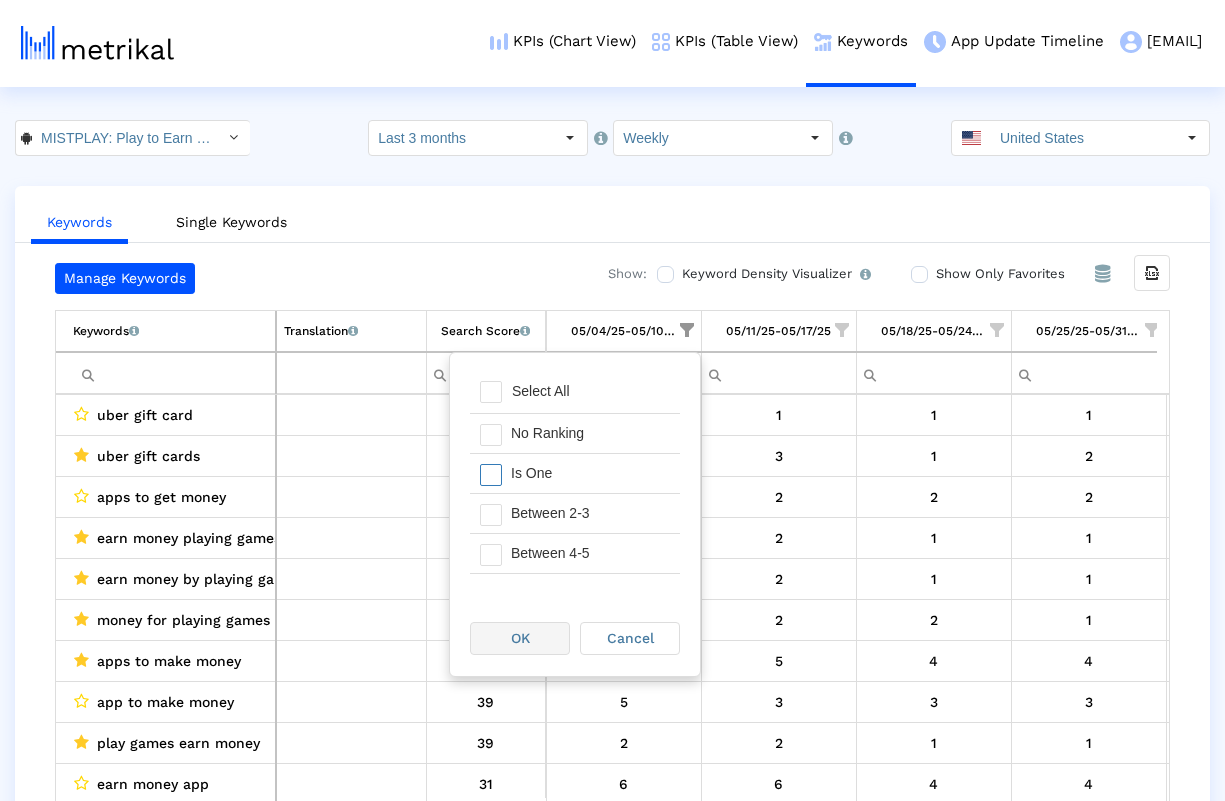 click on "OK" at bounding box center [520, 638] 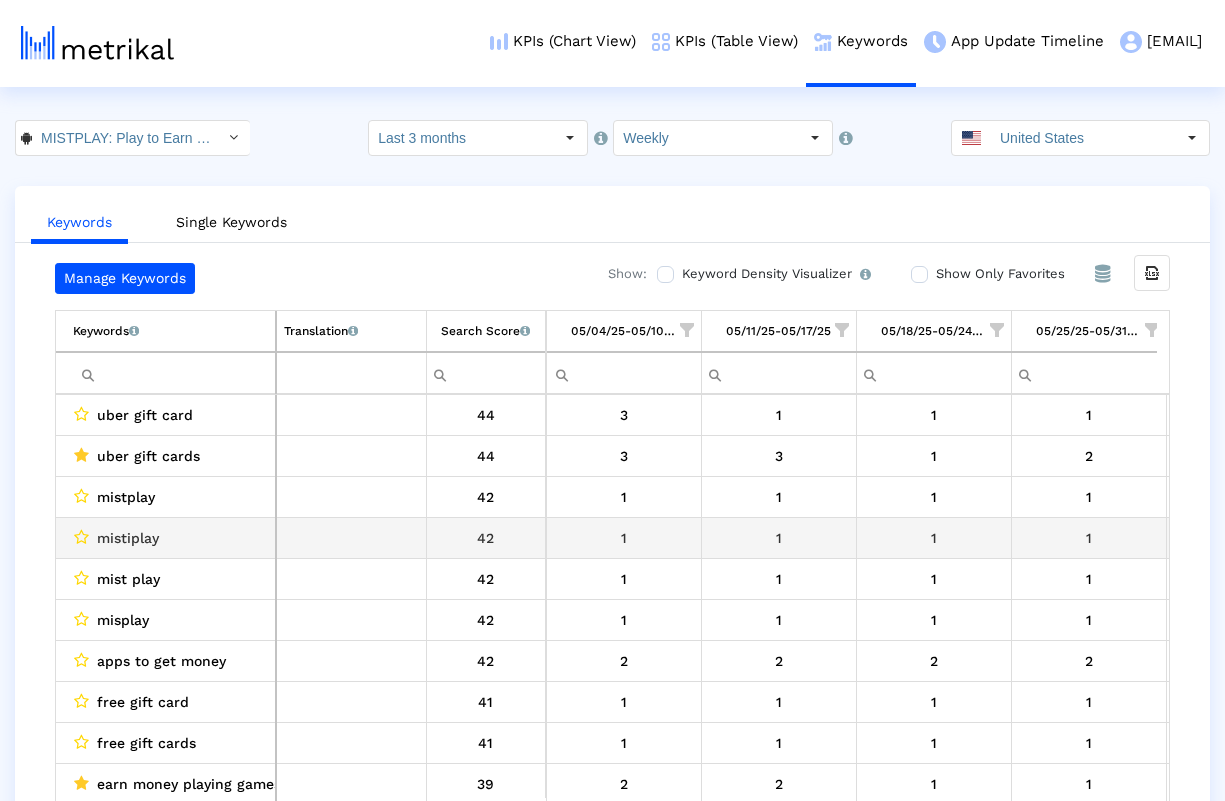 scroll, scrollTop: 0, scrollLeft: 253, axis: horizontal 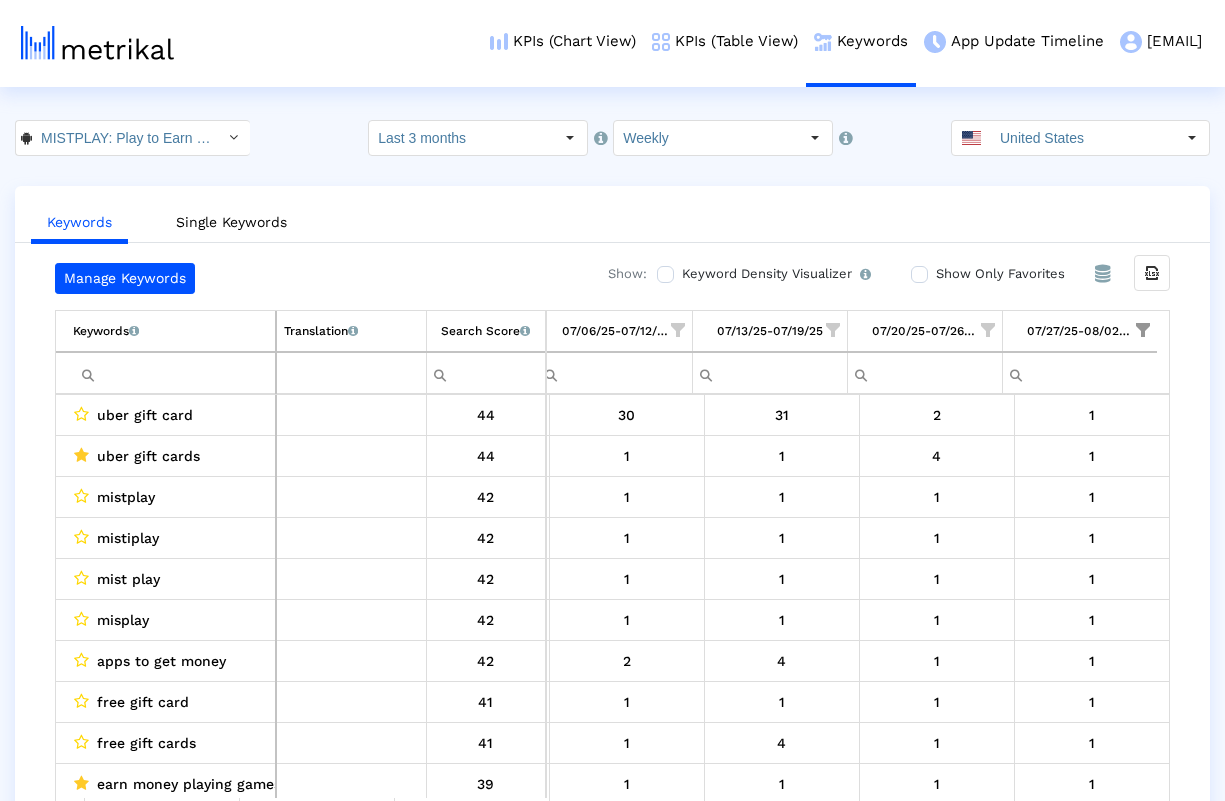 click at bounding box center (1143, 330) 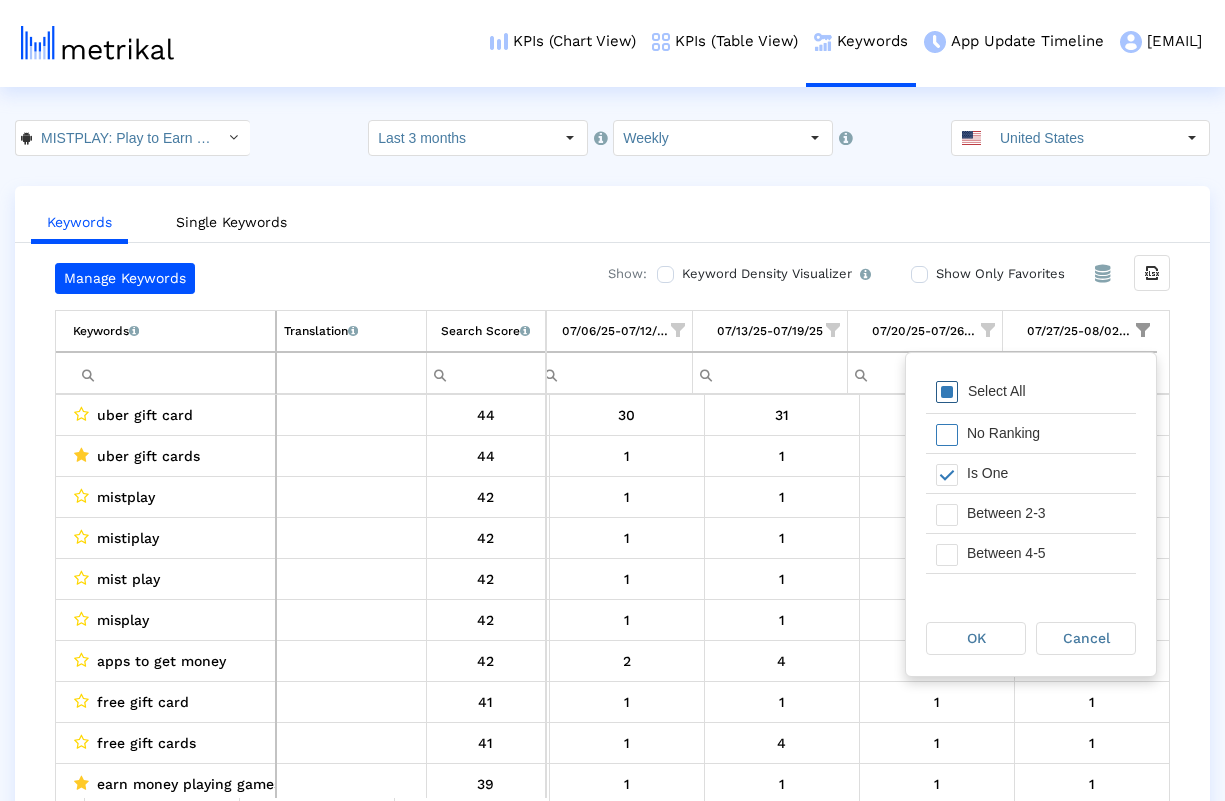 click at bounding box center [947, 392] 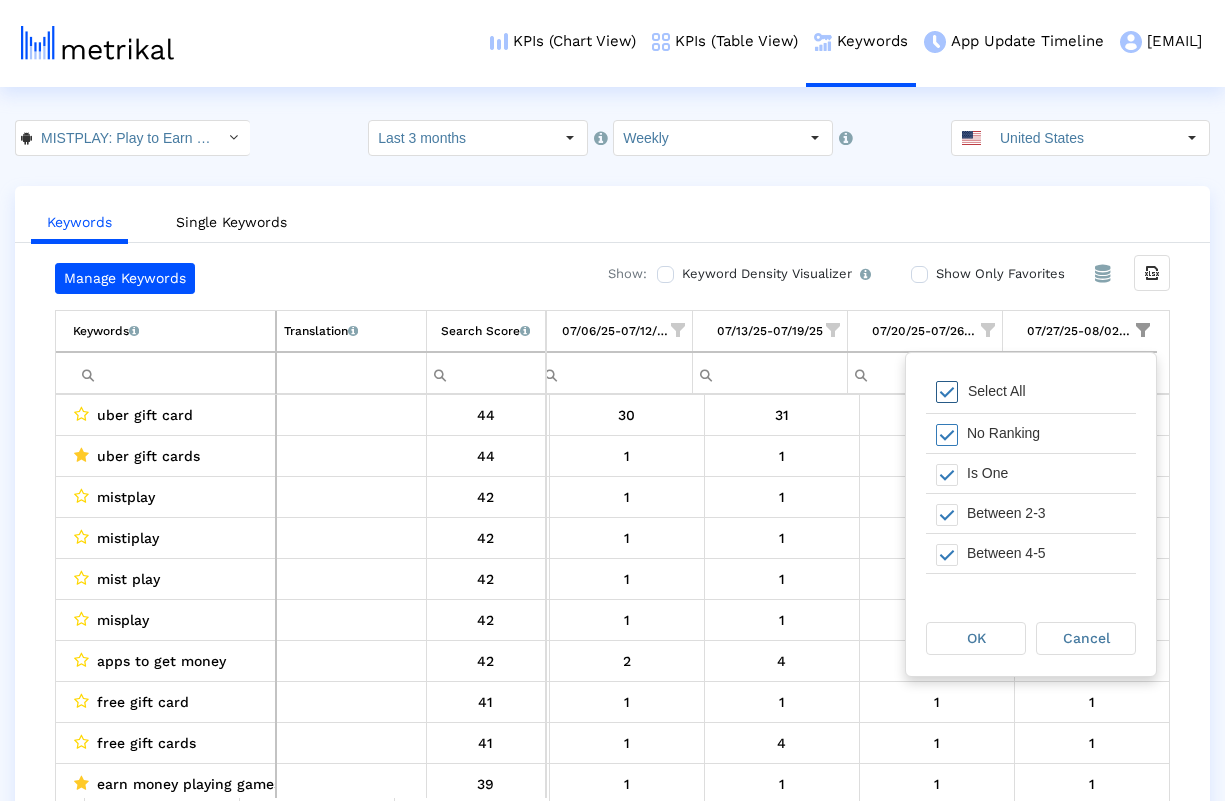 click at bounding box center (947, 392) 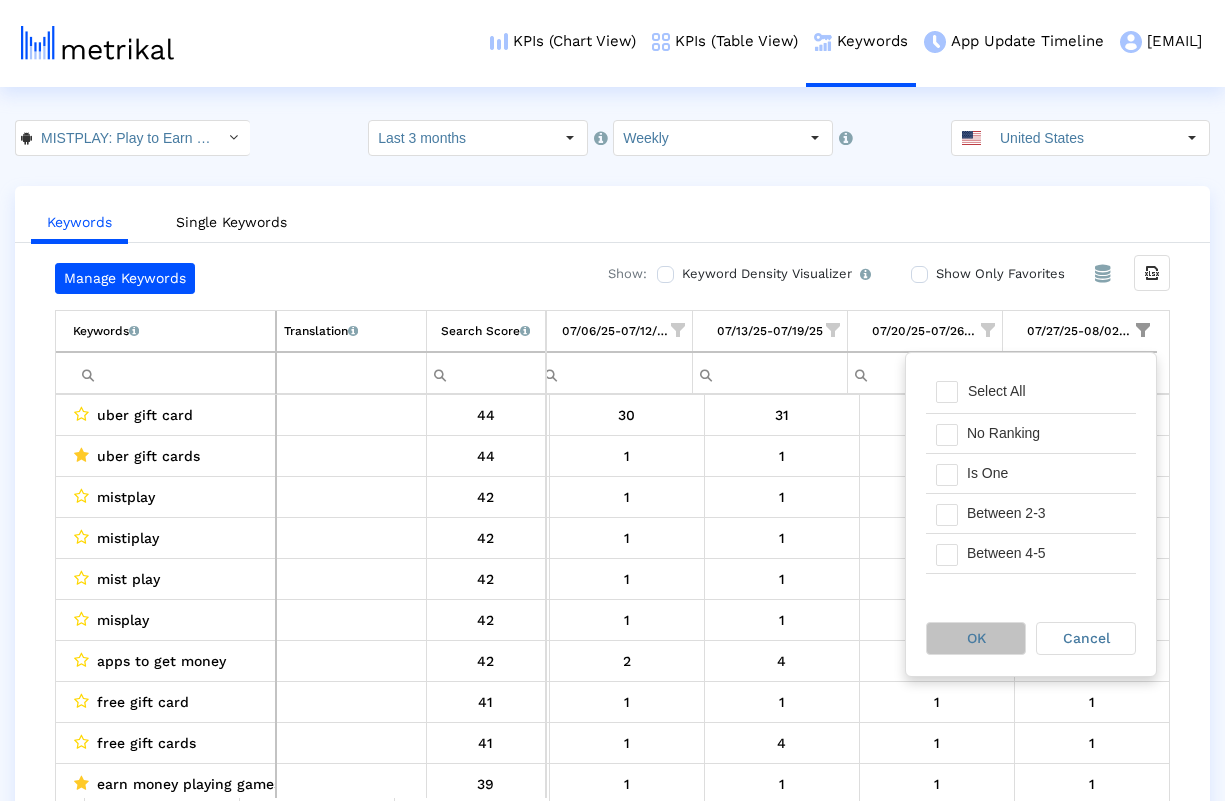 click on "OK" at bounding box center [976, 638] 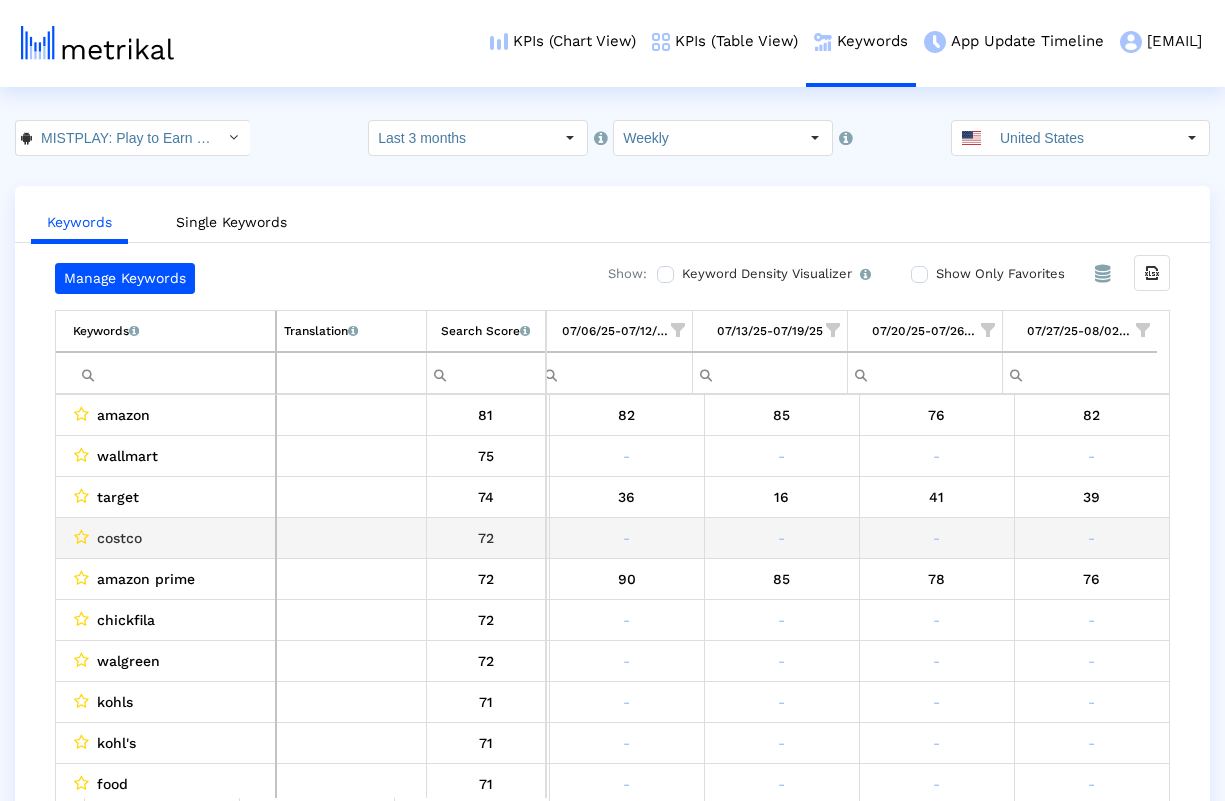 scroll, scrollTop: 0, scrollLeft: 1187, axis: horizontal 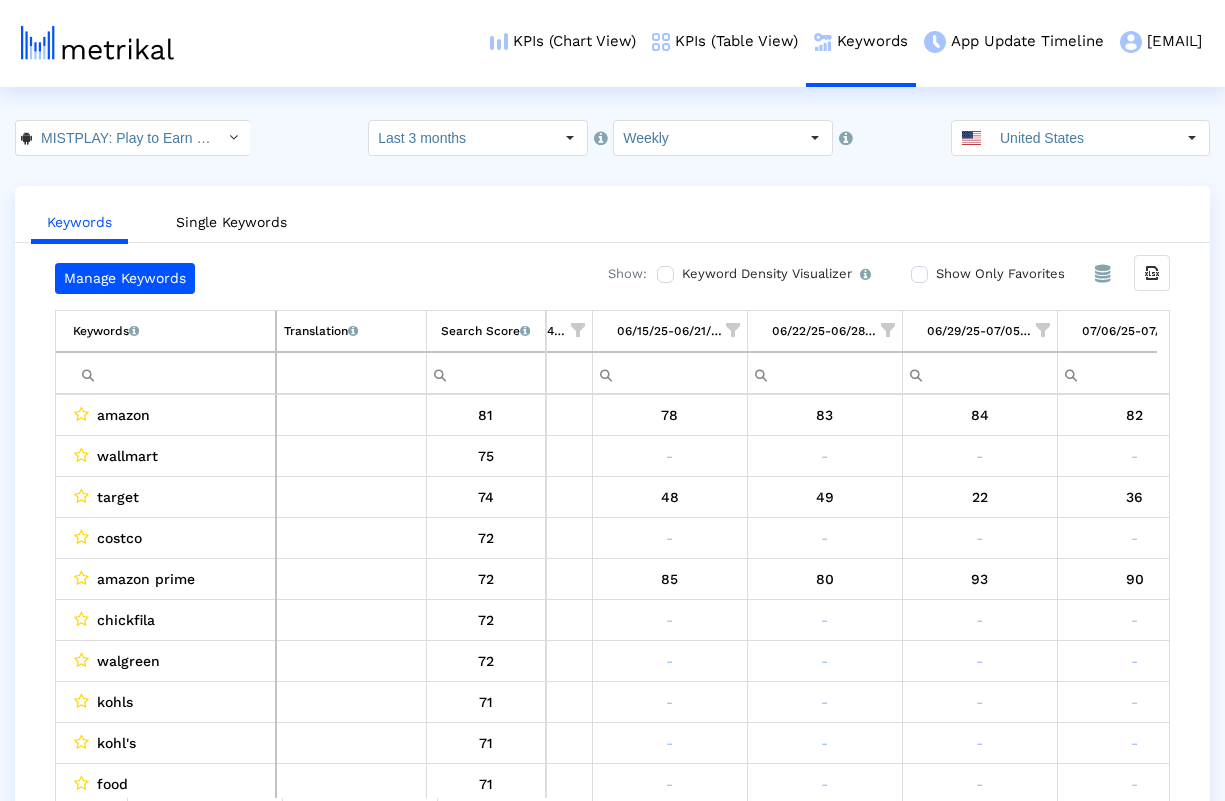 click at bounding box center [174, 373] 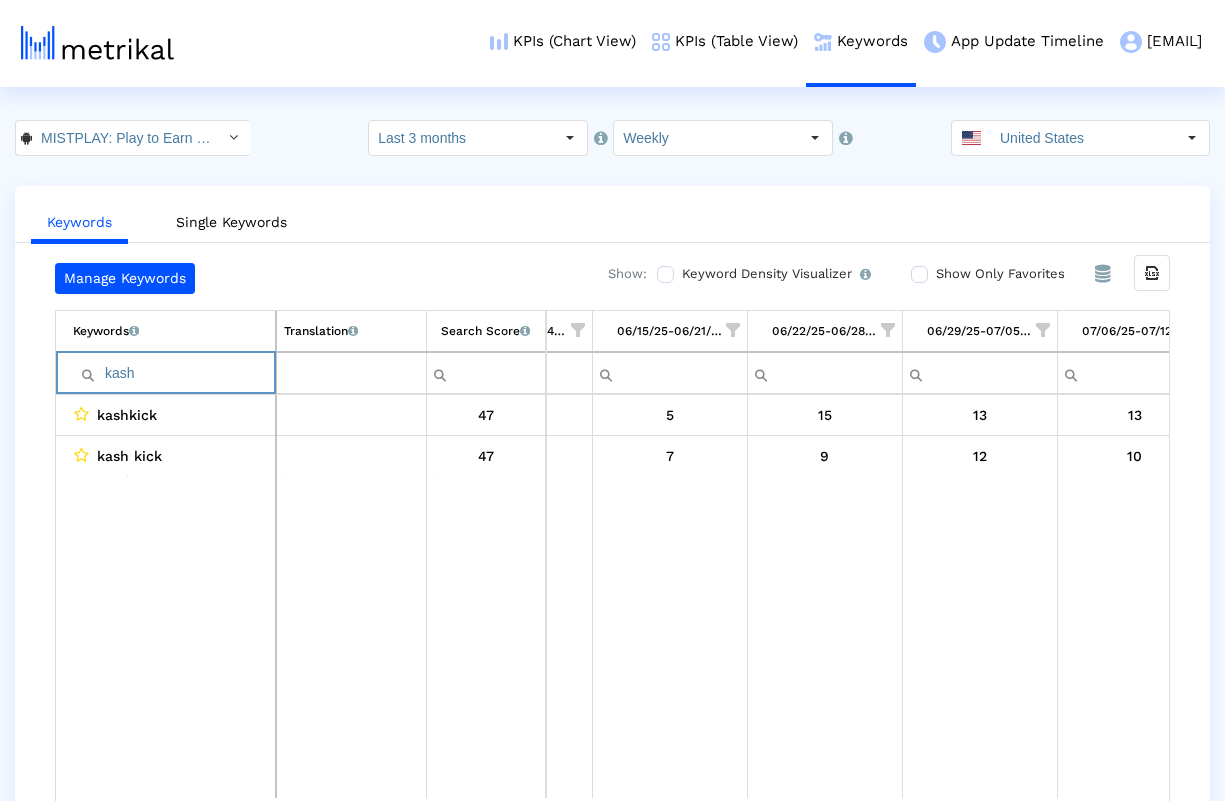 scroll, scrollTop: 0, scrollLeft: 1111, axis: horizontal 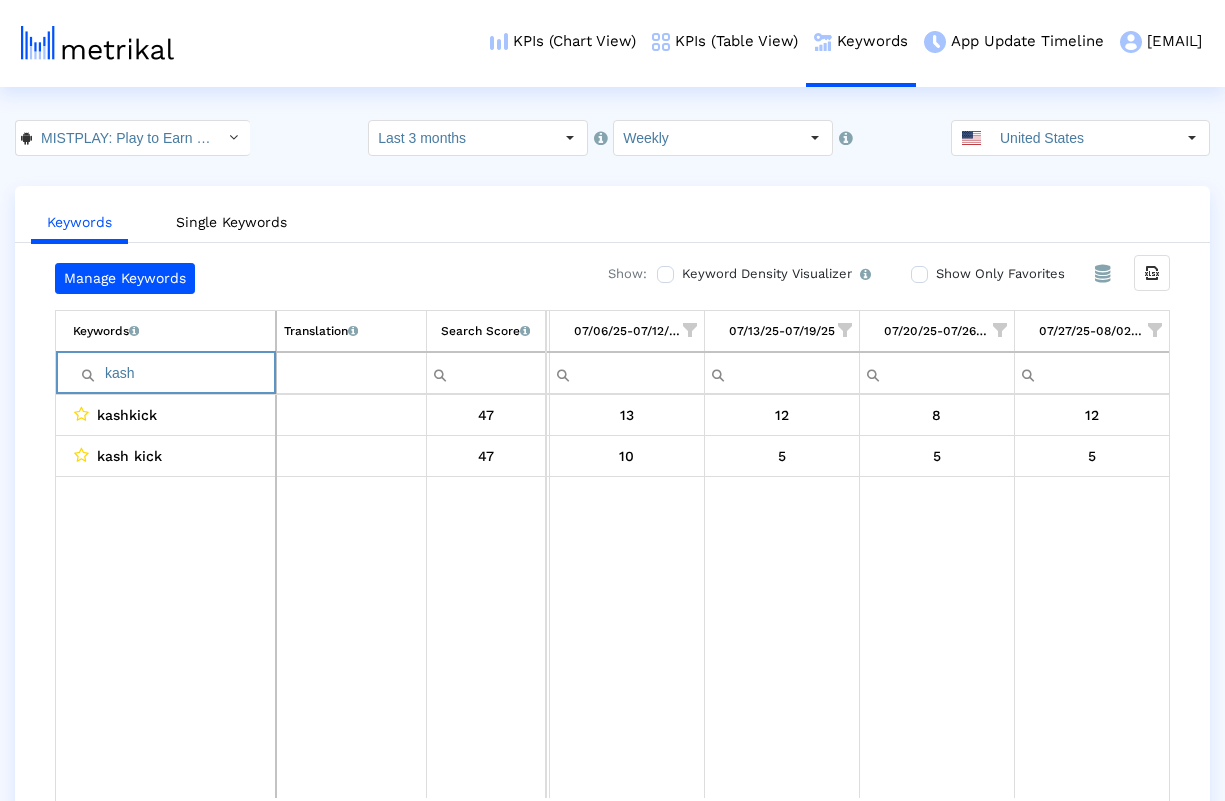 click on "kash" at bounding box center (174, 373) 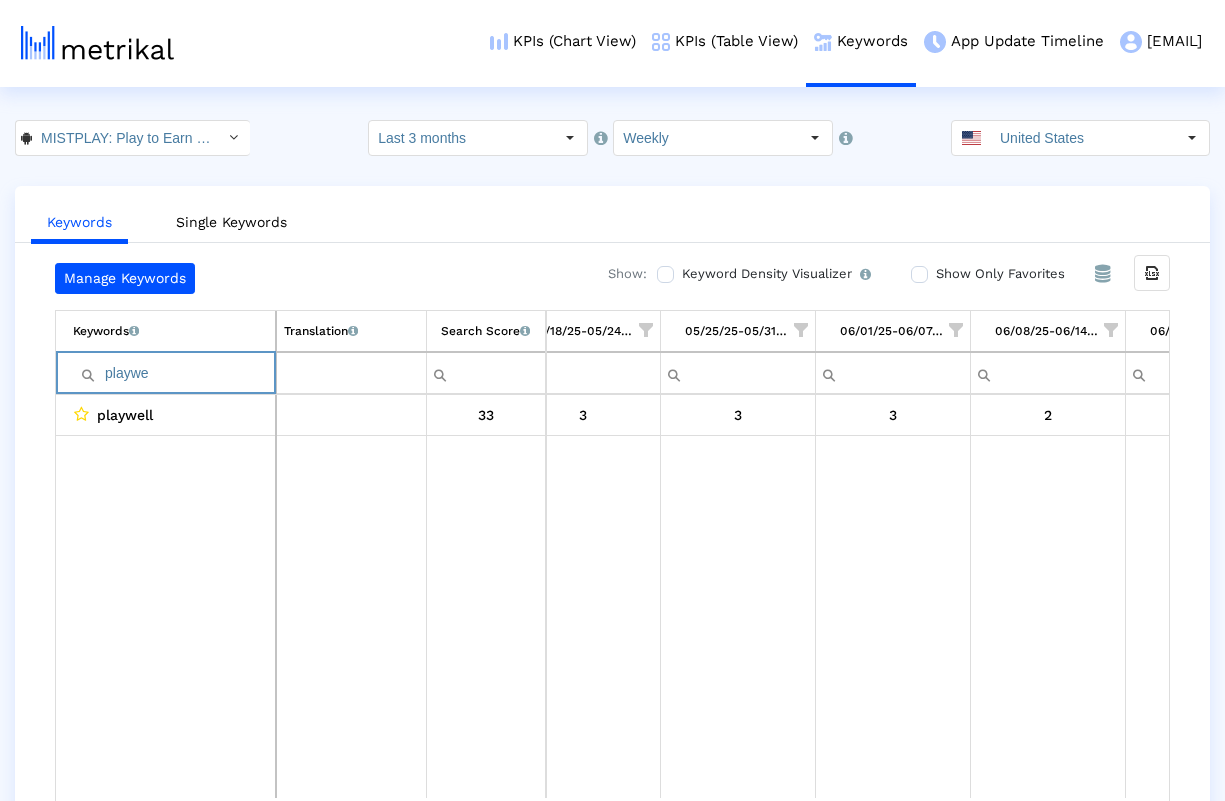 click on "playwe" at bounding box center [174, 373] 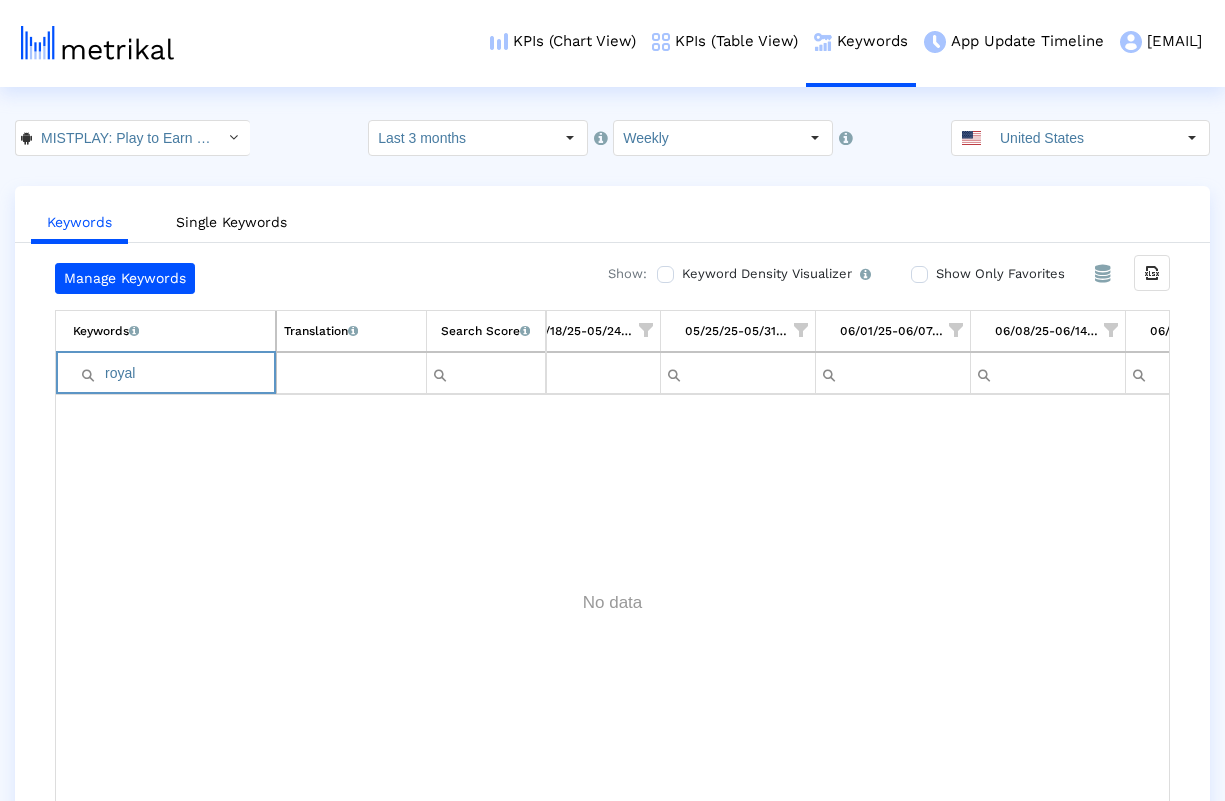 click on "royal" at bounding box center [174, 373] 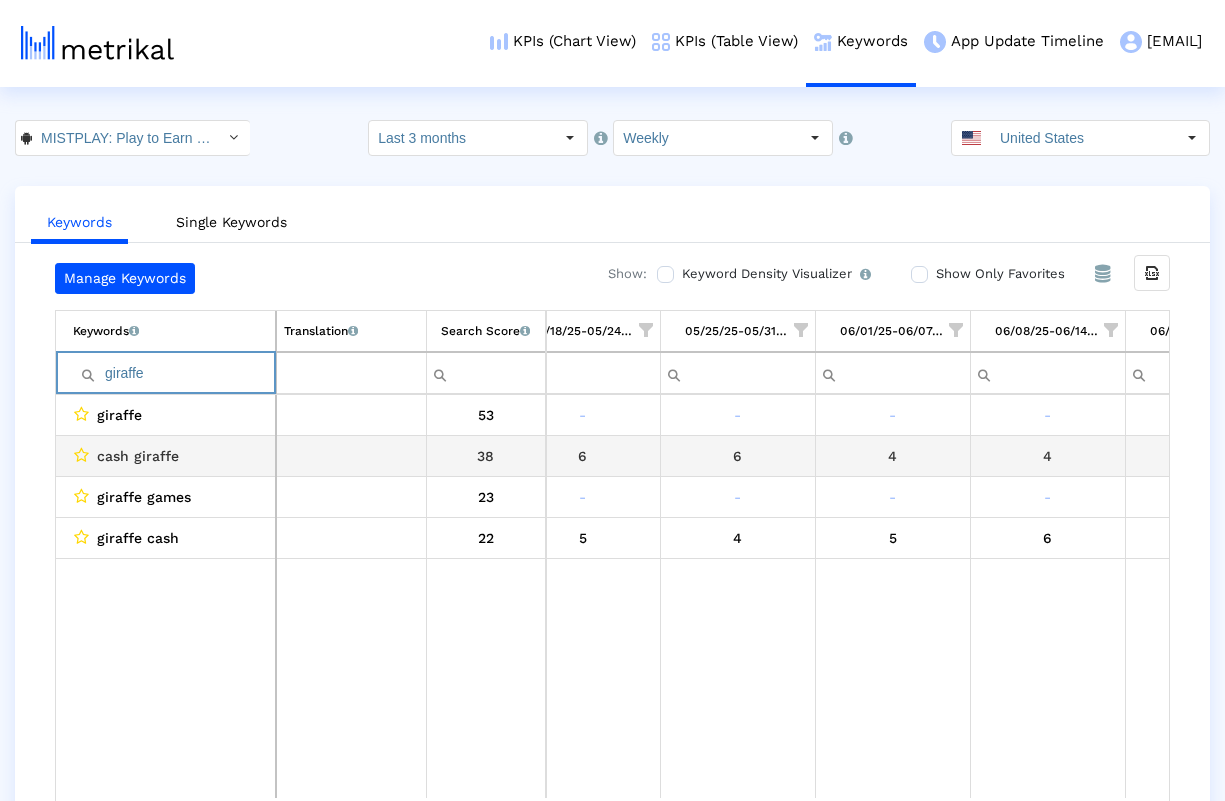 scroll, scrollTop: 0, scrollLeft: 123, axis: horizontal 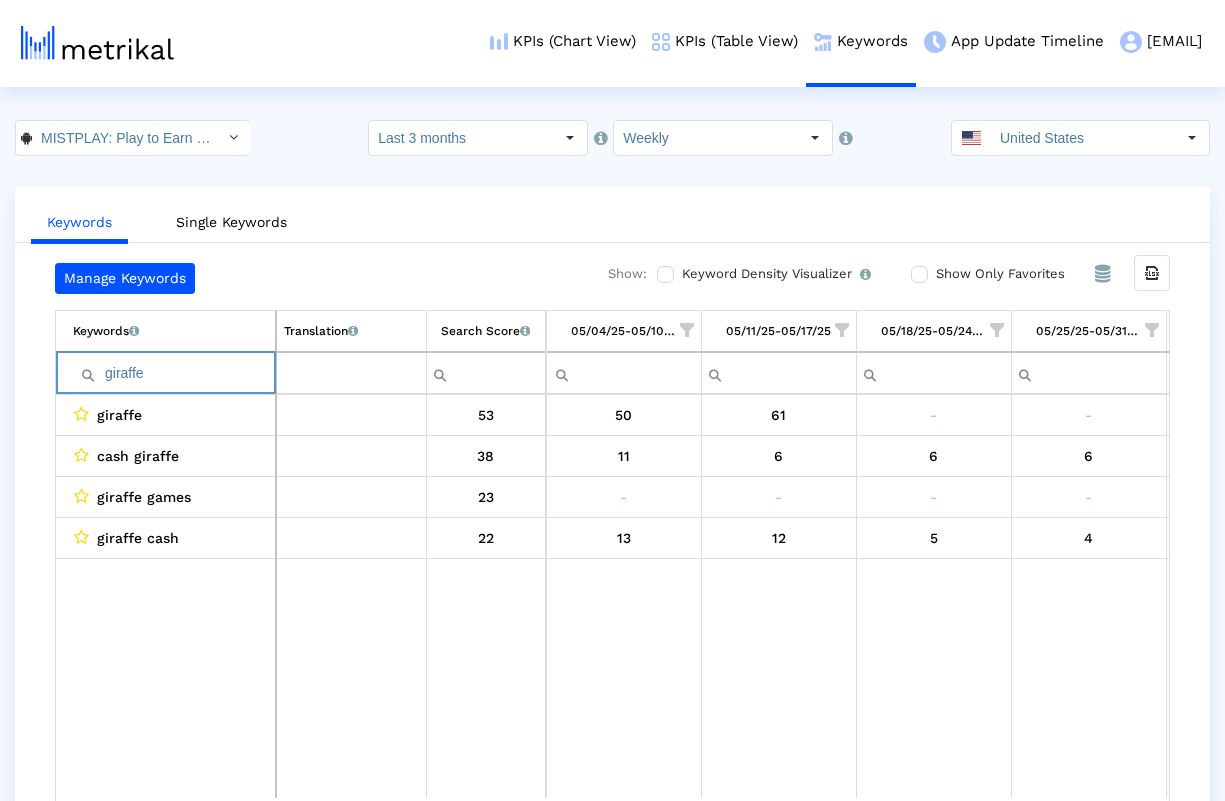 click on "giraffe" at bounding box center [174, 373] 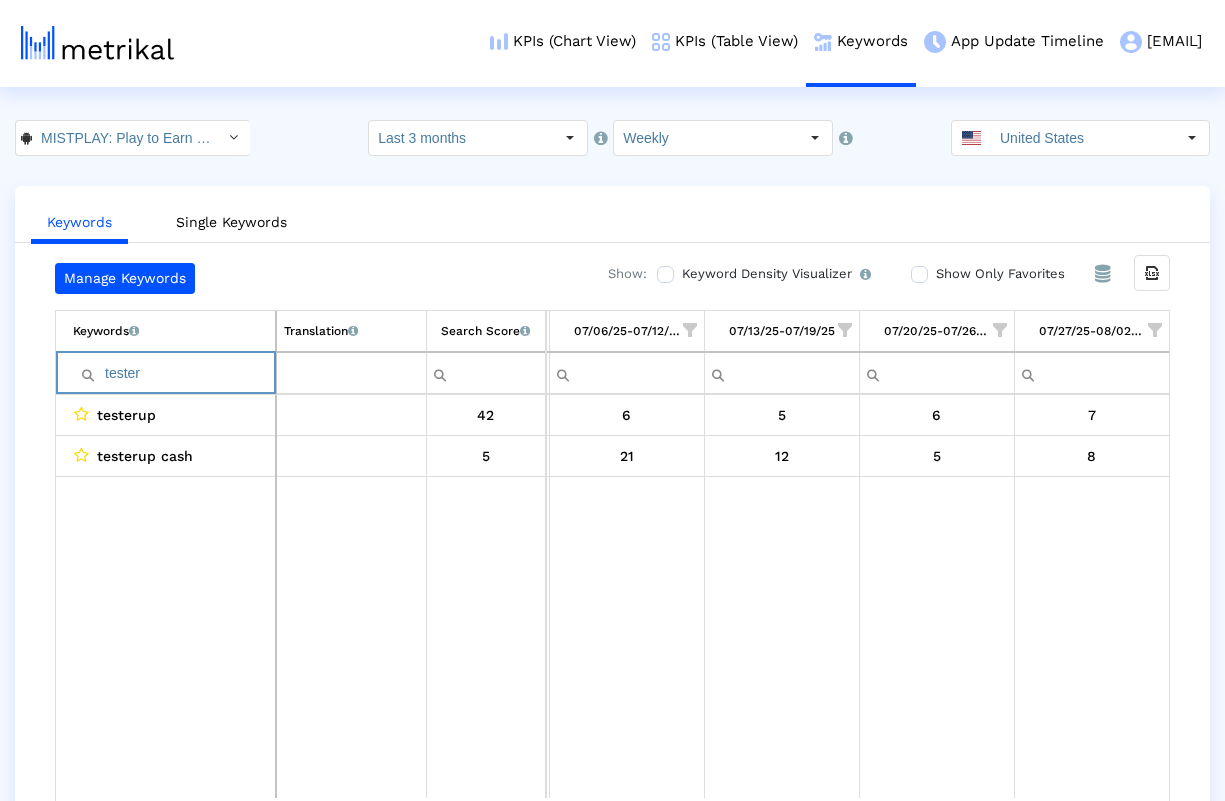click on "tester" at bounding box center [174, 373] 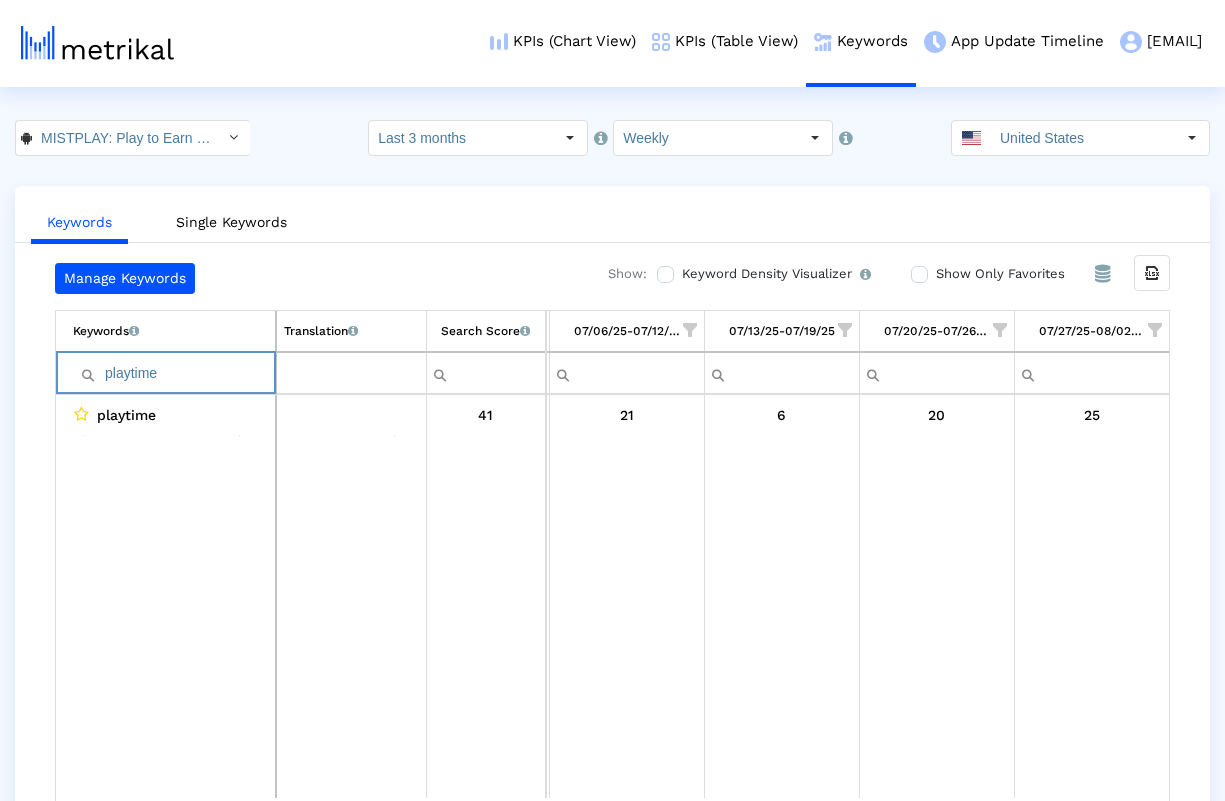 scroll, scrollTop: 0, scrollLeft: 1270, axis: horizontal 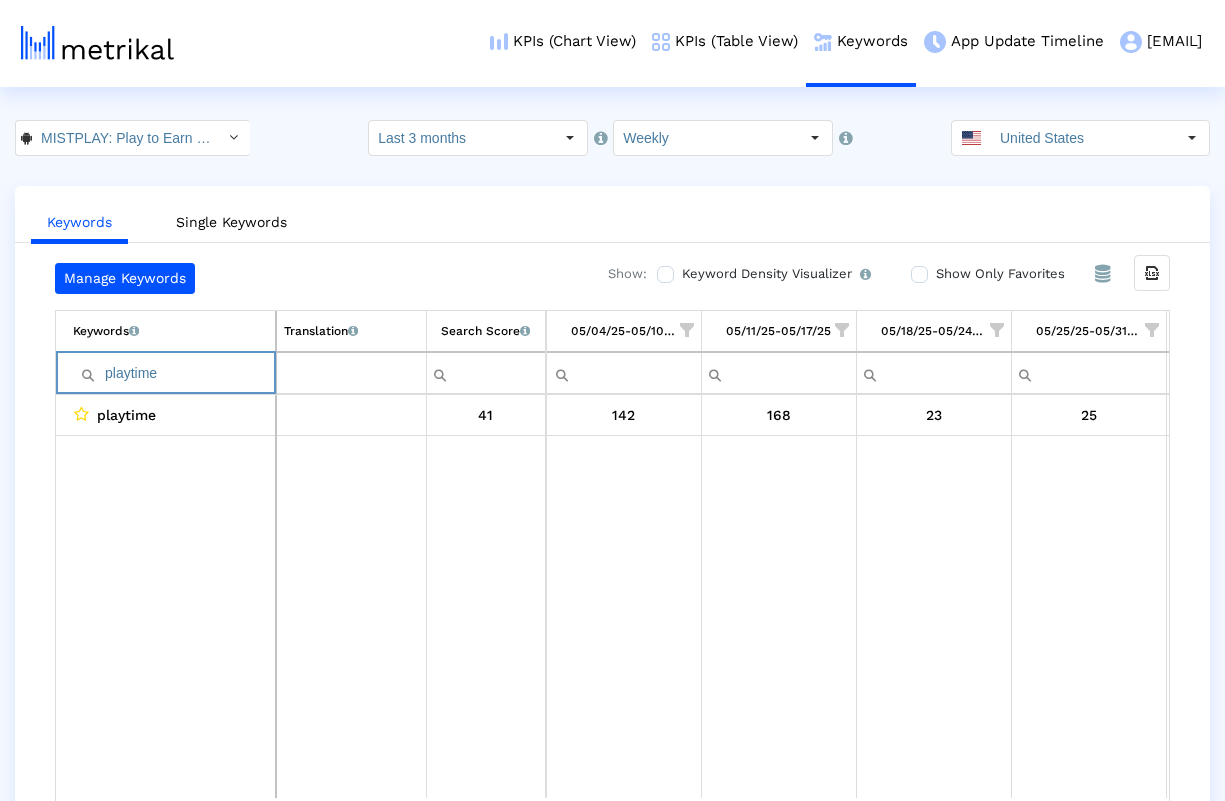 type on "playtime" 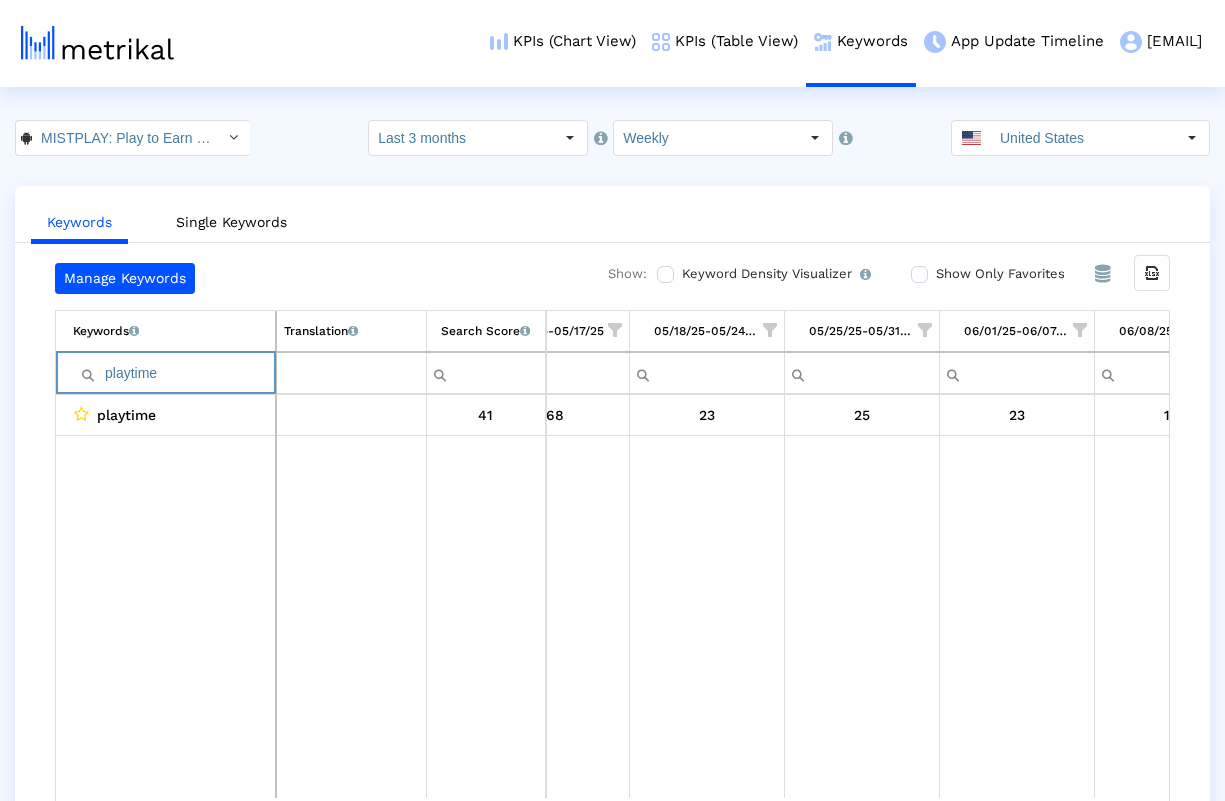 scroll, scrollTop: 0, scrollLeft: 319, axis: horizontal 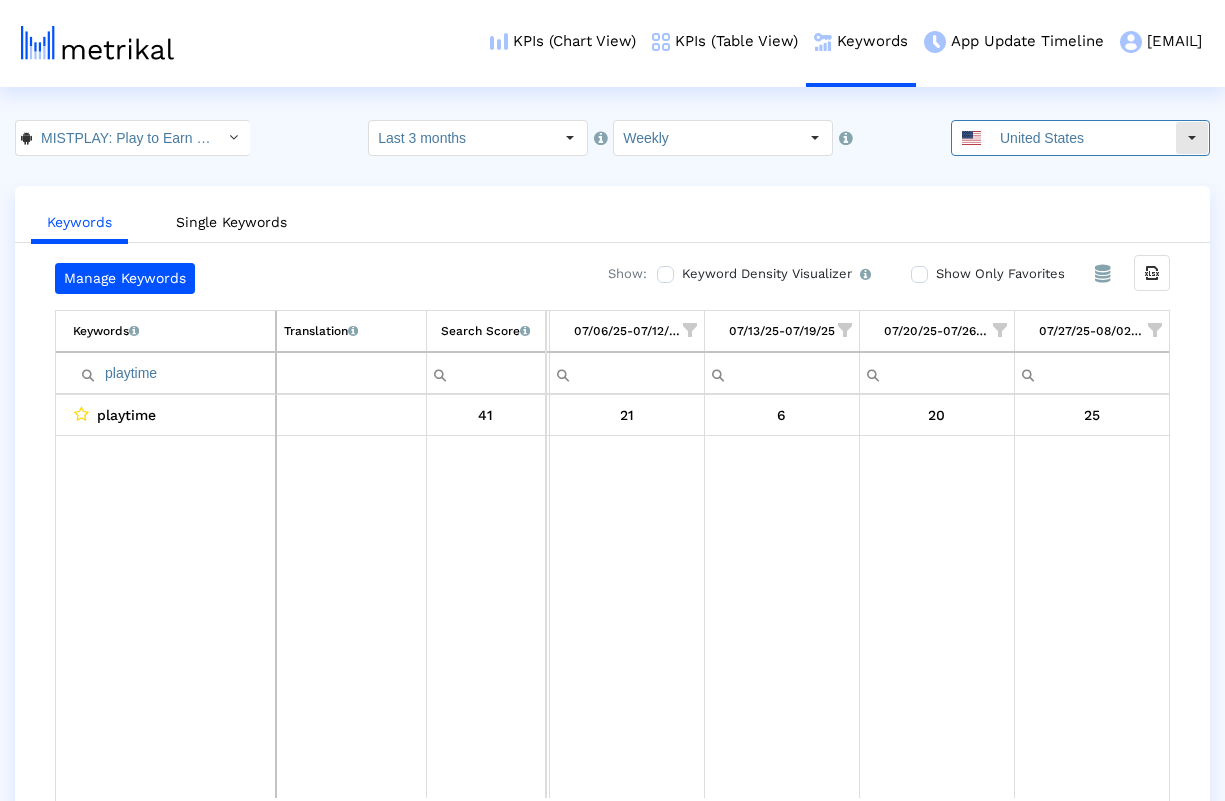 click on "United States" 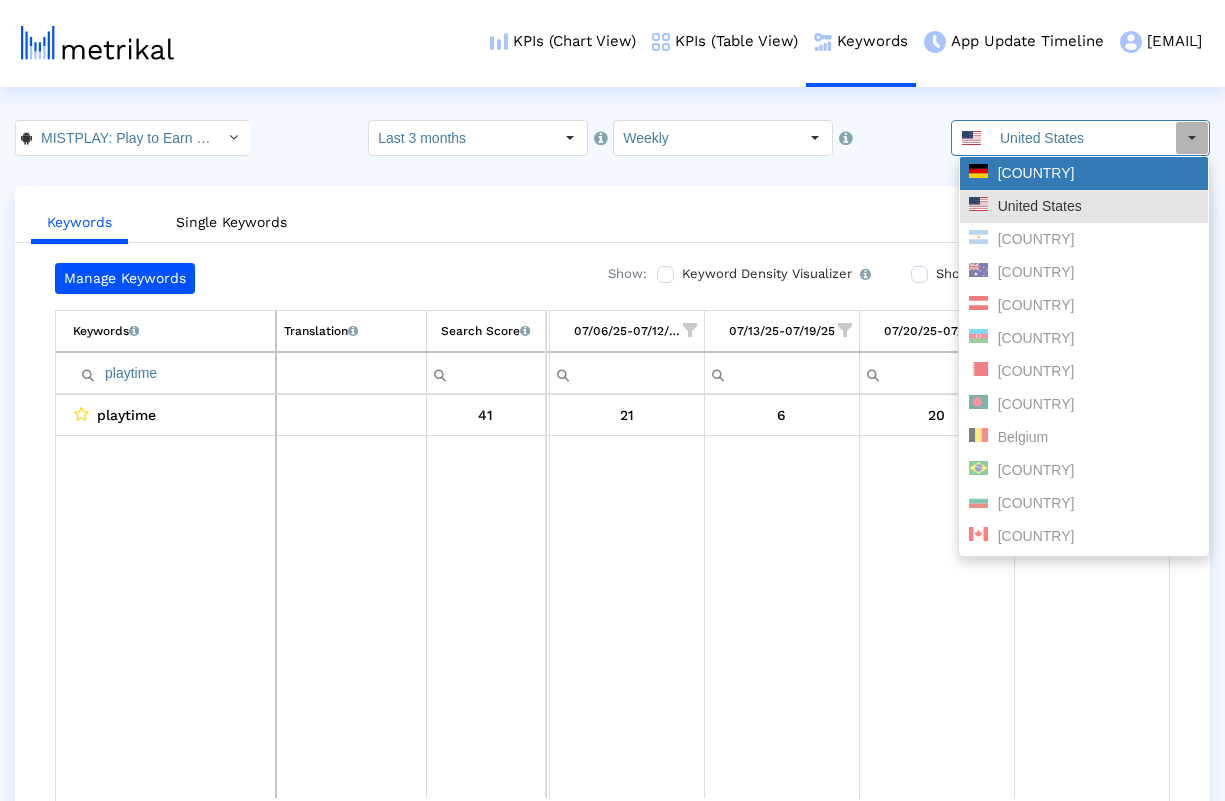 click on "[COUNTRY]" at bounding box center [1084, 173] 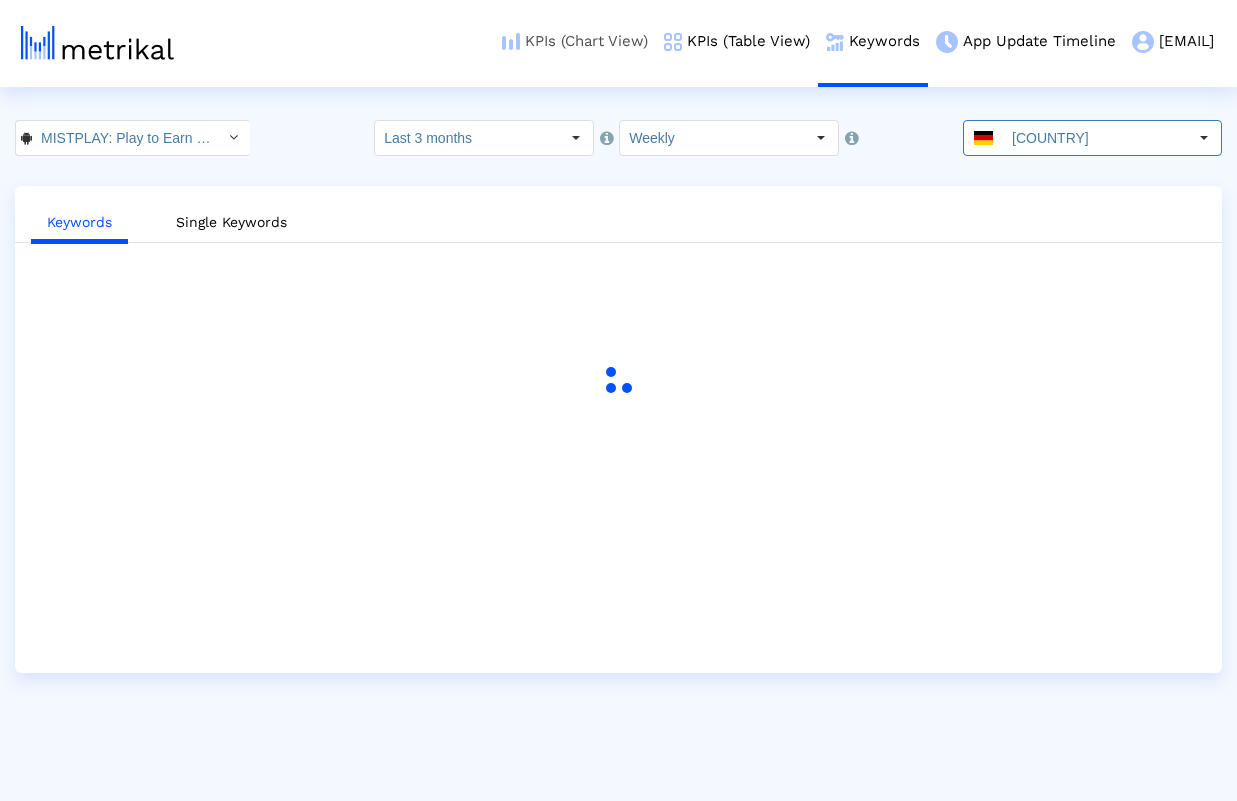 click on "KPIs (Chart View)" at bounding box center (575, 41) 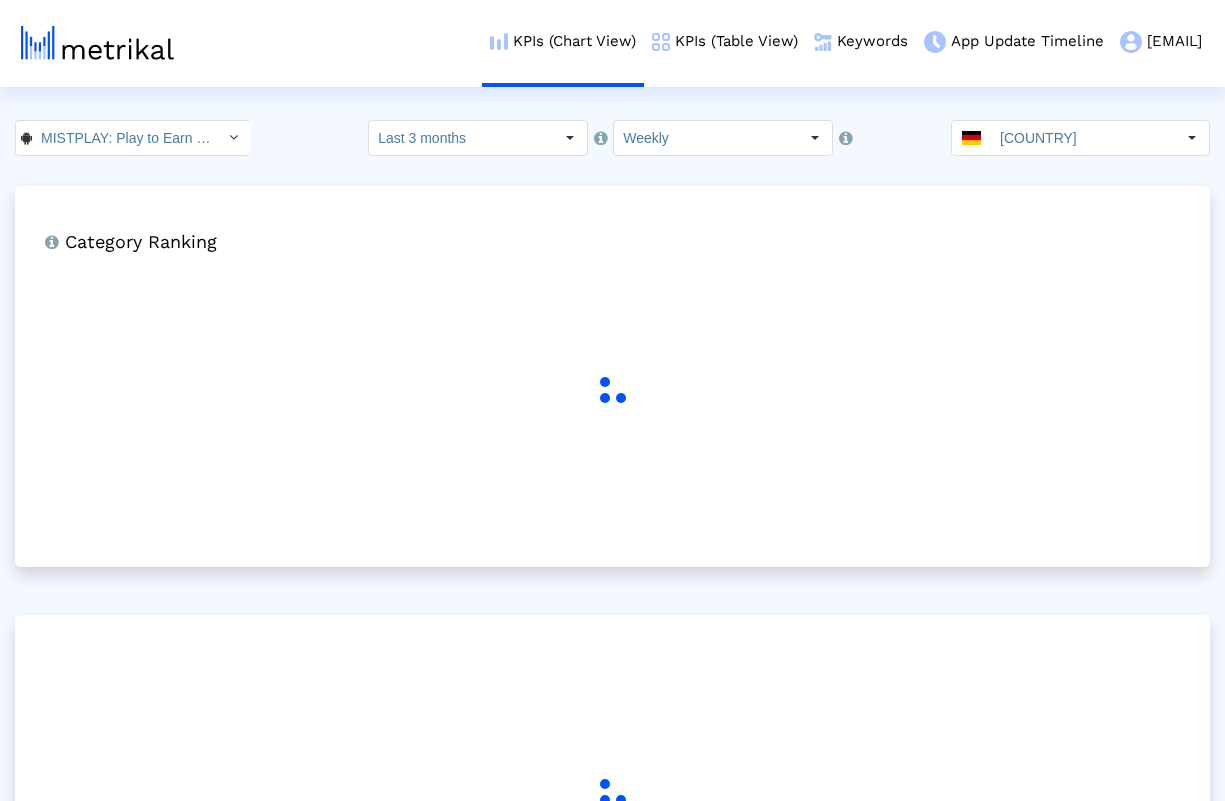 click on "MISTPLAY: Play to Earn Money < com.mistplay.mistplay >  Select how far back from today you would like to view the data below.  Last 3 months  Select how would like to group the data below.  Weekly [COUNTRY] Category Ranking  Ranking of the app in the Overall and Category Charts." 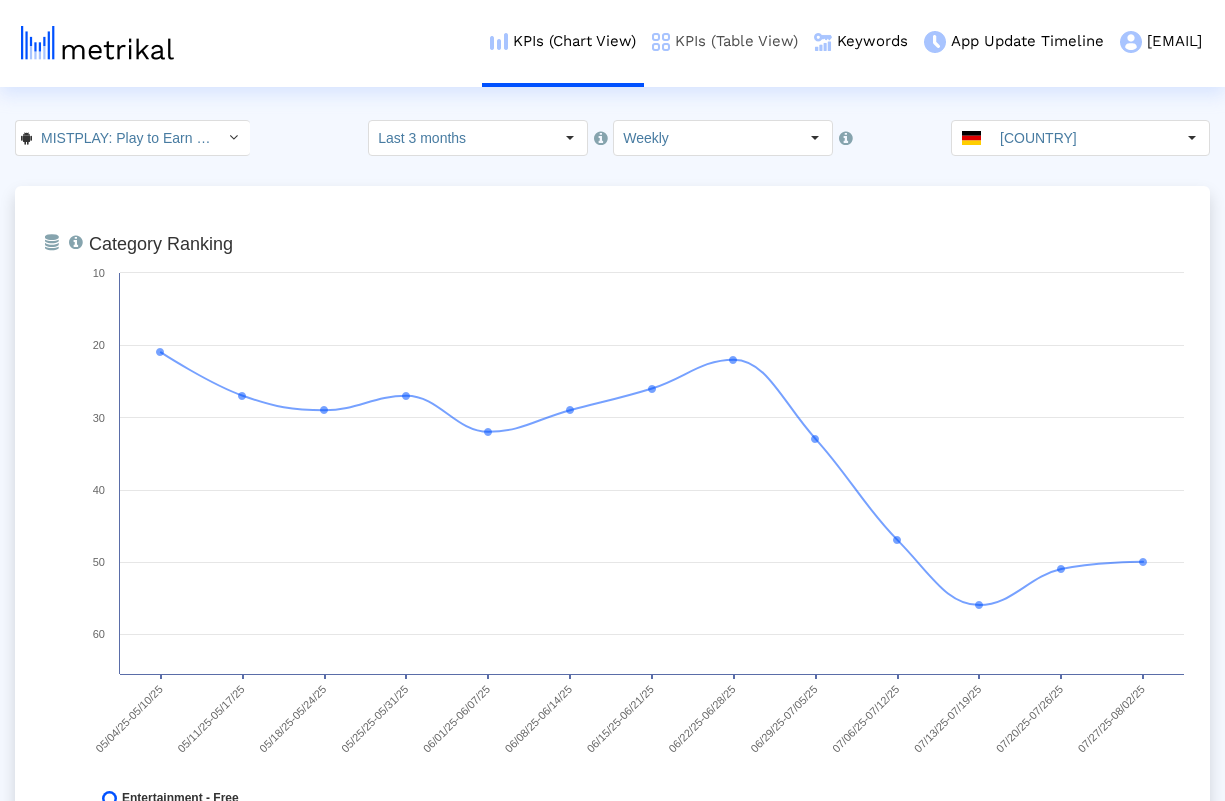 click on "KPIs (Table View)" at bounding box center [725, 41] 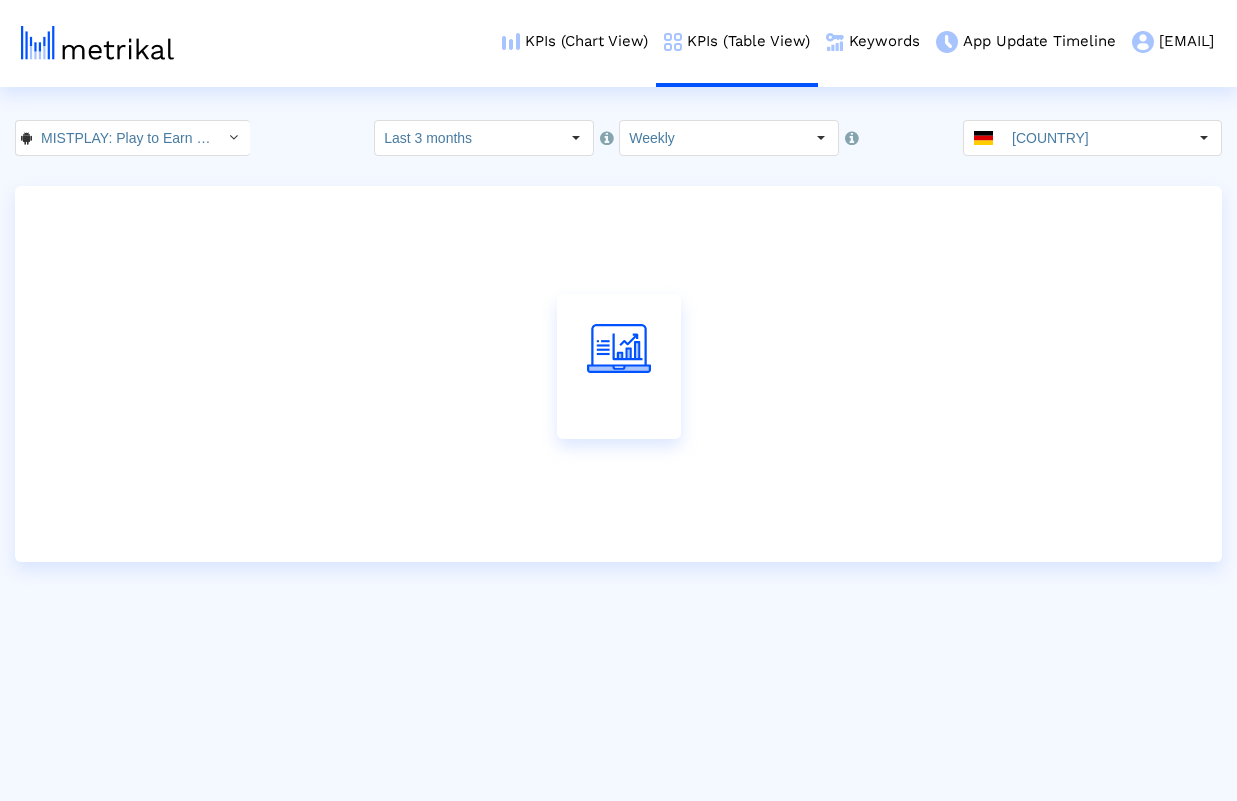 click on "MISTPLAY: Play to Earn Money < com.mistplay.mistplay >  Select how far back from today you would like to view the data below.  Last 3 months  Select how would like to group the data below.  Weekly [COUNTRY]" 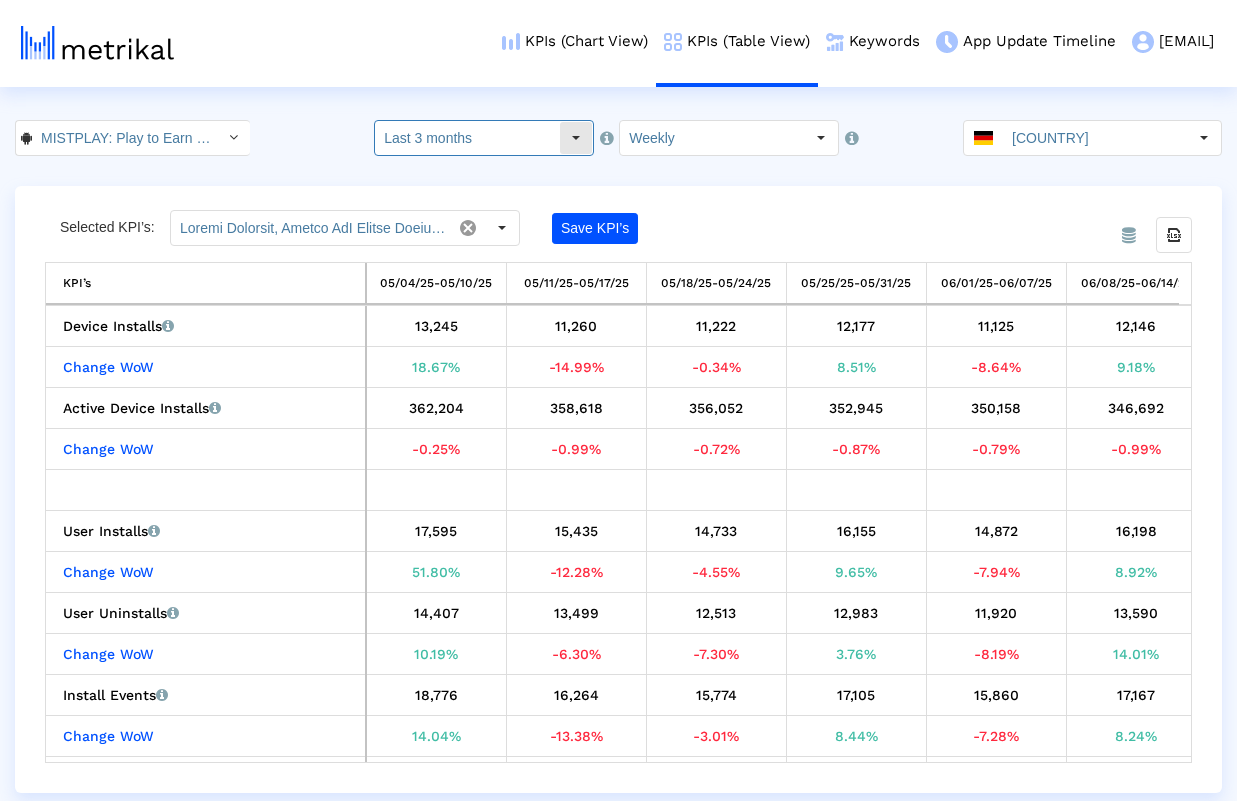 click on "Last 3 months" 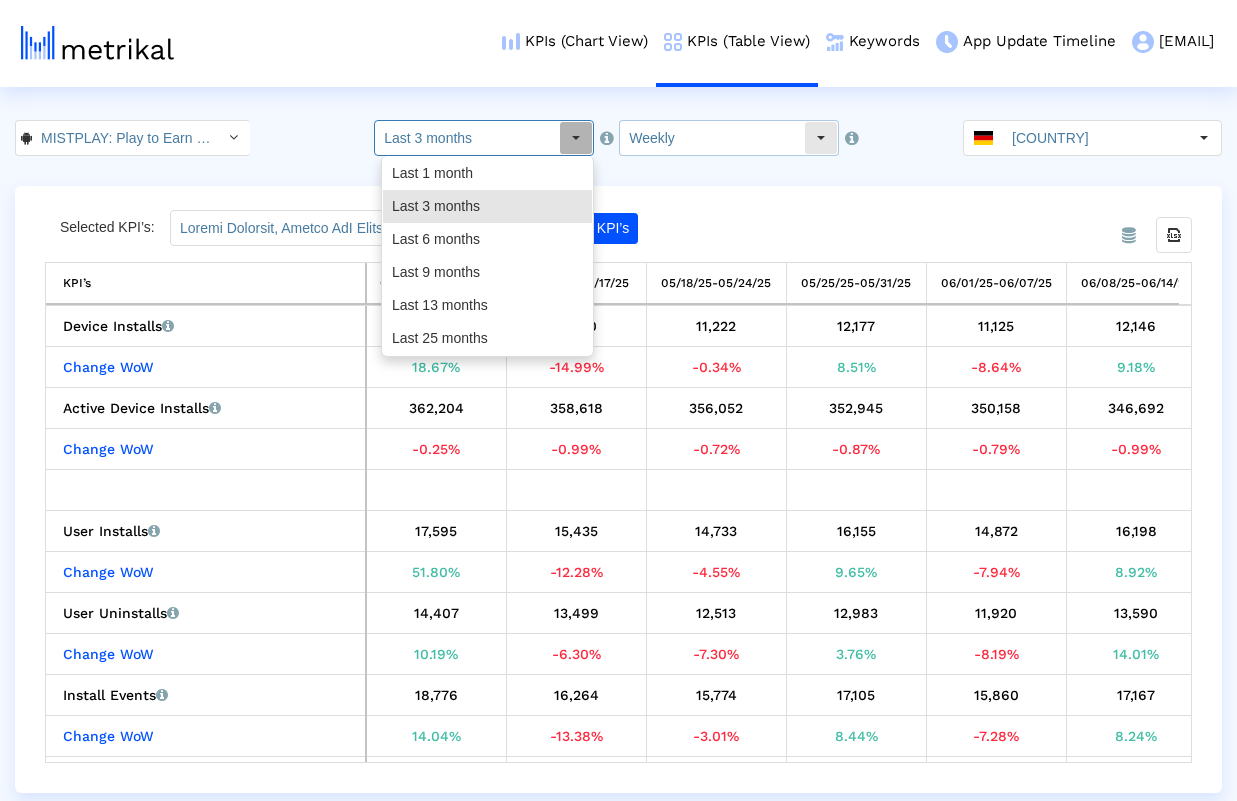click on "Weekly" 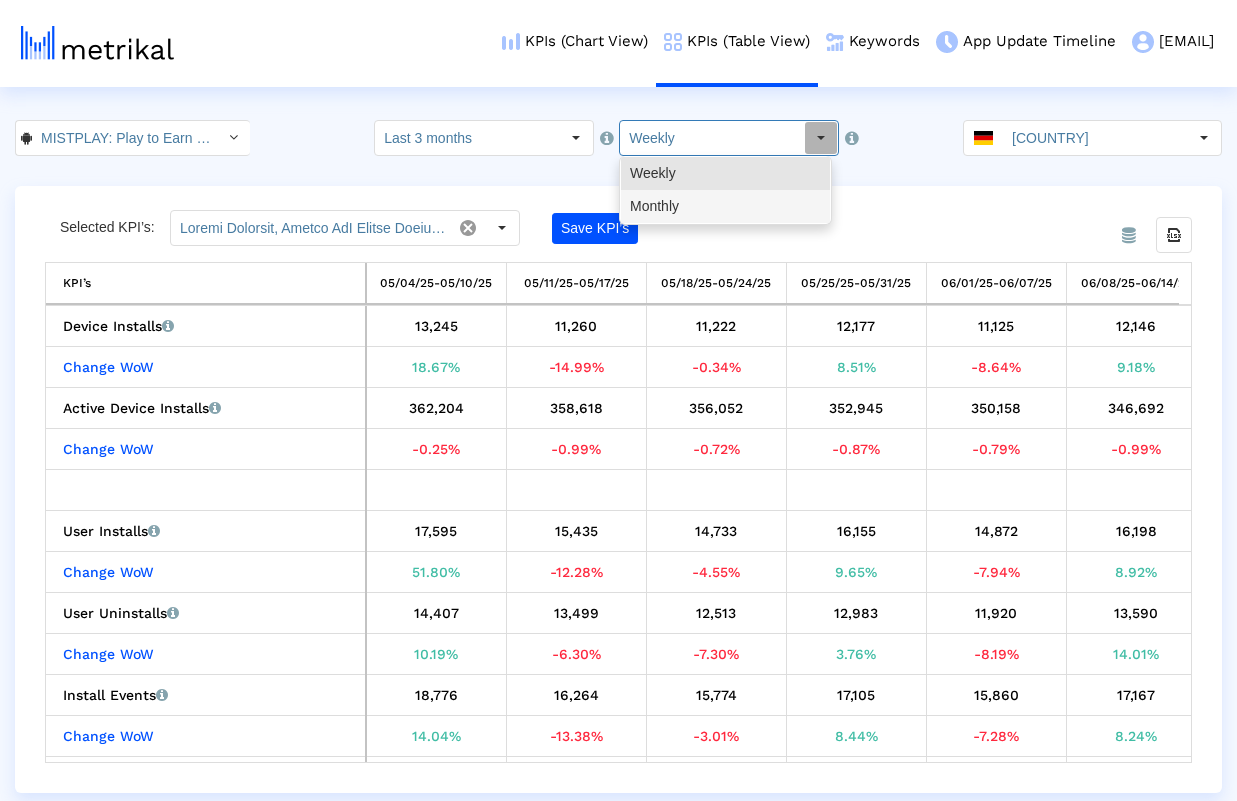 click on "Monthly" at bounding box center [725, 206] 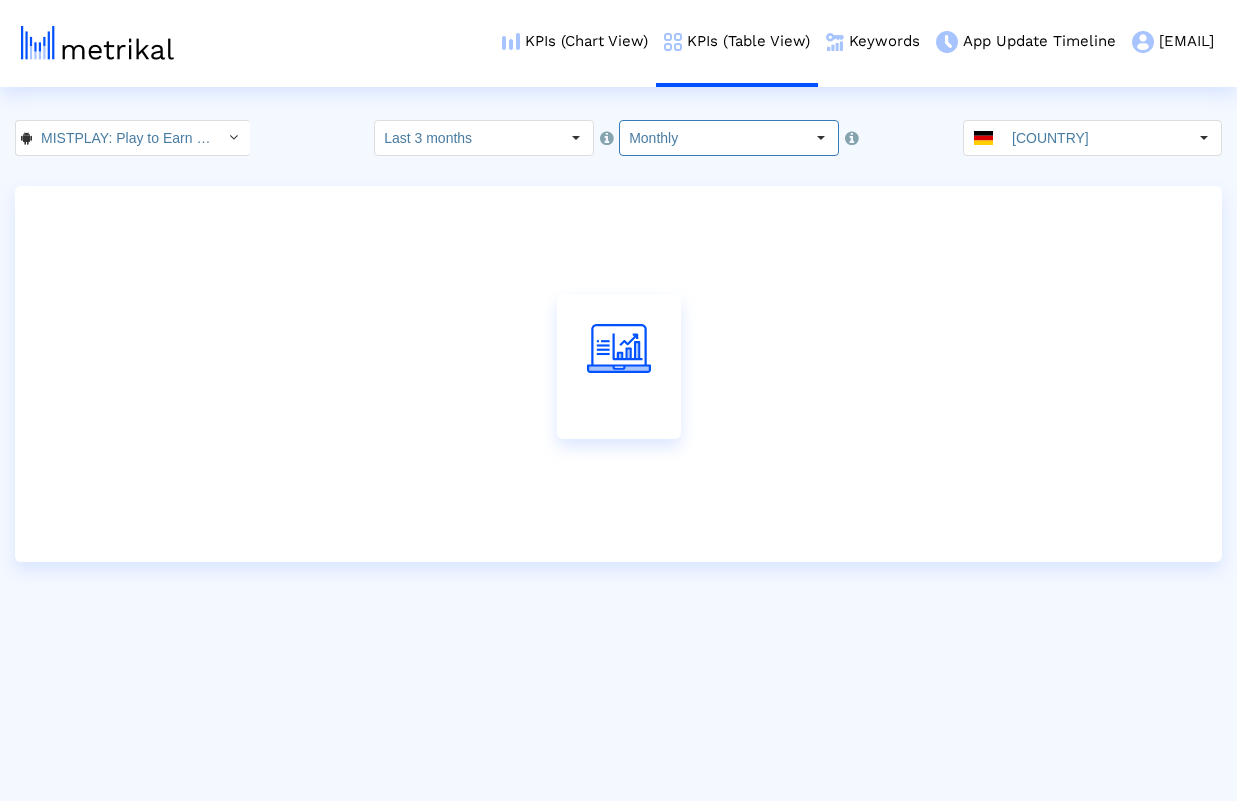 click on "MISTPLAY: Play to Earn Money < com.mistplay.mistplay >  Select how far back from today you would like to view the data below.  Last 3 months Pull down to refresh... Release to refresh... Refreshing... Last 1 month Last 3 months Last 6 months Last 9 months Last 13 months Last 25 months Loading...  Select how would like to group the data below.  Monthly Pull down to refresh... Release to refresh... Refreshing... Weekly Monthly Loading... [COUNTRY]" 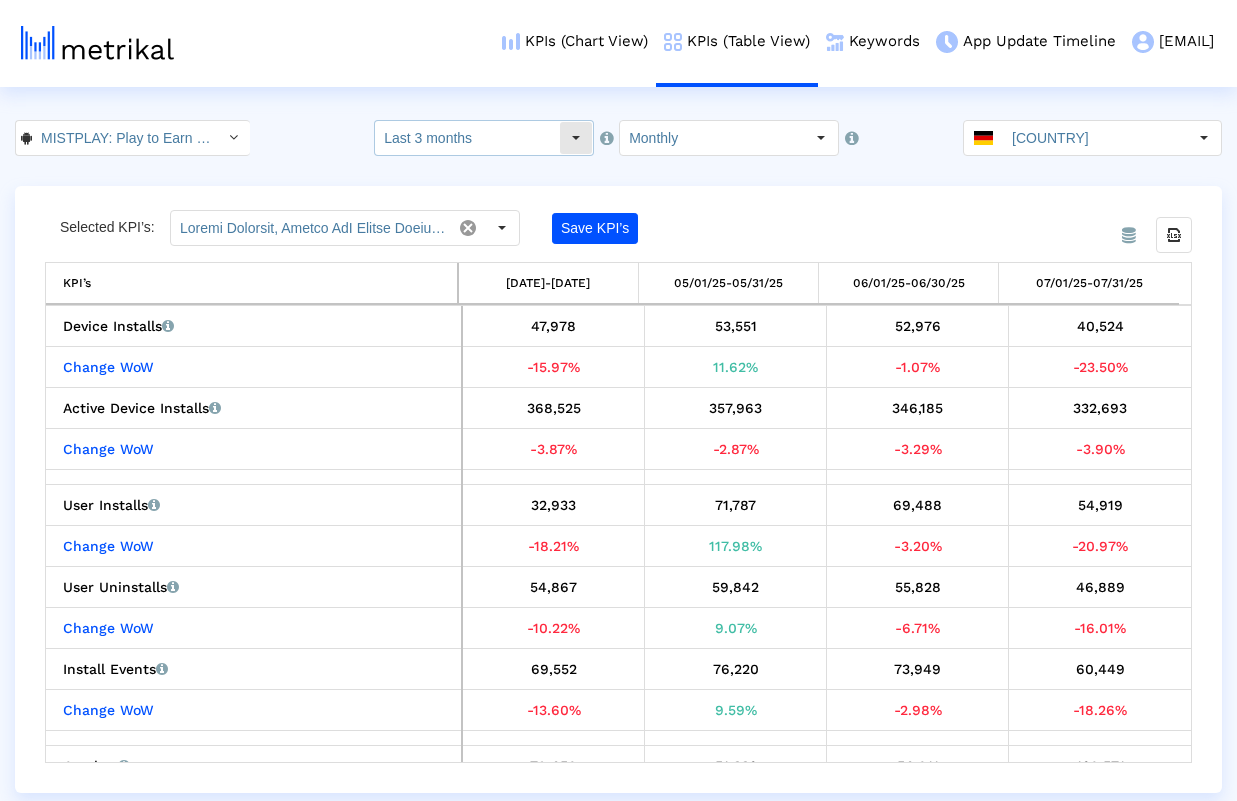 click on "Last 3 months" 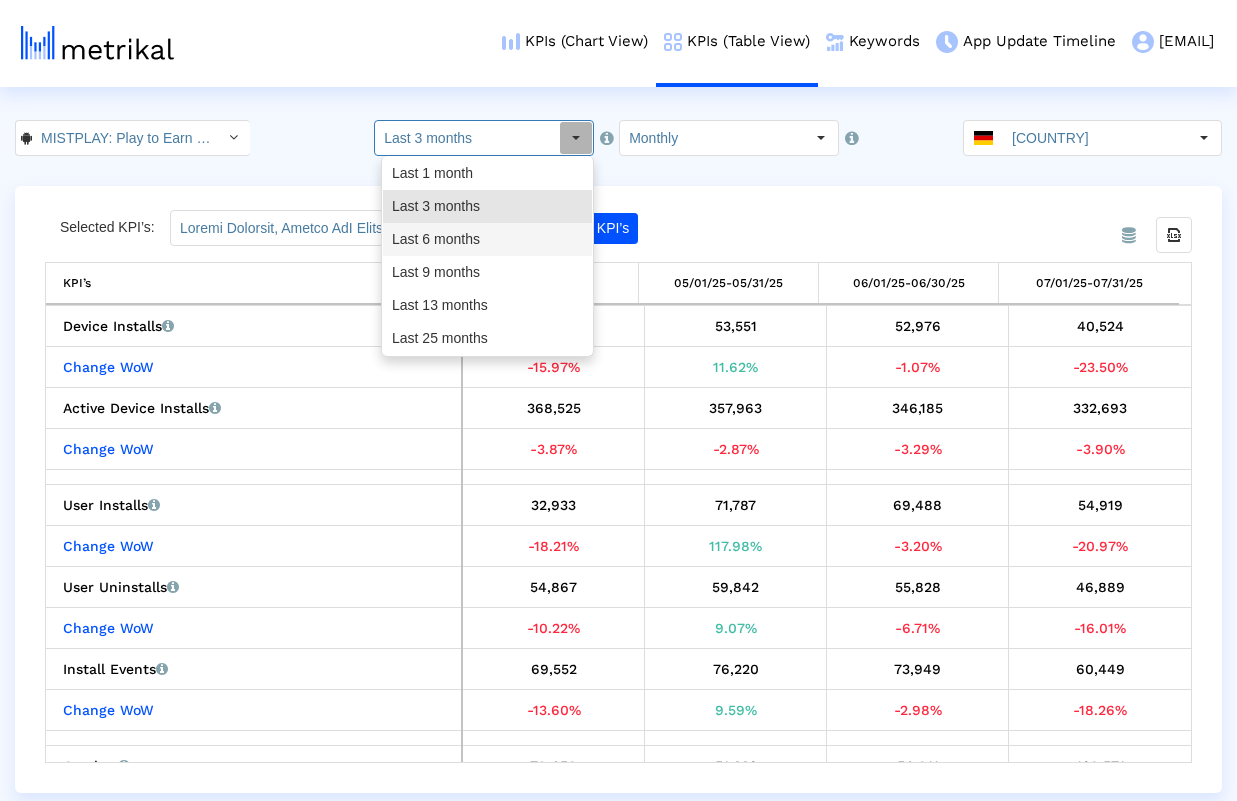 click on "Last 6 months" at bounding box center [487, 239] 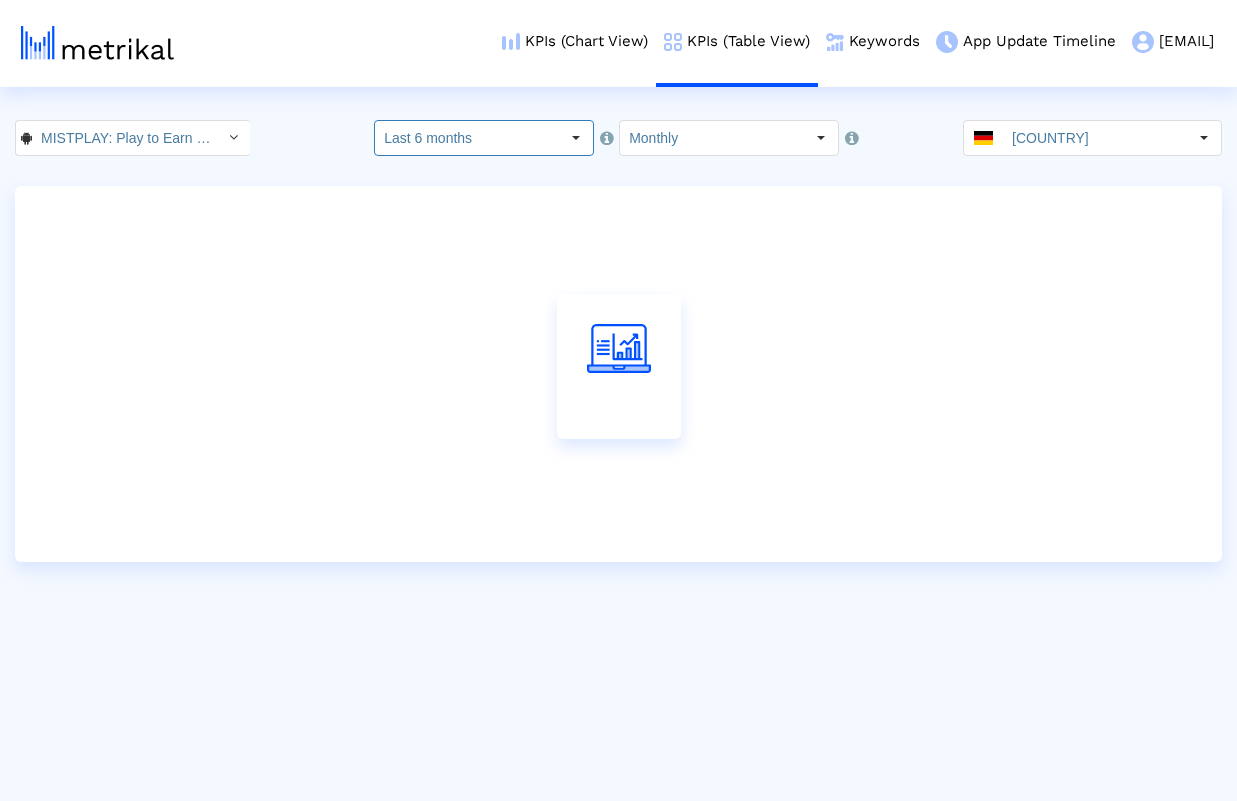 click 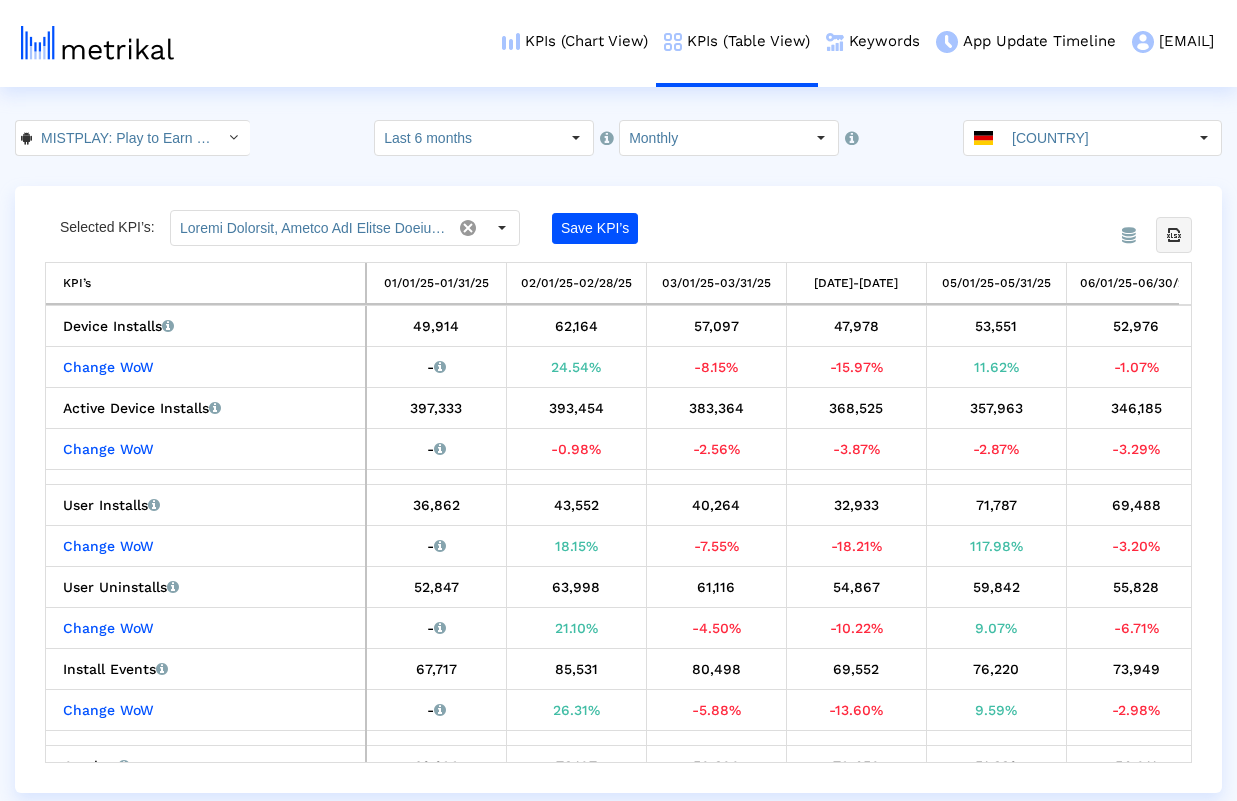 click at bounding box center [1174, 235] 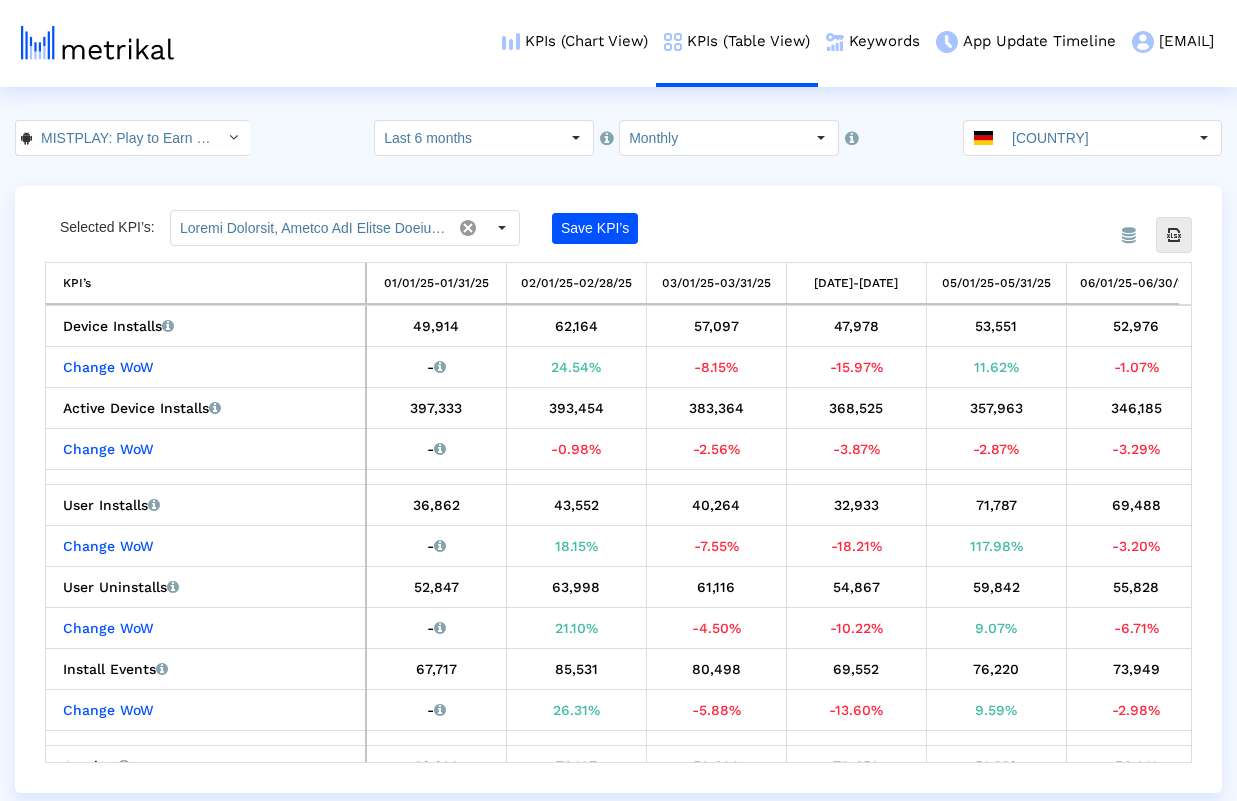 click on "MISTPLAY: Play to Earn Money < com.mistplay.mistplay >  Select how far back from today you would like to view the data below.  Last 6 months Pull down to refresh... Release to refresh... Refreshing... Last 1 month Last 3 months Last 6 months Last 9 months Last 13 months Last 25 months Loading...  Select how would like to group the data below.  Monthly Pull down to refresh... Release to refresh... Refreshing... Weekly Monthly Loading... [COUNTRY]" 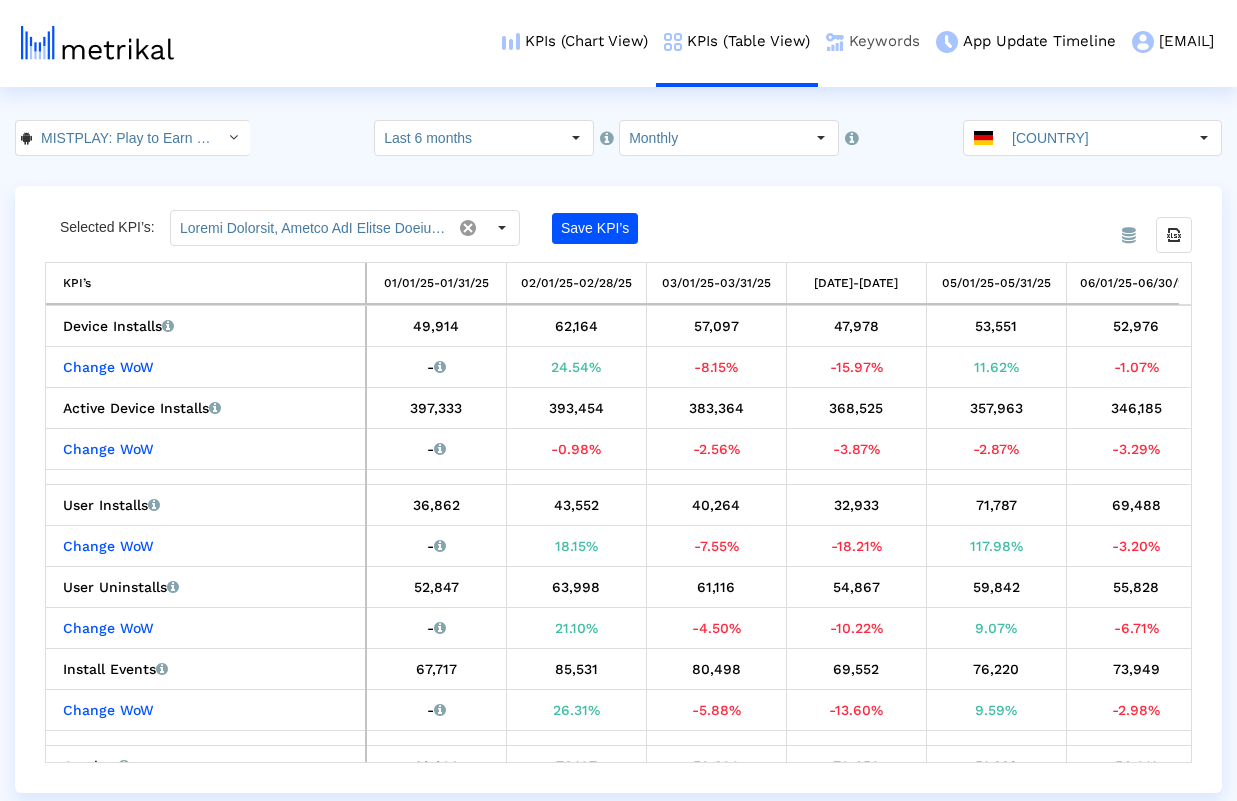 click on "Keywords" at bounding box center [873, 41] 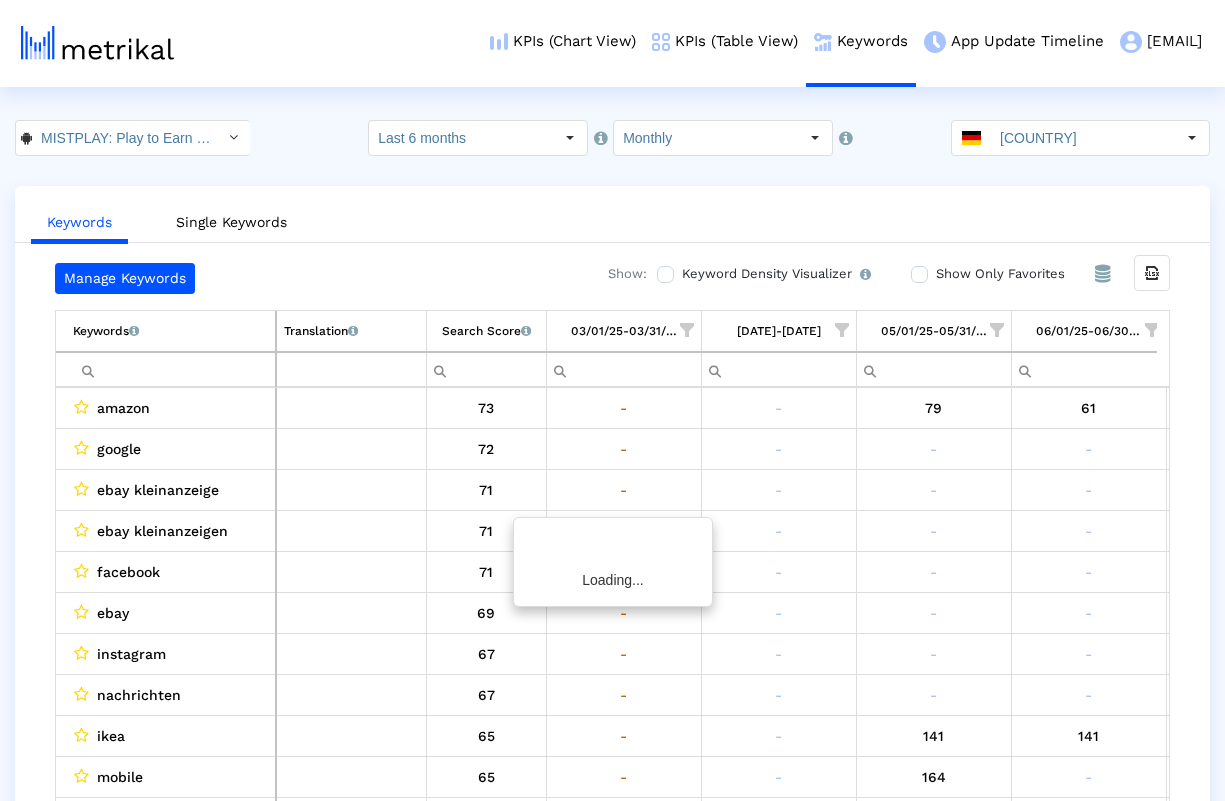 scroll, scrollTop: 0, scrollLeft: 164, axis: horizontal 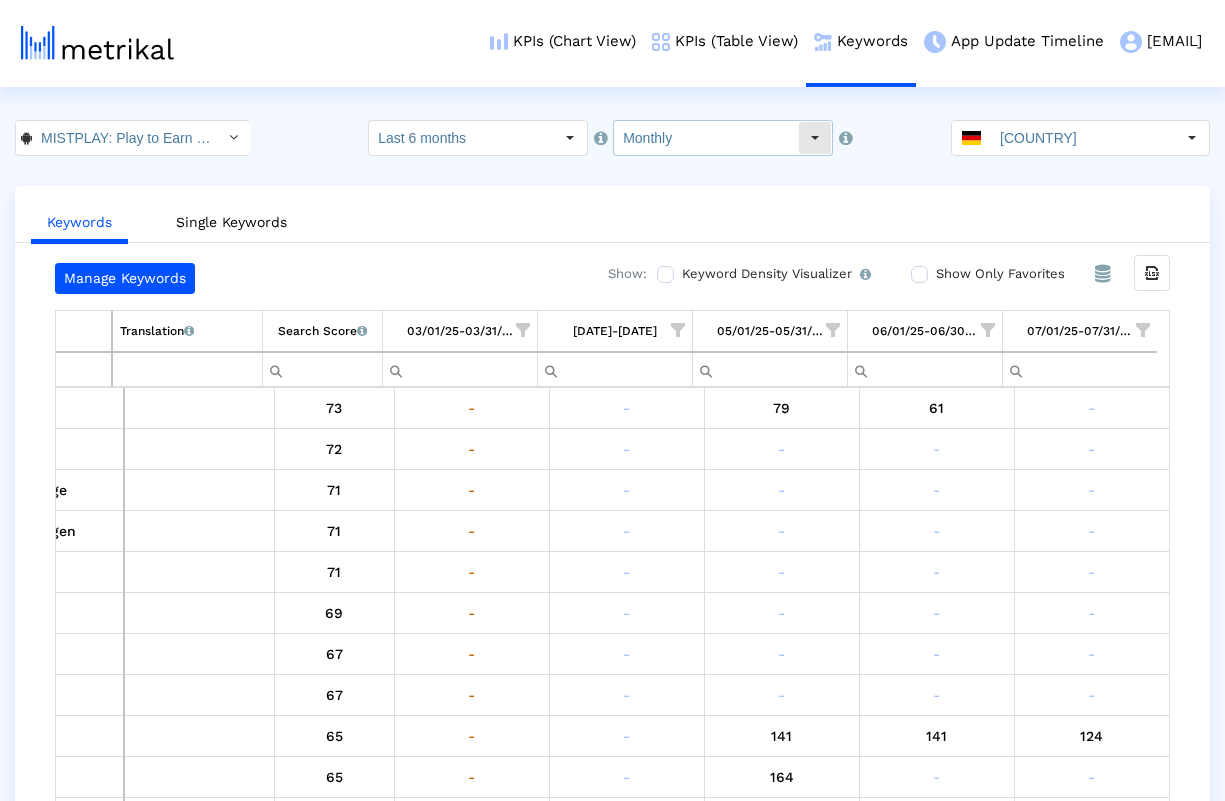click on "Monthly" 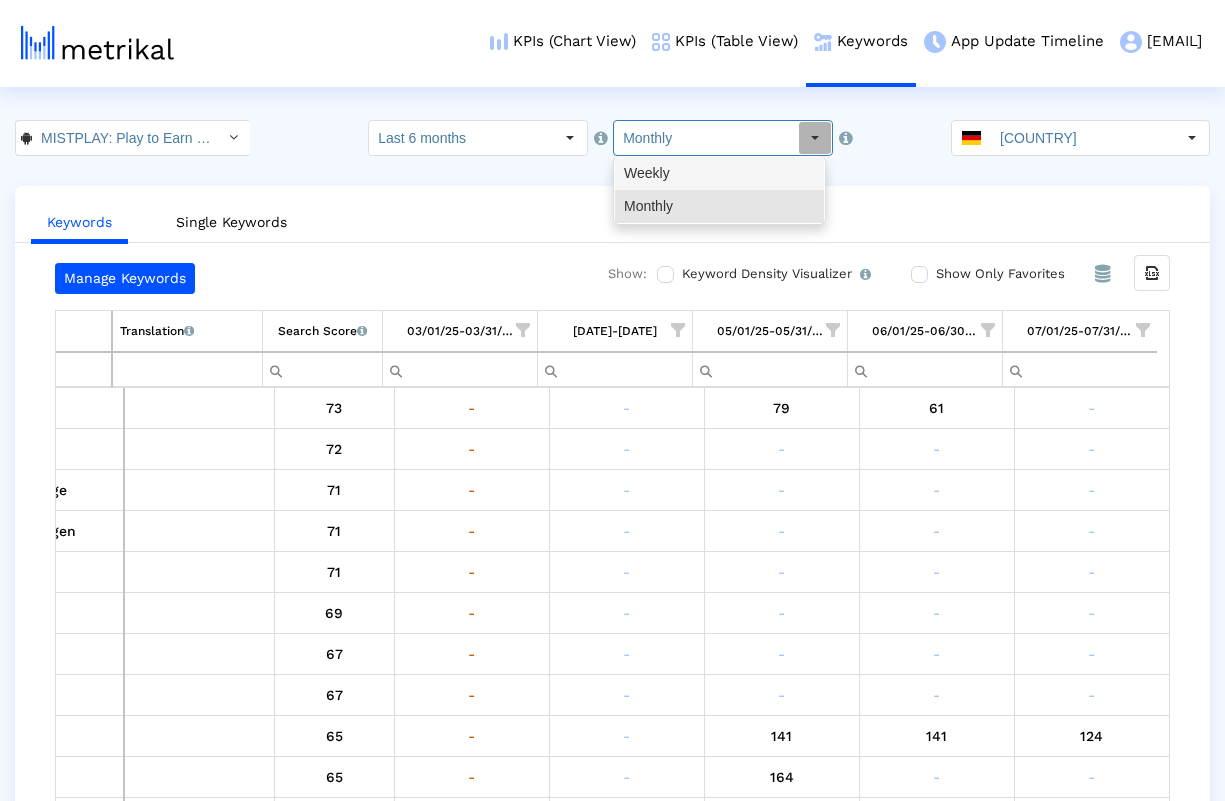 click on "Weekly" at bounding box center (719, 173) 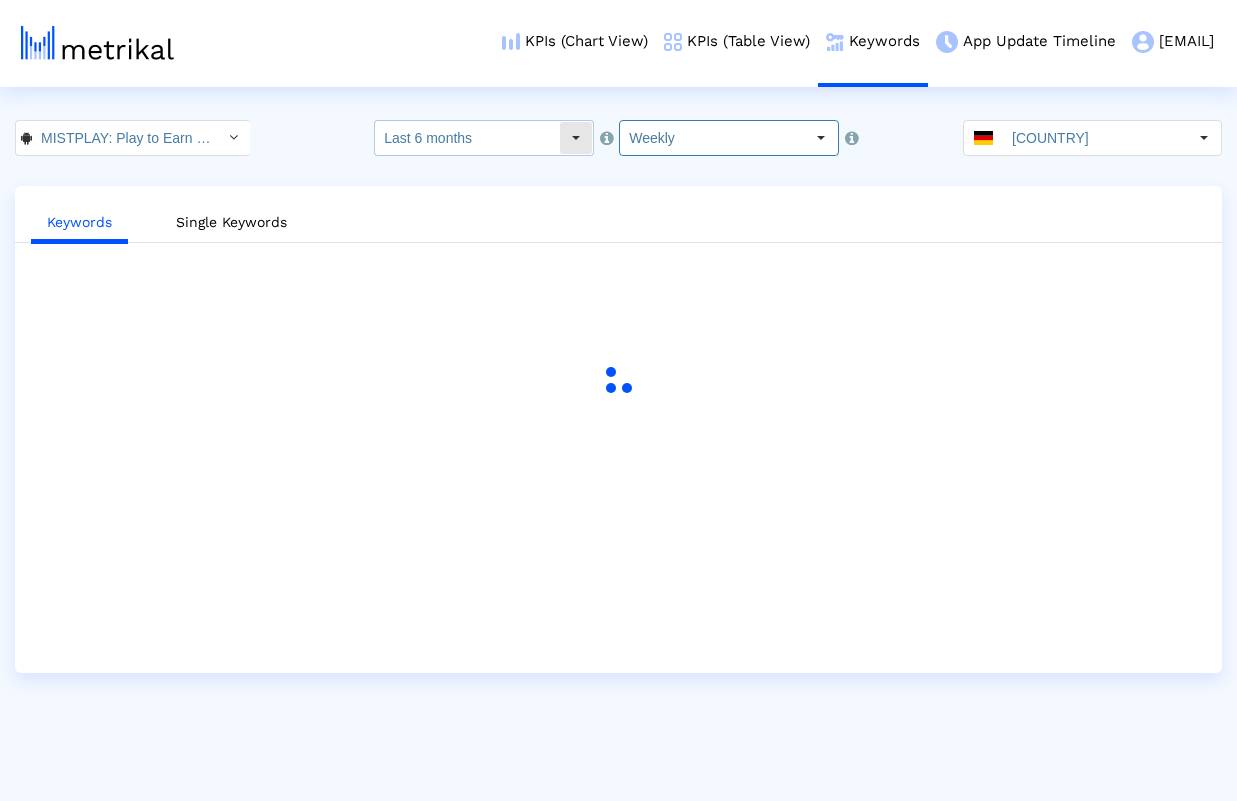 click on "Last 6 months" 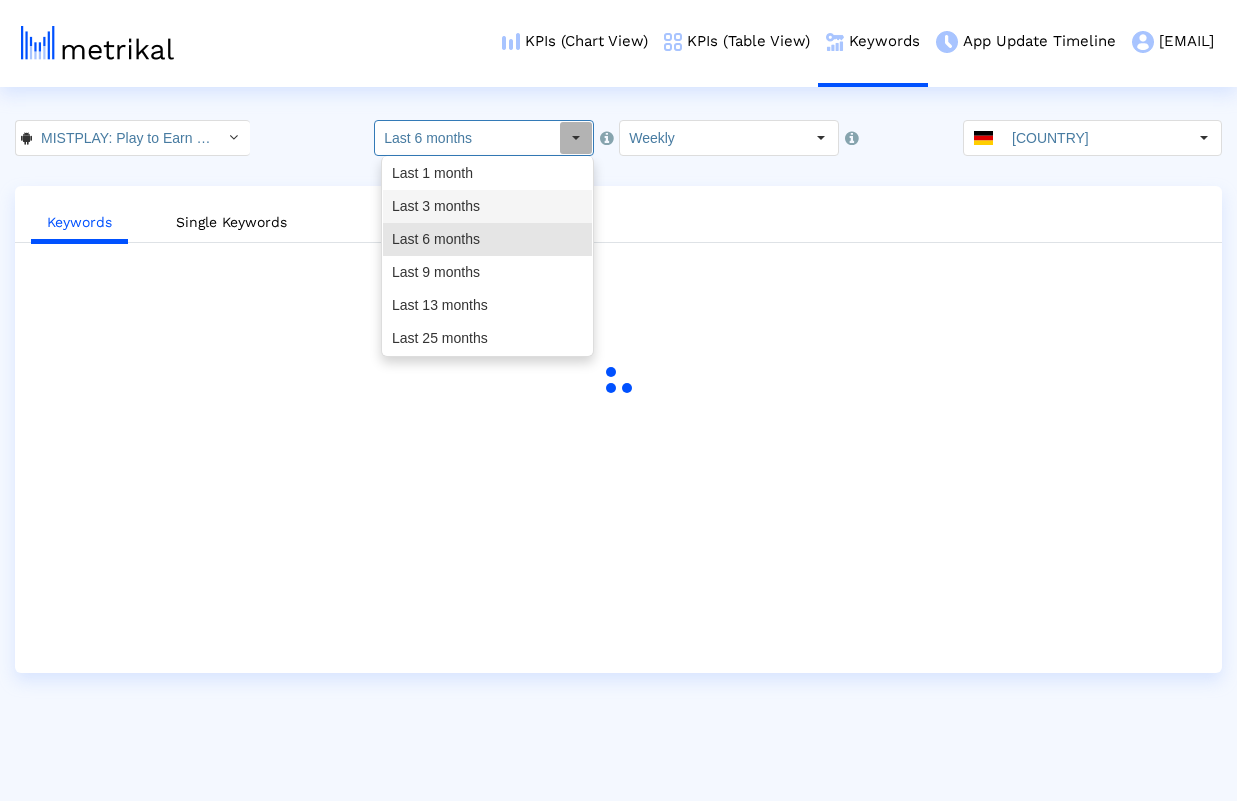 click on "Last 3 months" at bounding box center [487, 206] 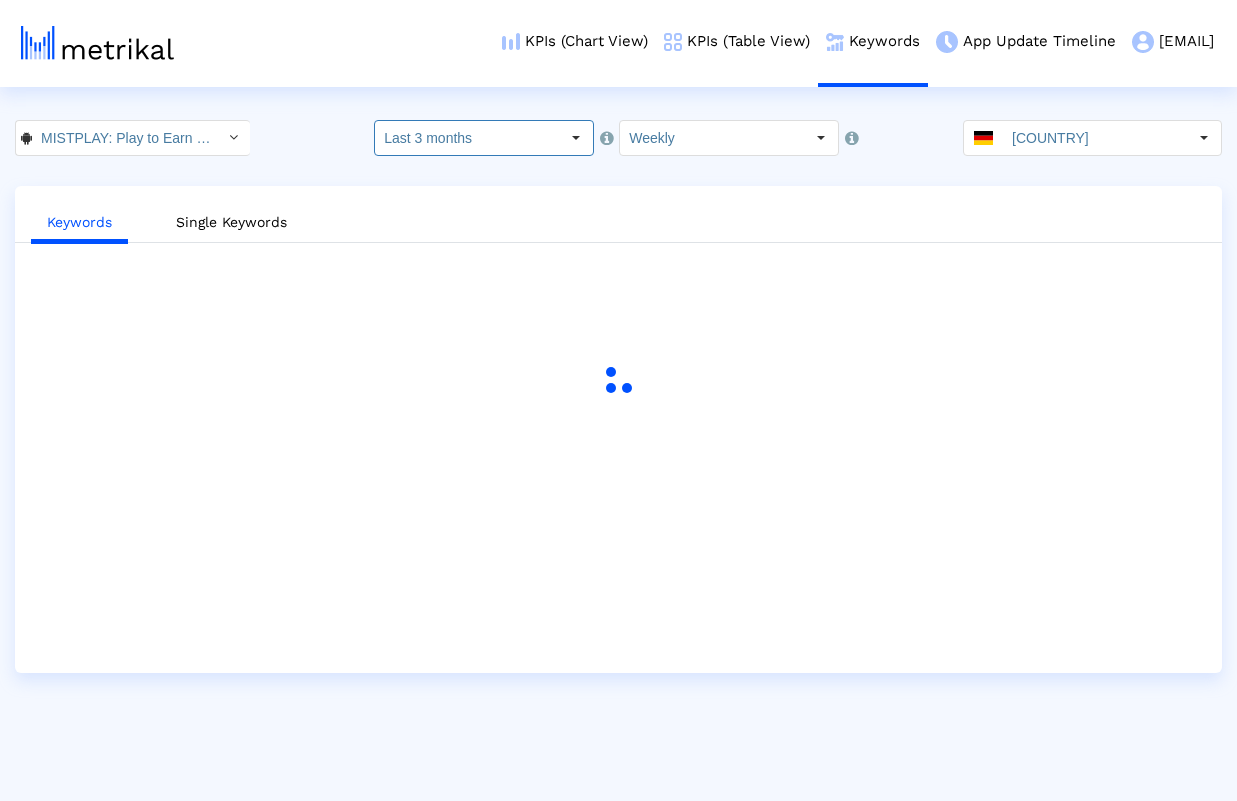 click on "MISTPLAY: Play to Earn Money < com.mistplay.mistplay >  Select how far back from today you would like to view the data below.  Last 3 months Pull down to refresh... Release to refresh... Refreshing... Last 1 month Last 3 months Last 6 months Last 9 months Last 13 months Last 25 months Loading...  Select how would like to group the data below.  Weekly Pull down to refresh... Release to refresh... Refreshing... Weekly Monthly Loading... [COUNTRY]  Keywords   Single Keywords" 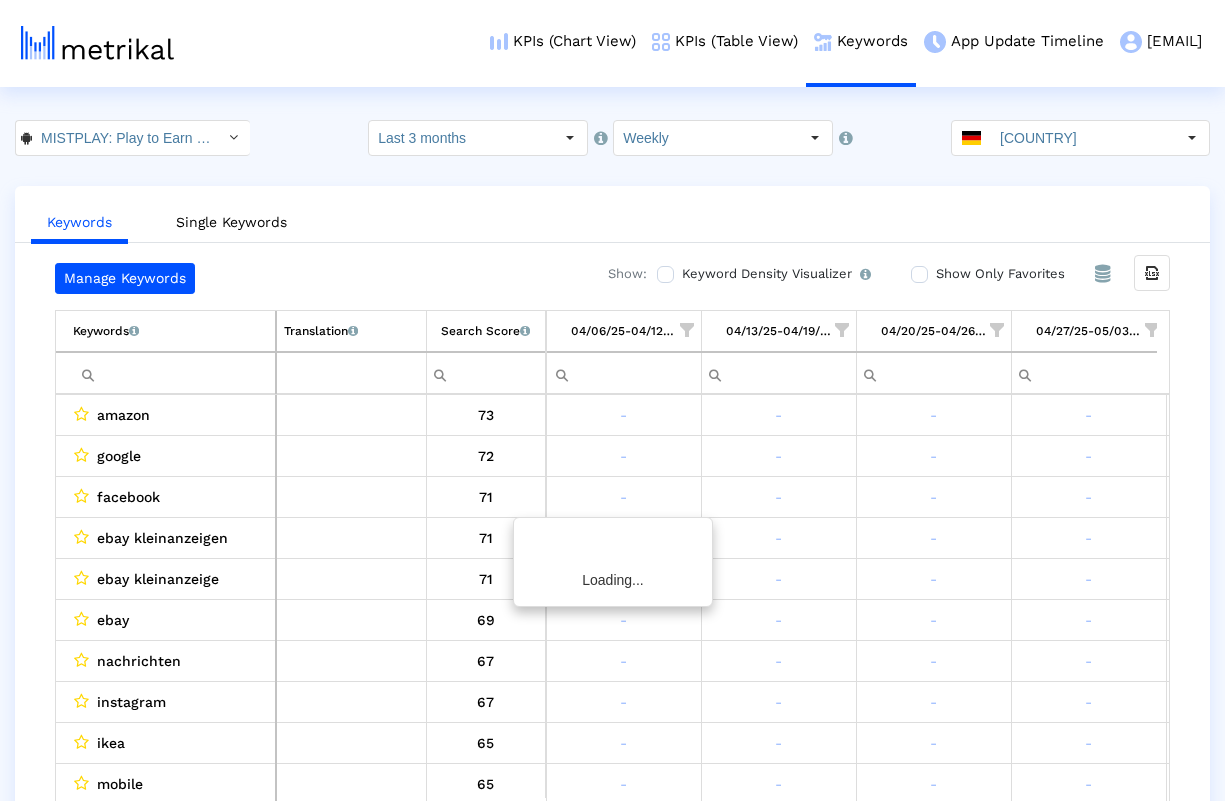 scroll, scrollTop: 0, scrollLeft: 2024, axis: horizontal 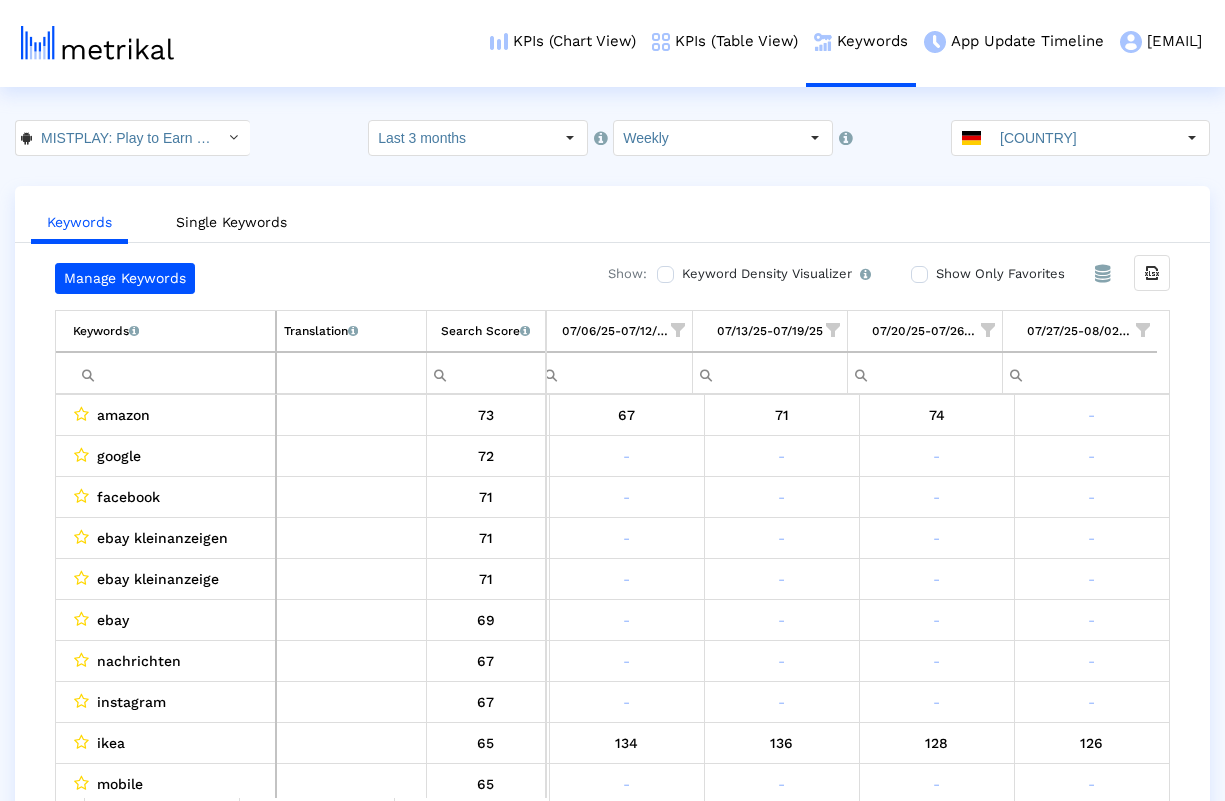 click at bounding box center [1143, 330] 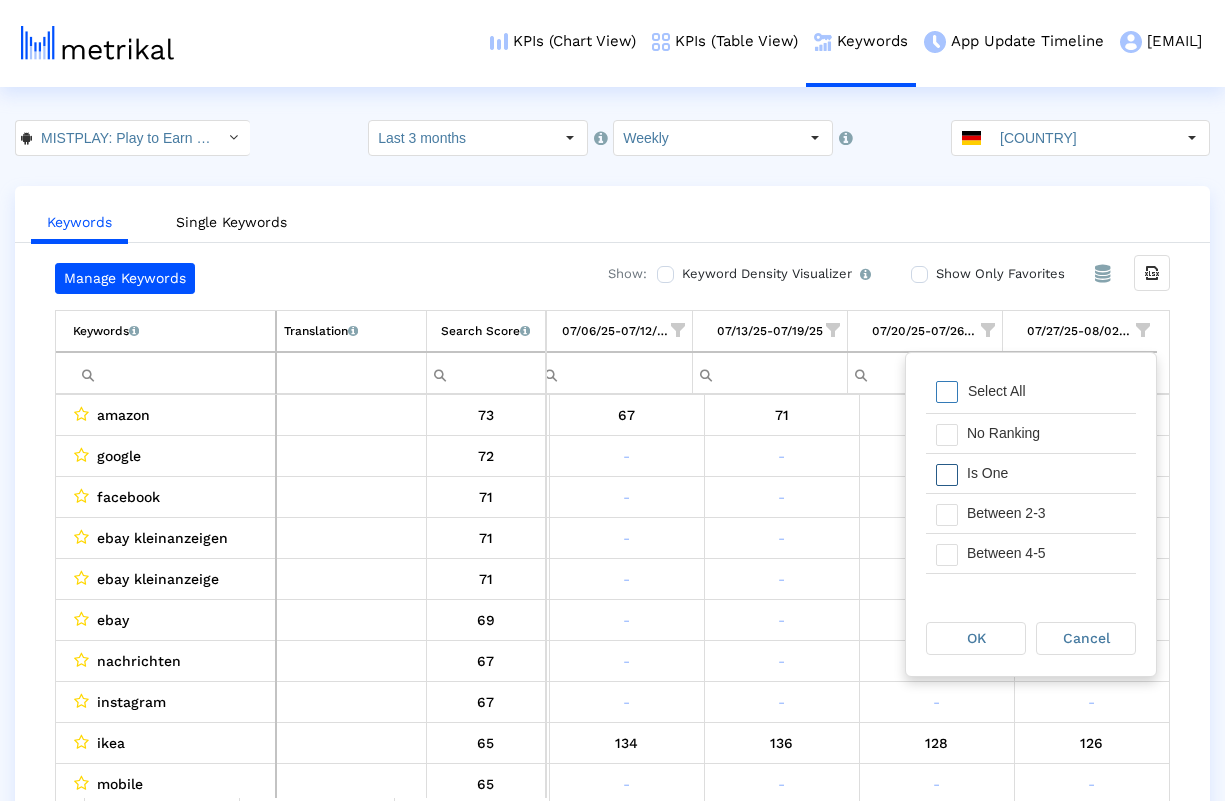 click at bounding box center [947, 475] 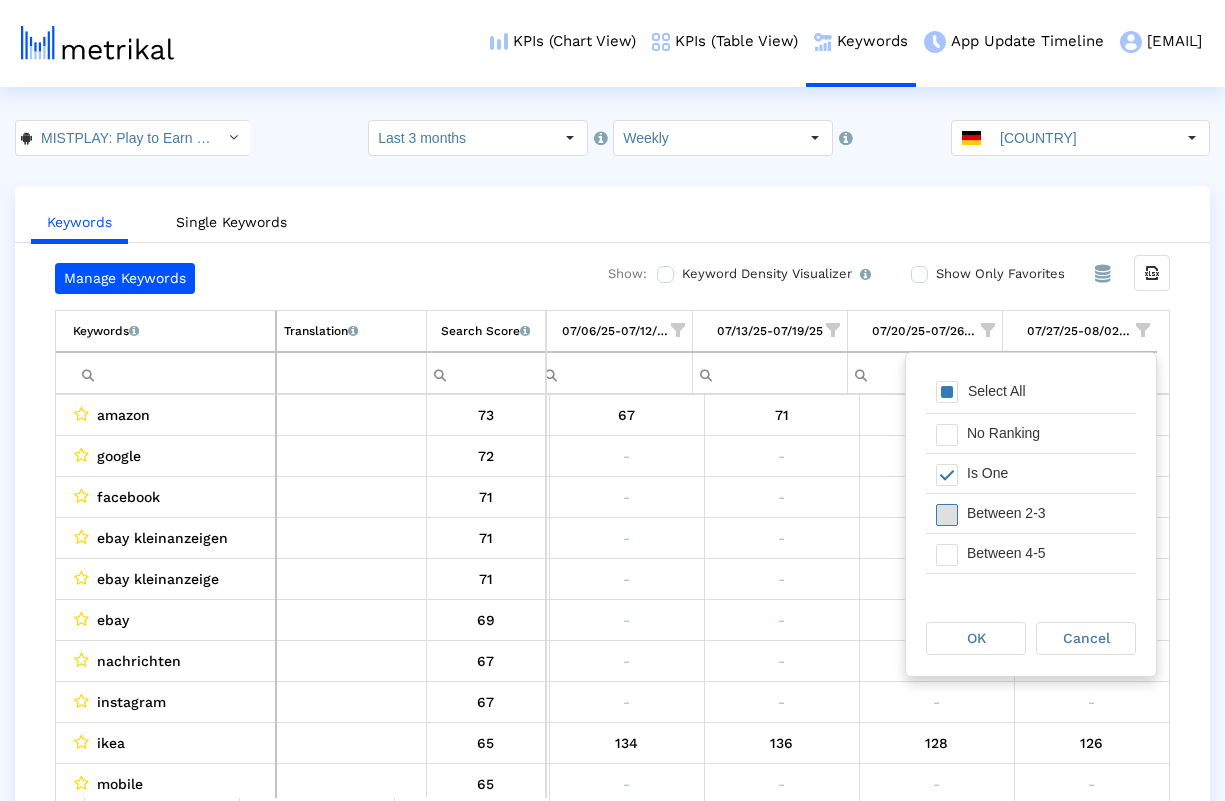 click at bounding box center (947, 515) 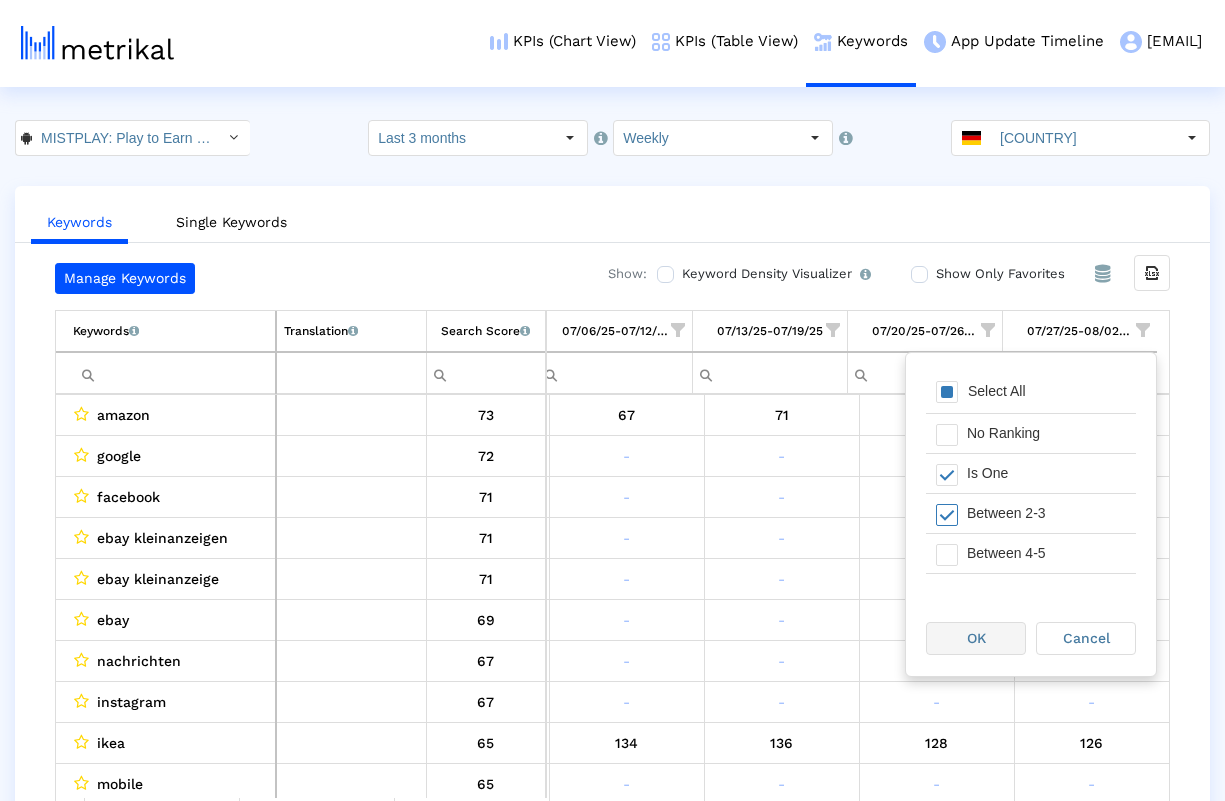 click on "OK" at bounding box center (976, 638) 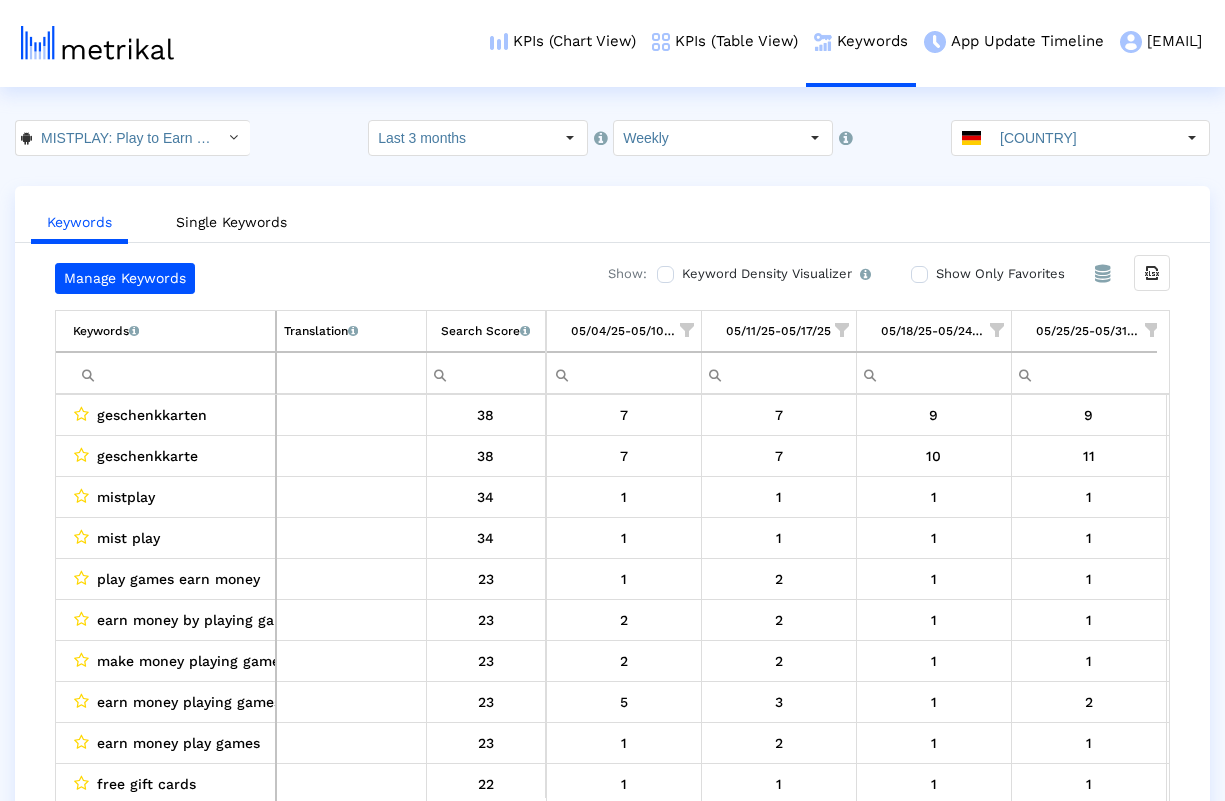 click at bounding box center (687, 330) 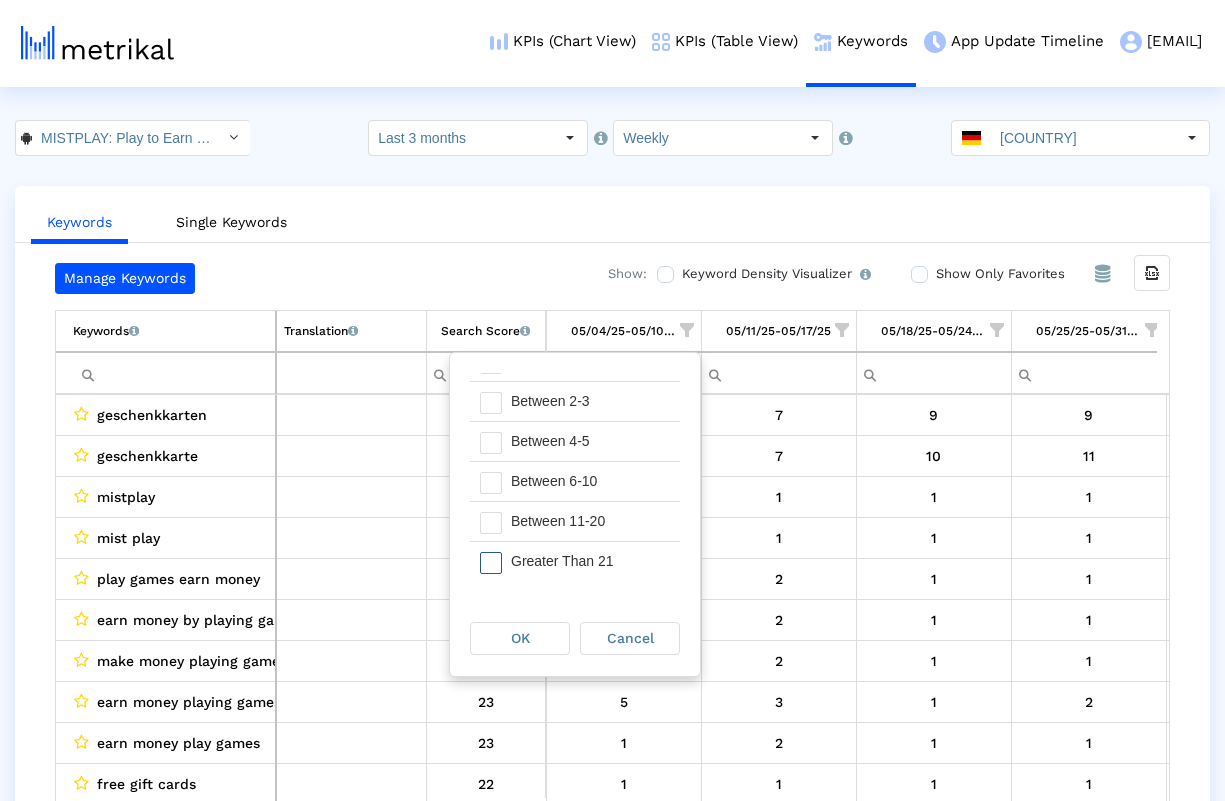 click at bounding box center [491, 563] 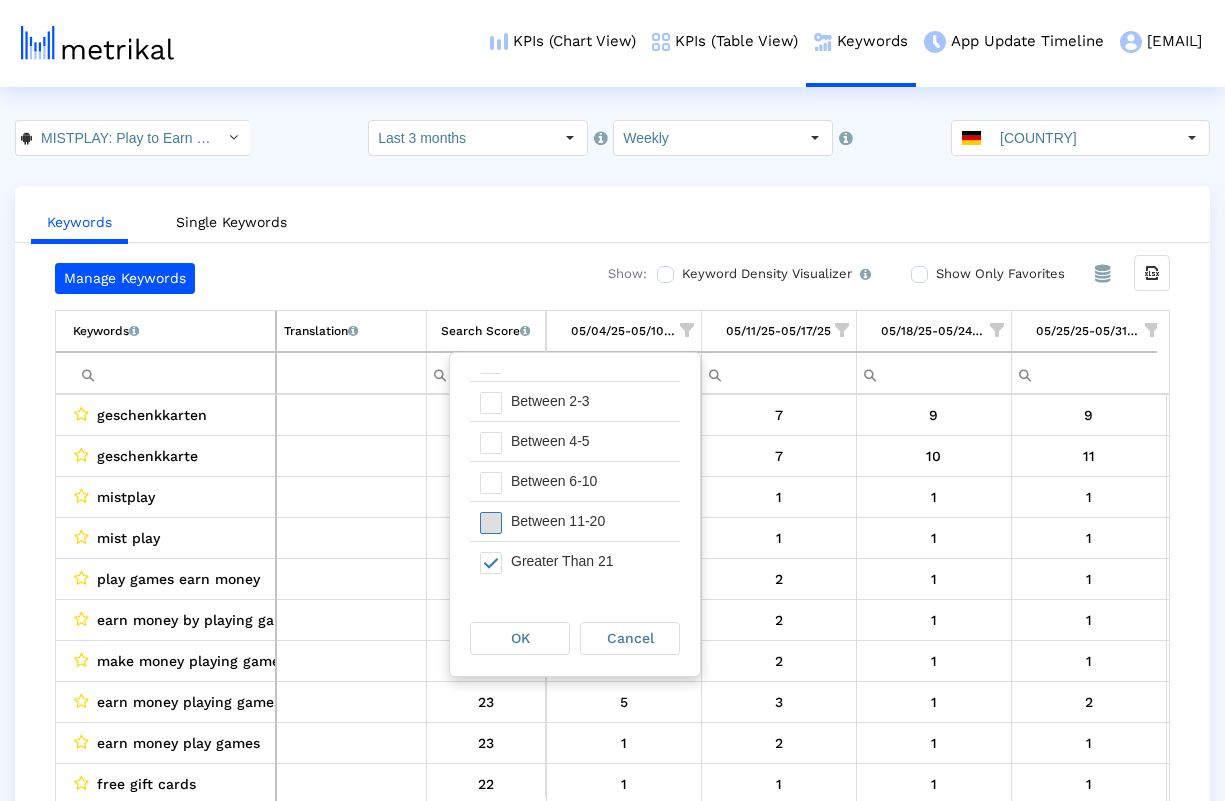 click at bounding box center [491, 523] 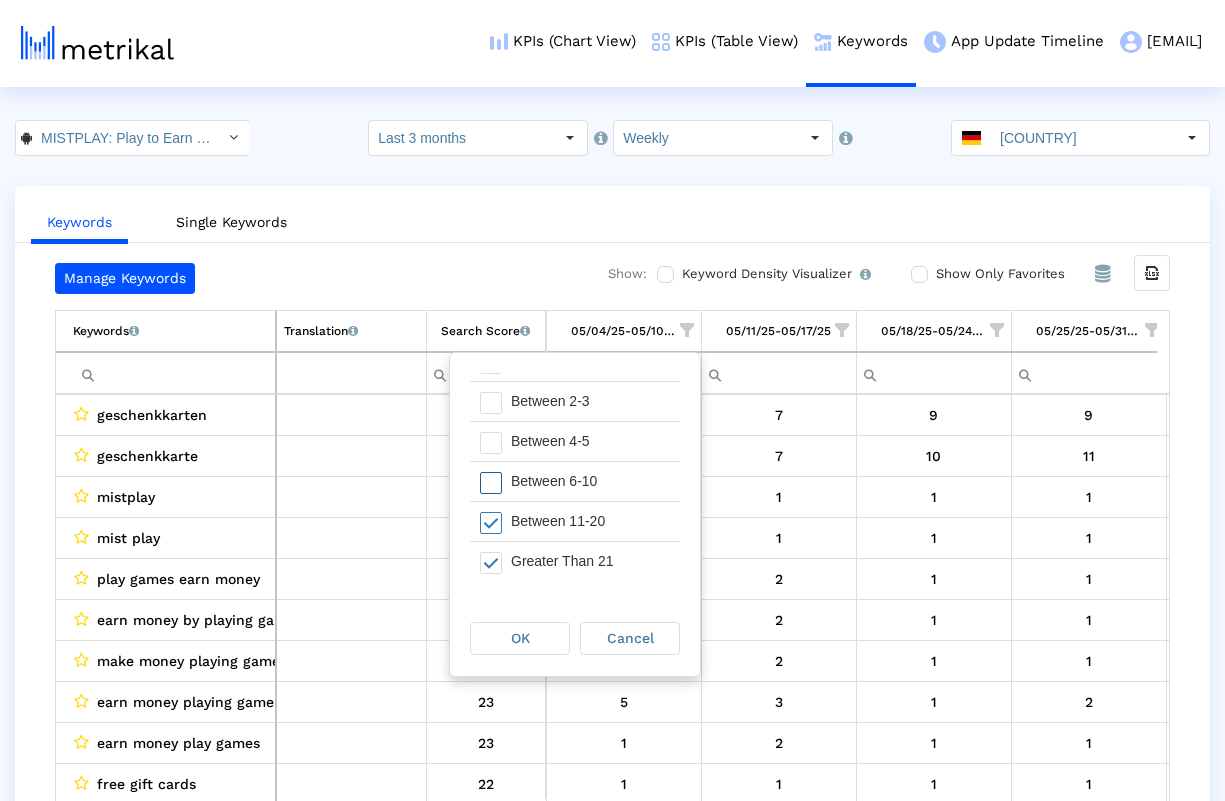 click at bounding box center (491, 483) 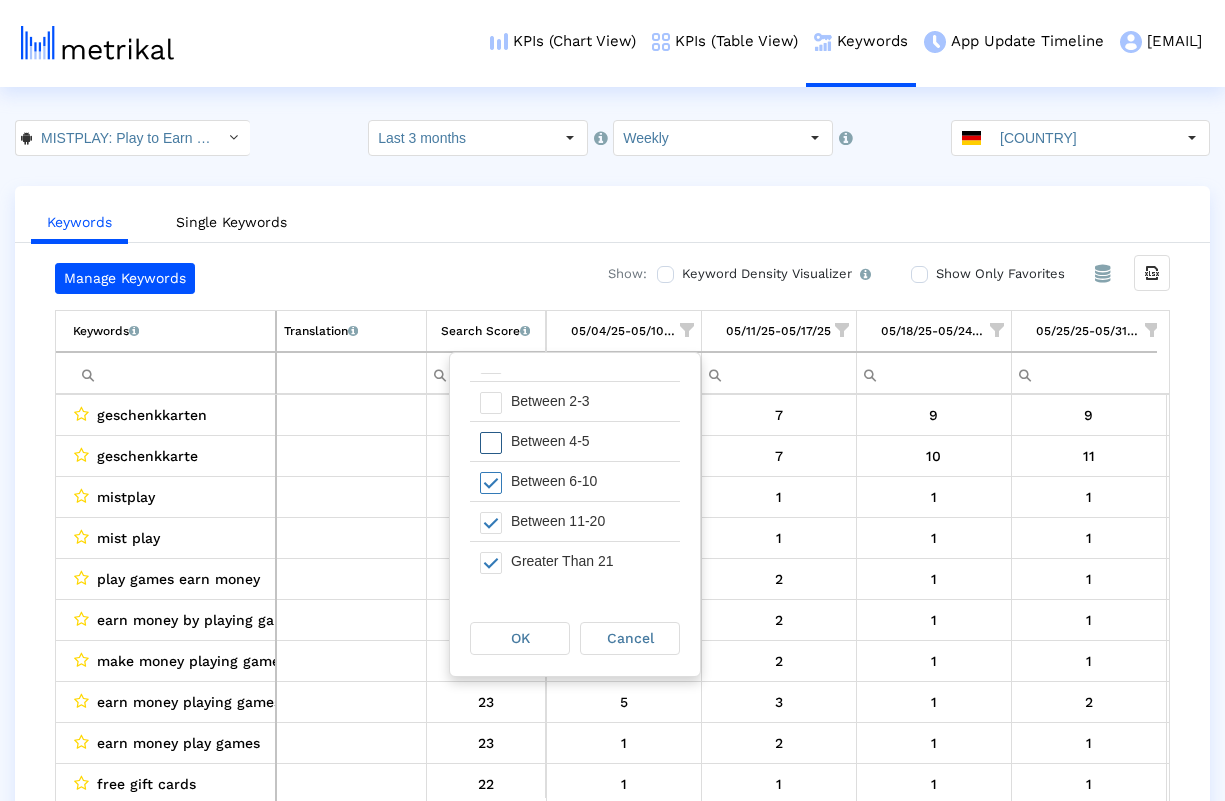 click at bounding box center (491, 443) 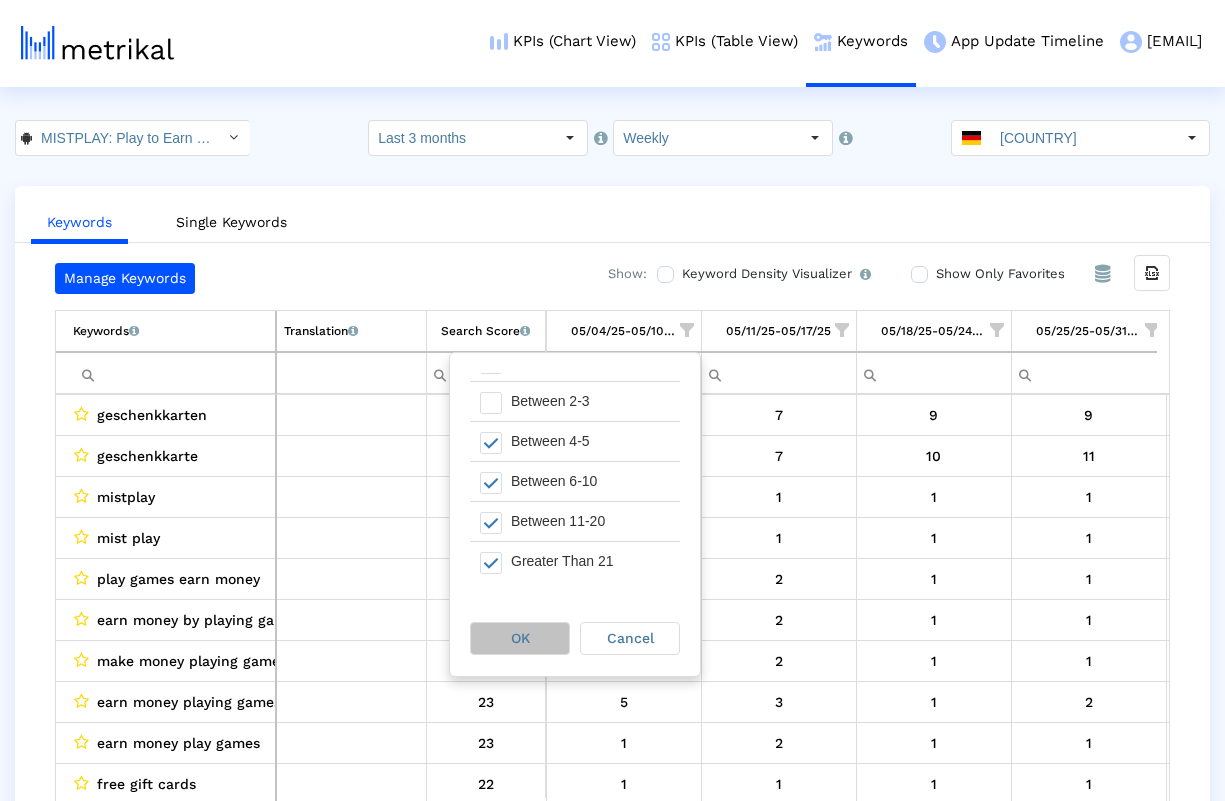 click on "OK" at bounding box center [520, 638] 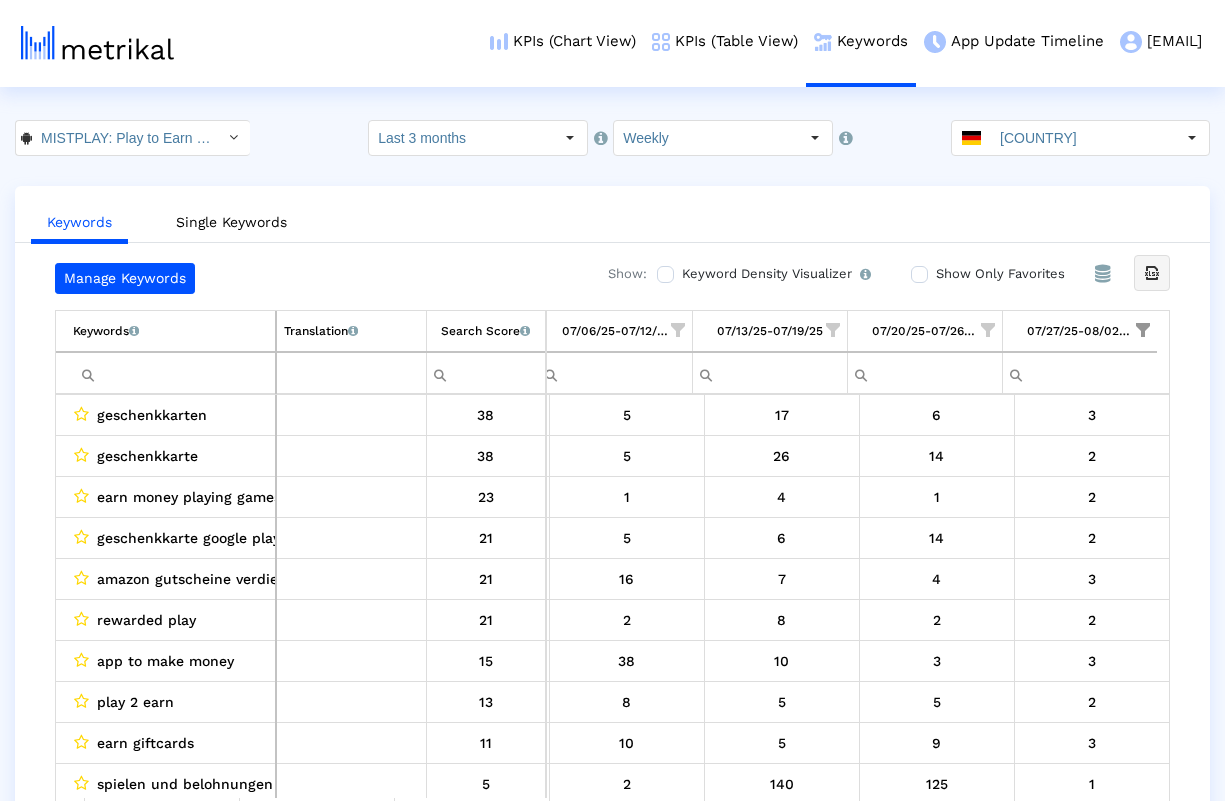 click at bounding box center (1152, 273) 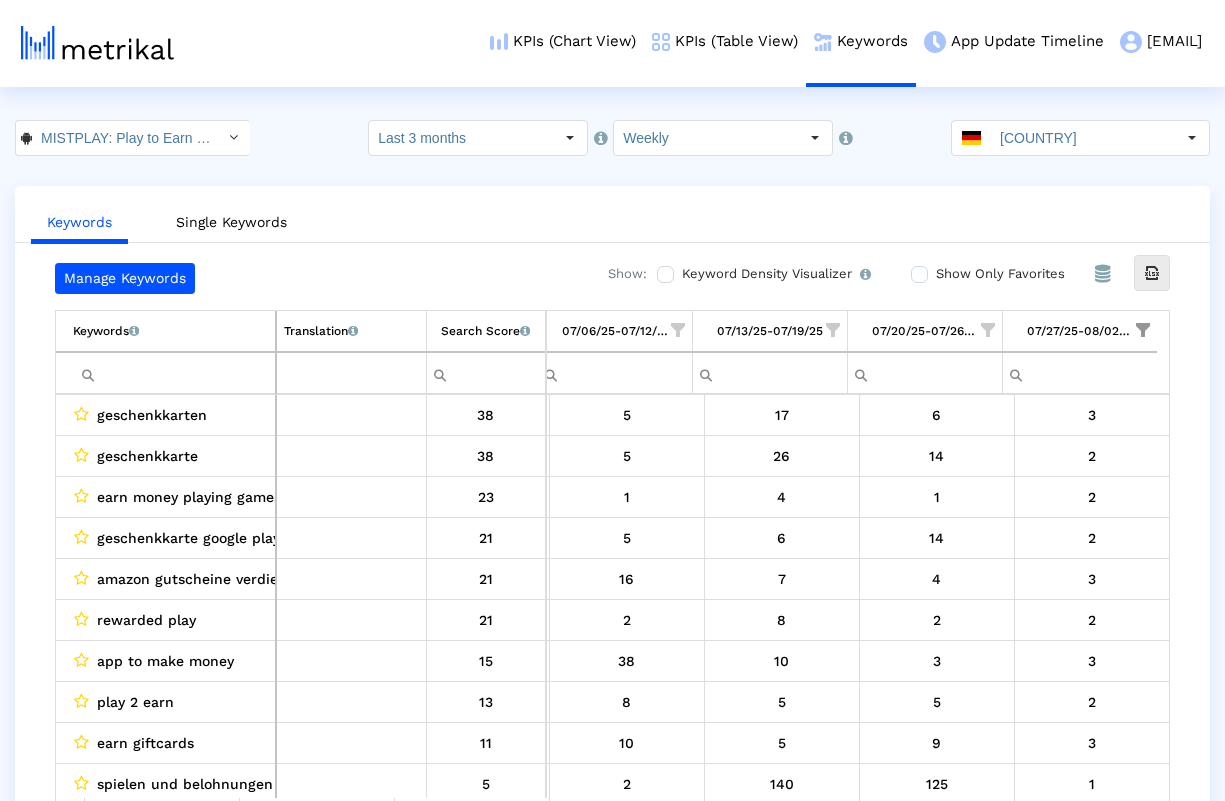 click on "Keywords   Single Keywords" 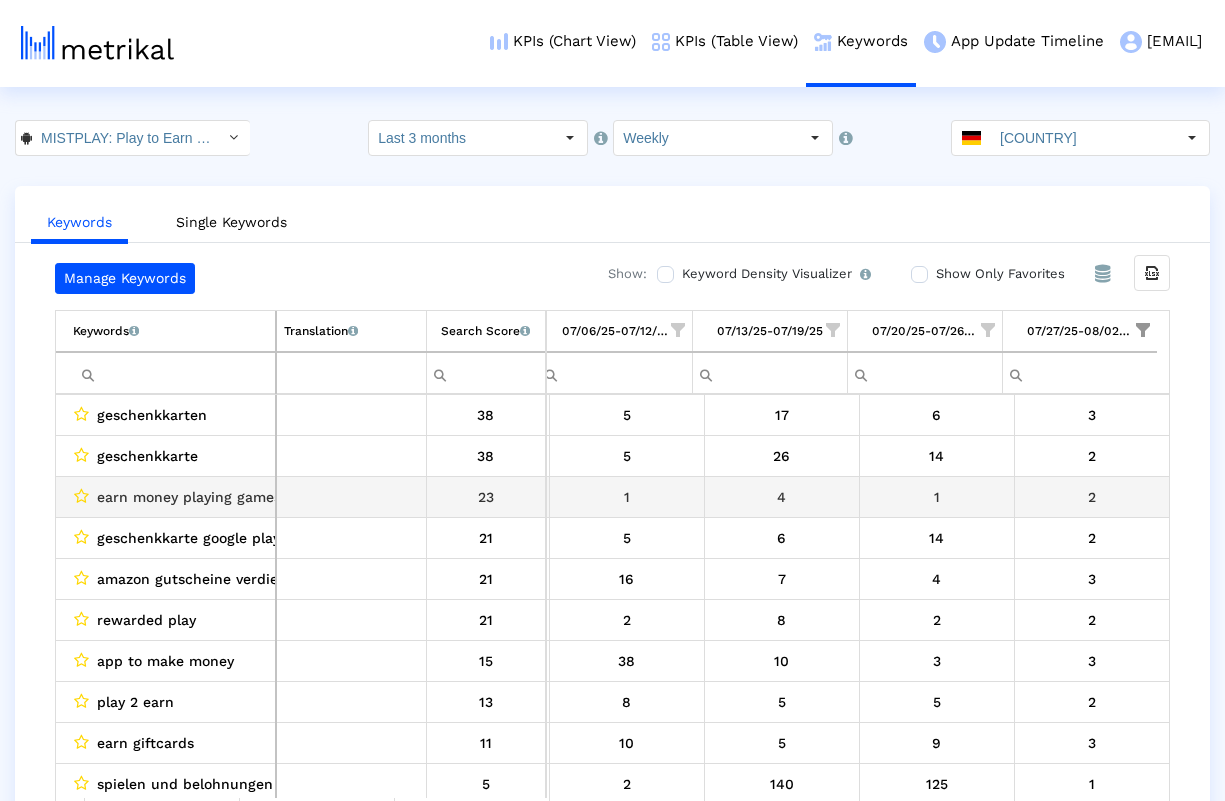 scroll, scrollTop: 0, scrollLeft: 1368, axis: horizontal 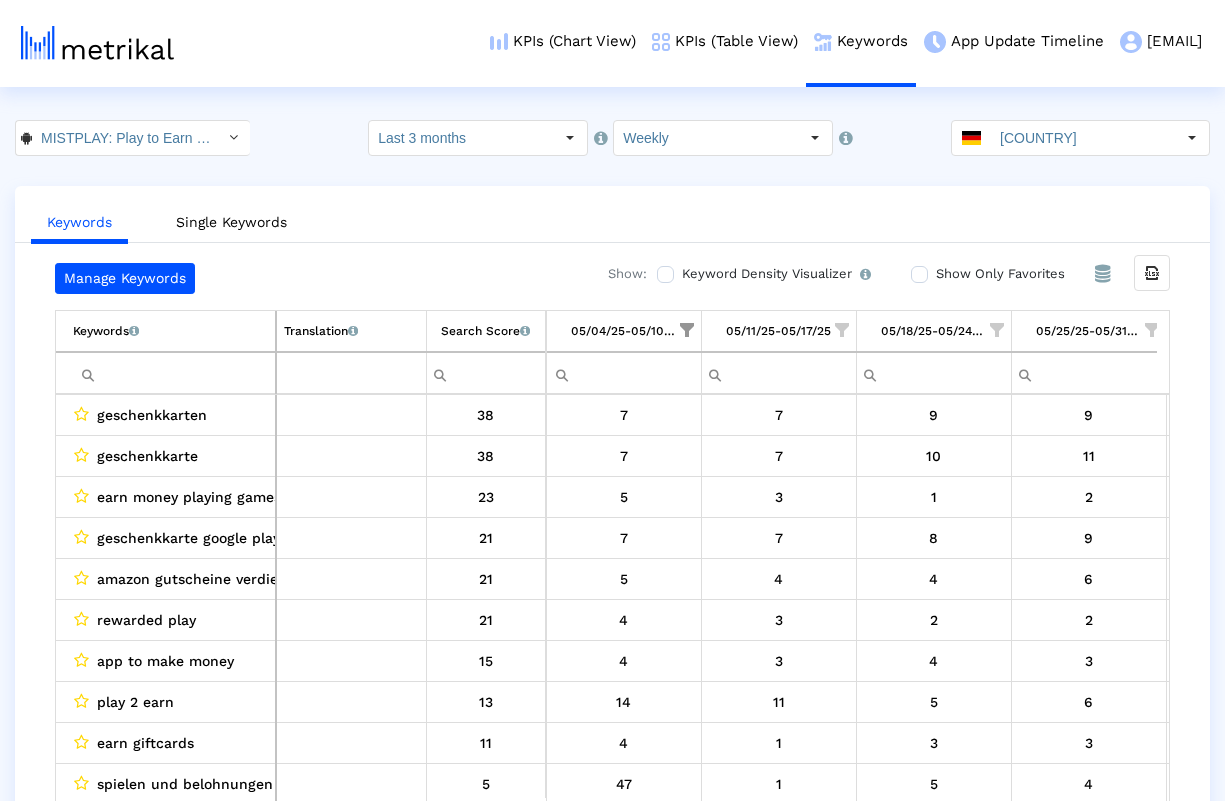 click at bounding box center (687, 330) 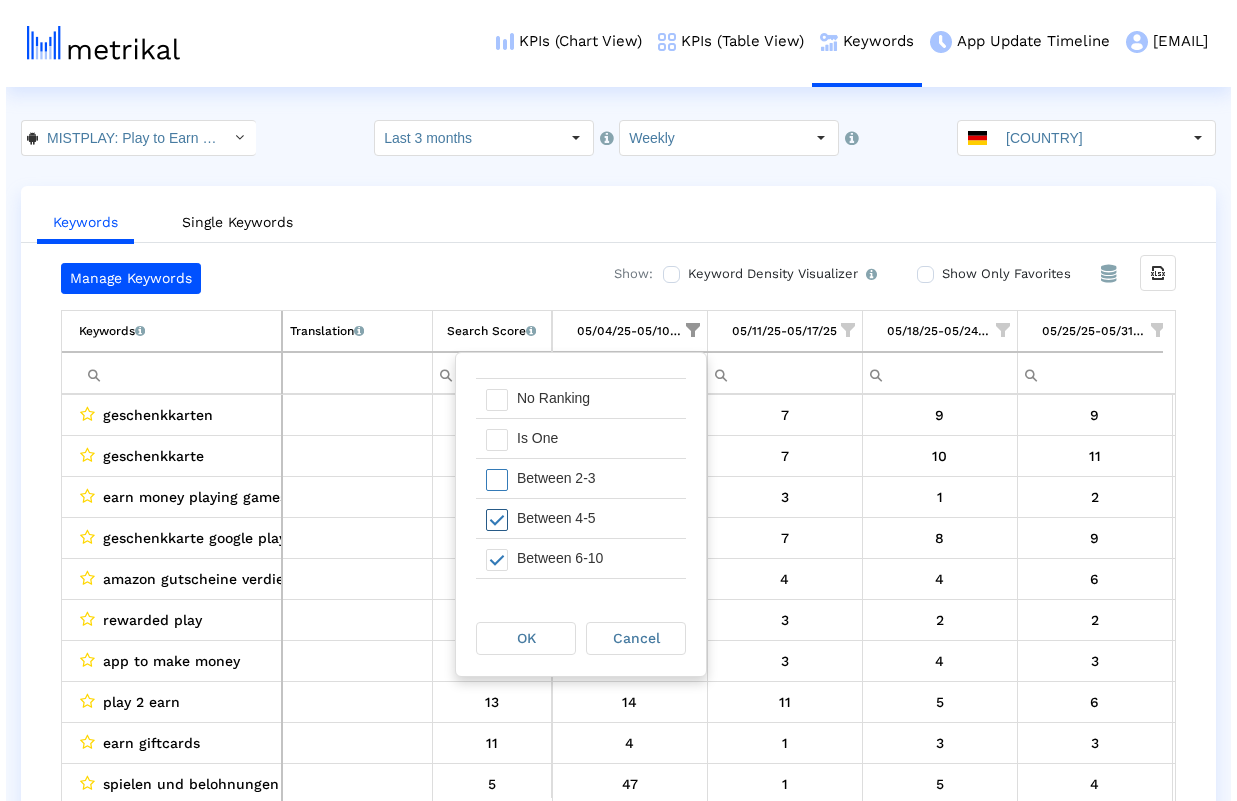 scroll, scrollTop: 13, scrollLeft: 0, axis: vertical 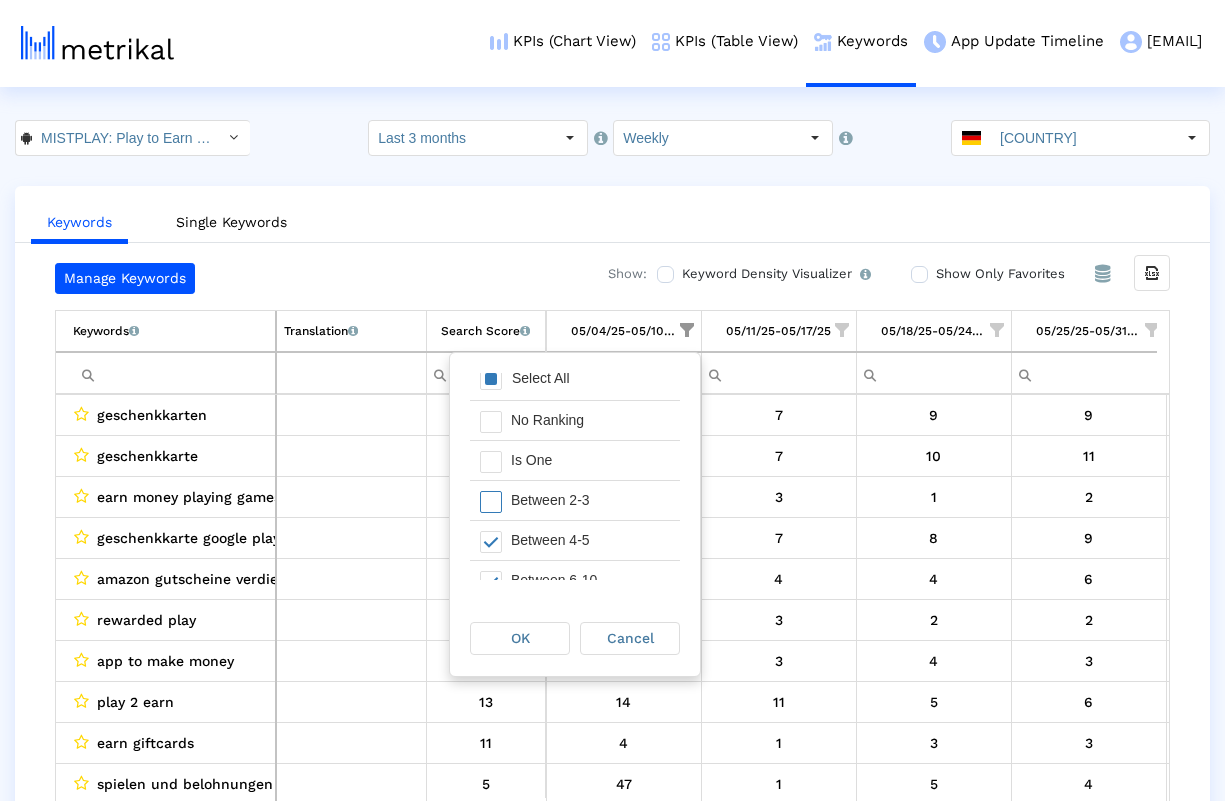 click at bounding box center [491, 502] 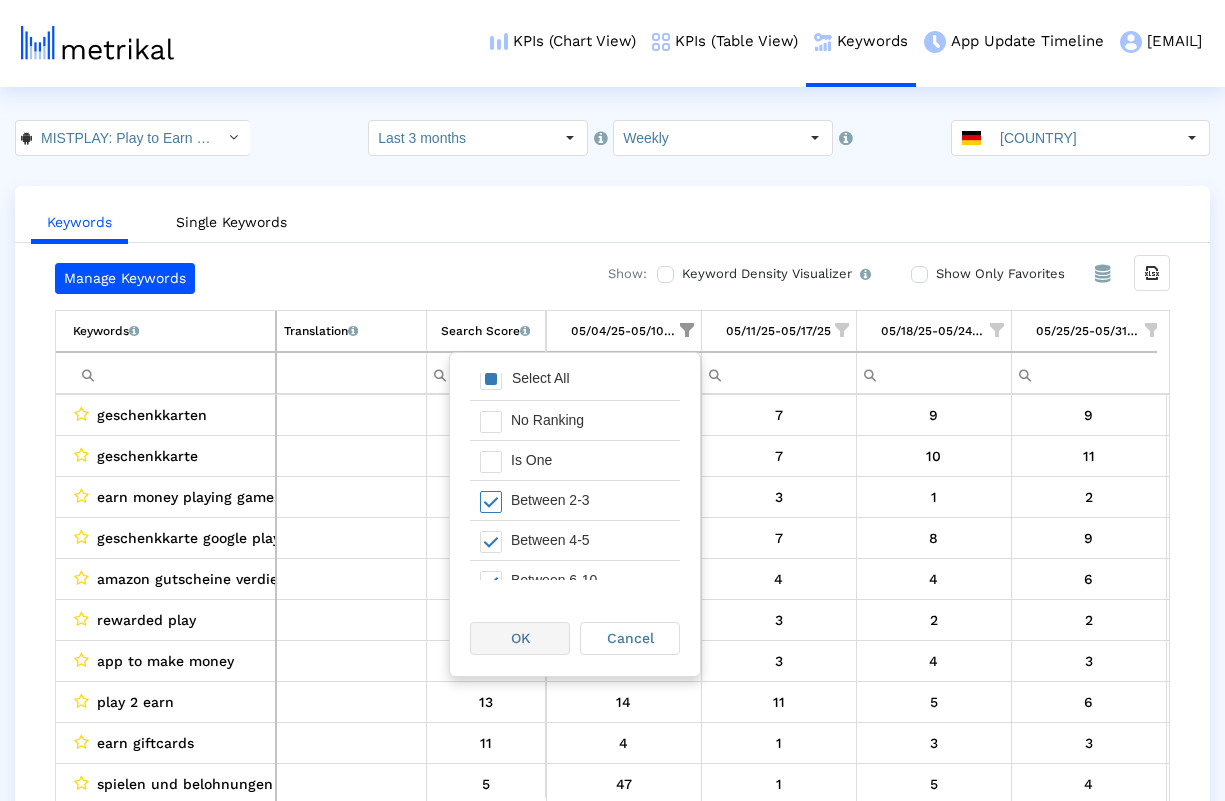 click on "OK" at bounding box center [520, 638] 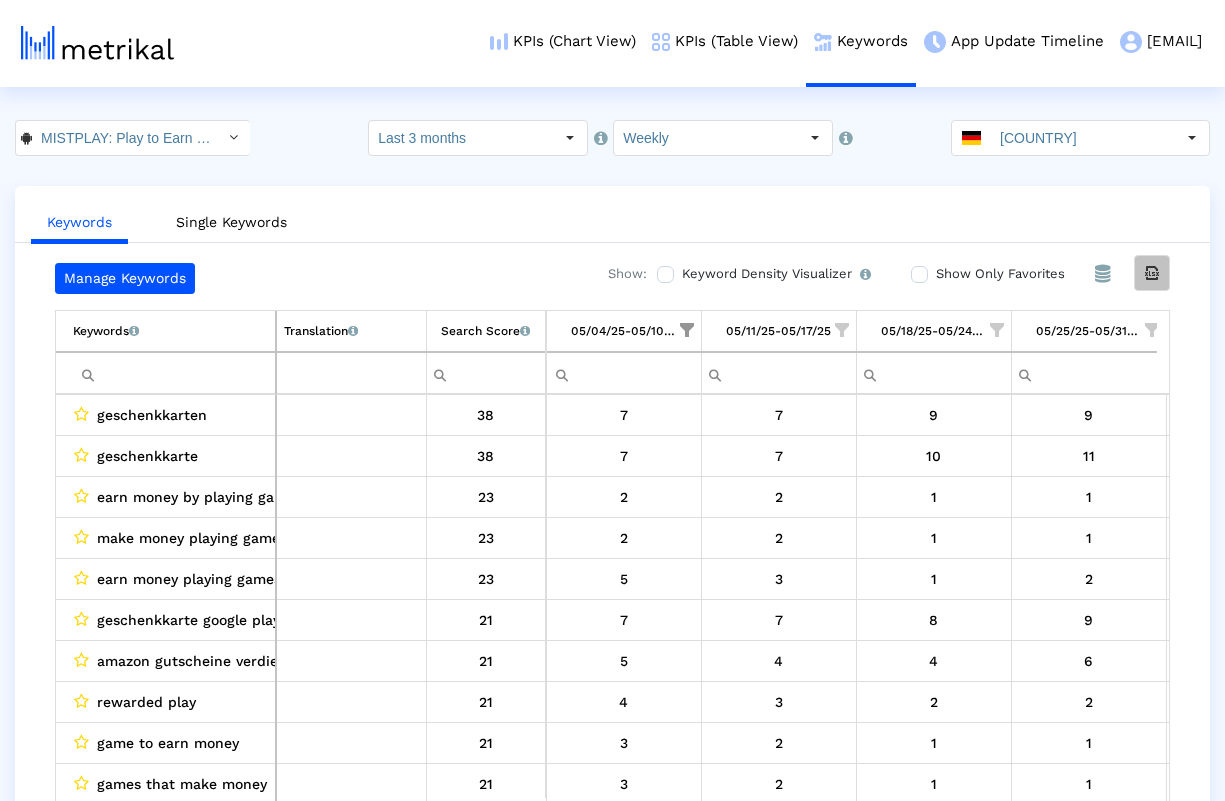 click at bounding box center (1152, 273) 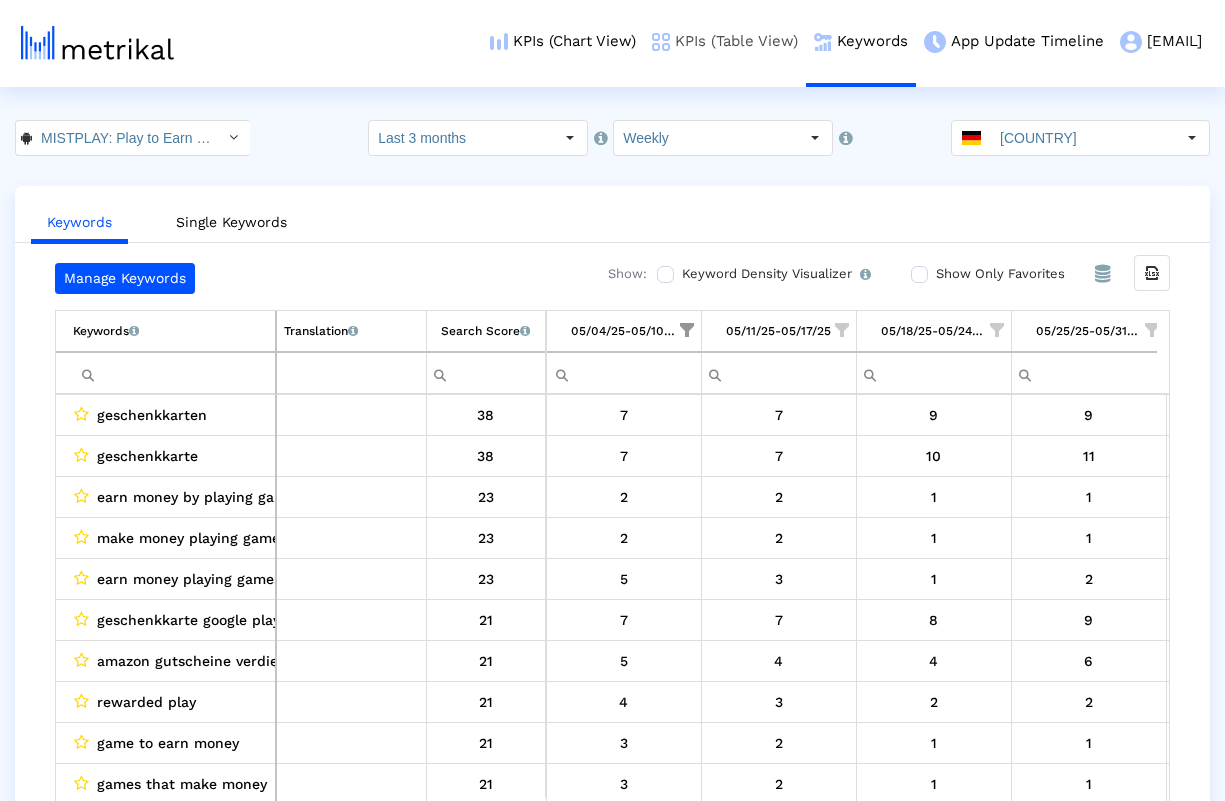 click on "KPIs (Table View)" at bounding box center [725, 41] 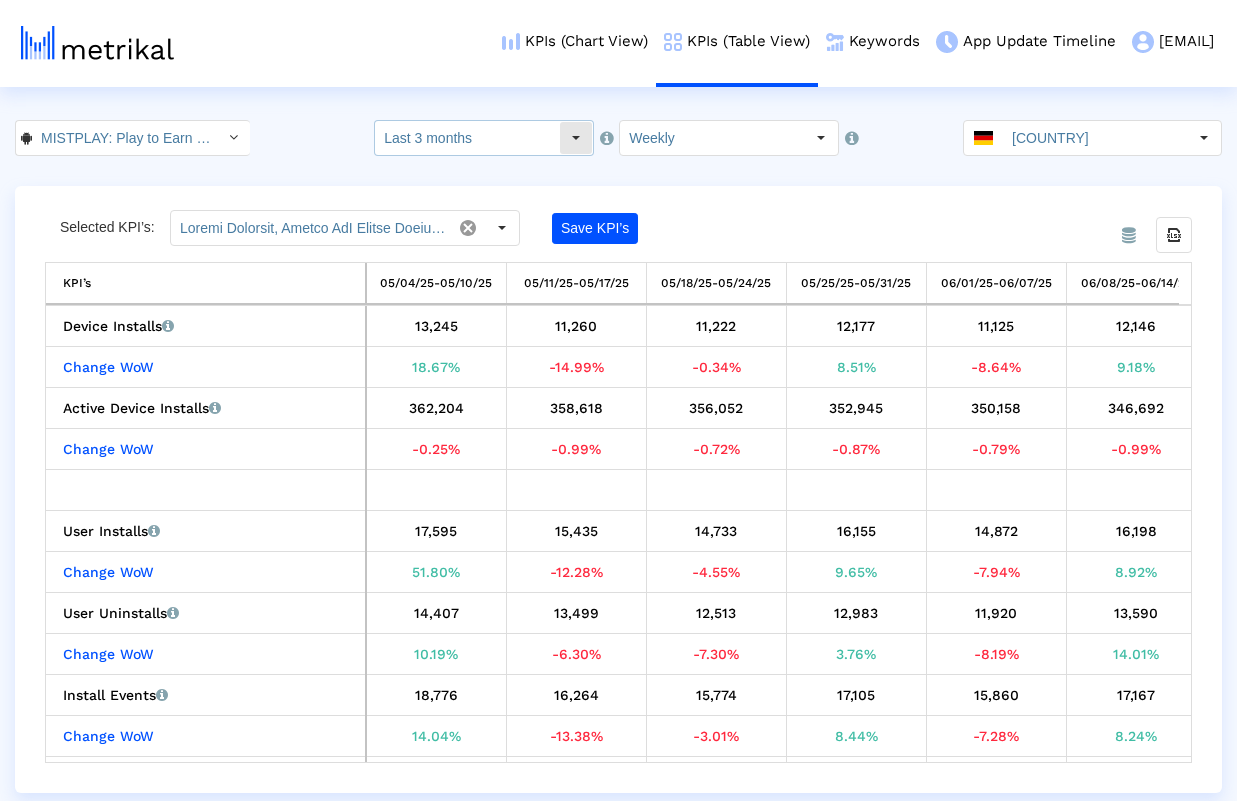 click on "Last 3 months" 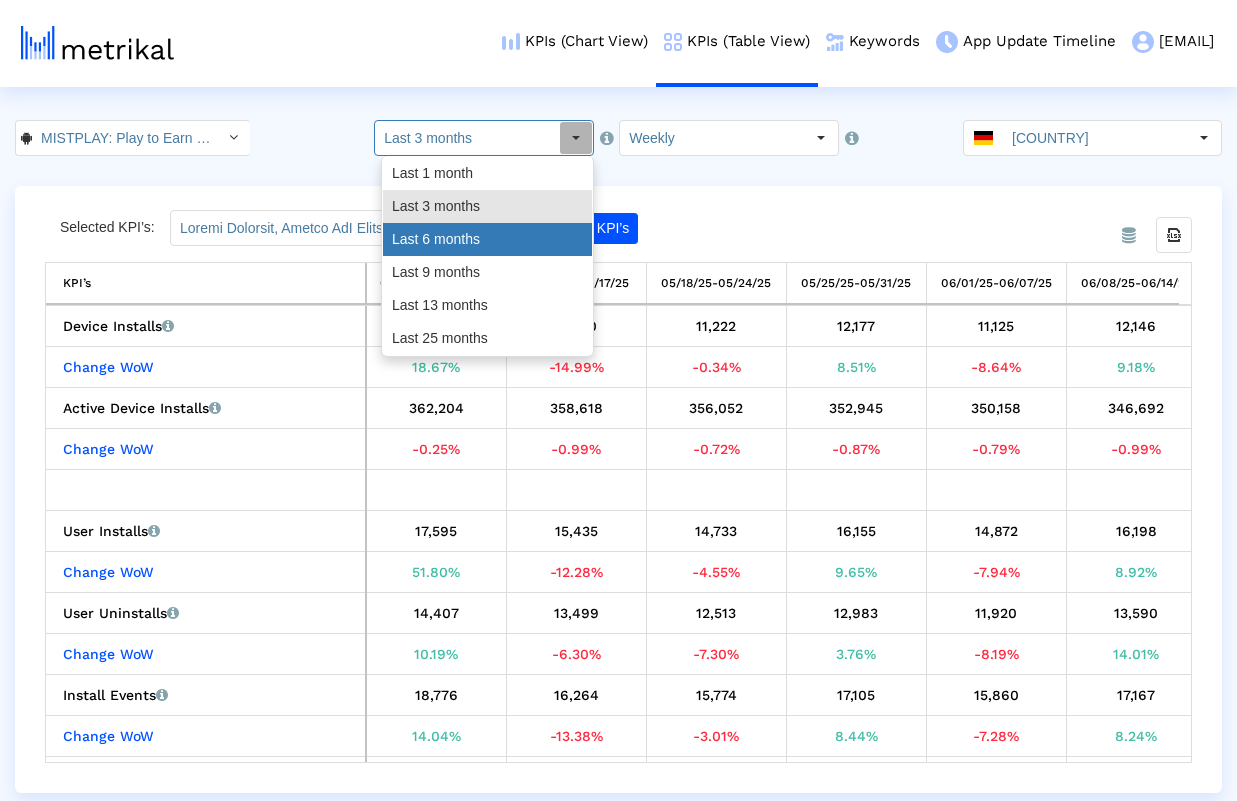 click on "Last 6 months" at bounding box center [487, 239] 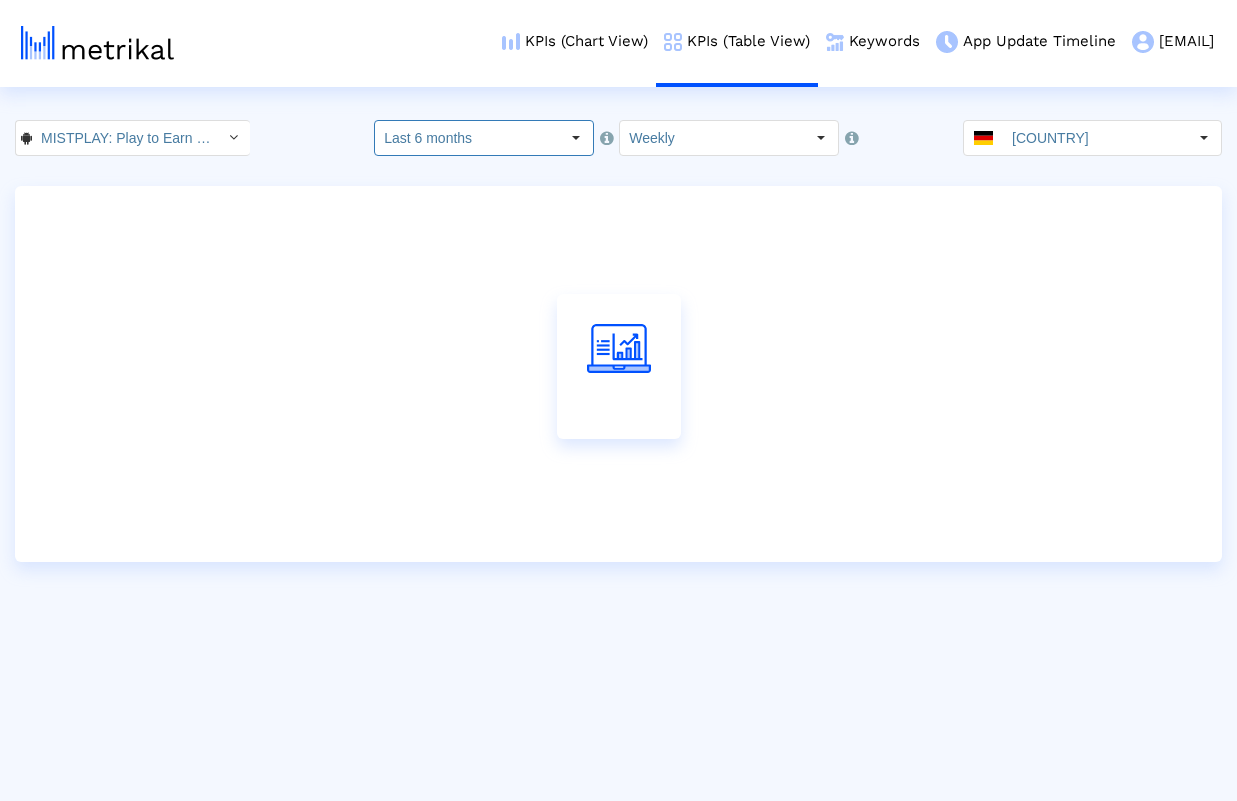 click on "MISTPLAY: Play to Earn Money < com.mistplay.mistplay >  Select how far back from today you would like to view the data below.  Last 6 months Pull down to refresh... Release to refresh... Refreshing... Last 1 month Last 3 months Last 6 months Last 9 months Last 13 months Last 25 months Loading...  Select how would like to group the data below.  Weekly [COUNTRY]" 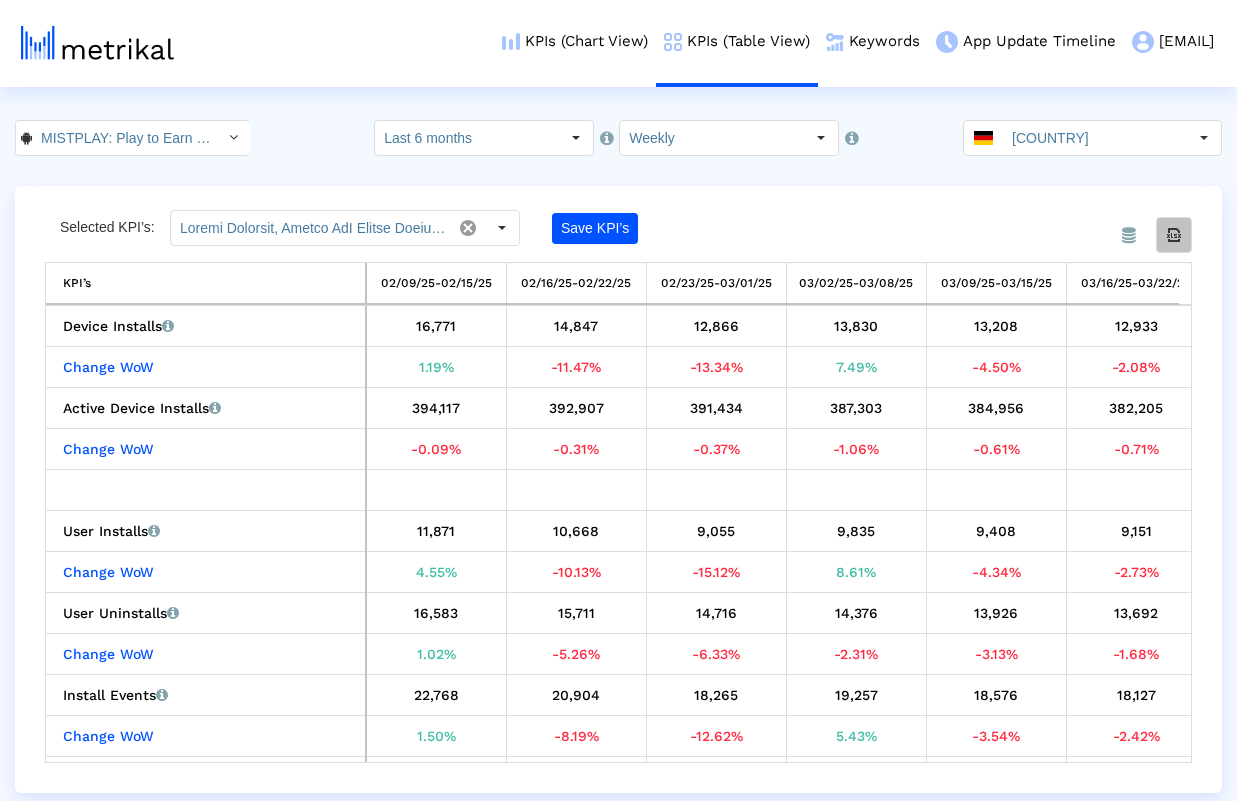 click at bounding box center [1174, 235] 